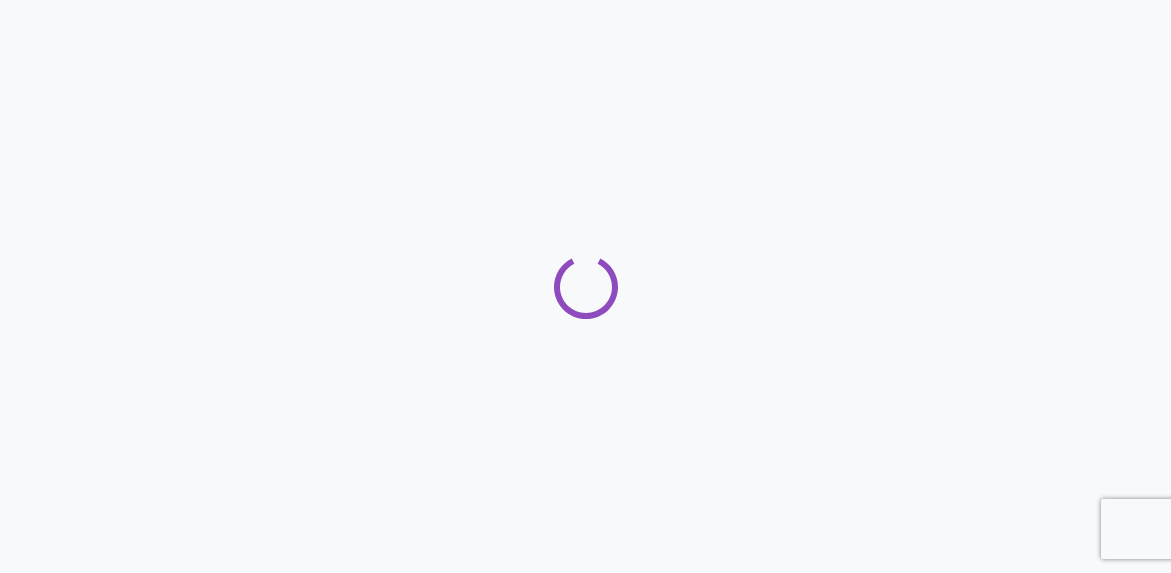 scroll, scrollTop: 0, scrollLeft: 0, axis: both 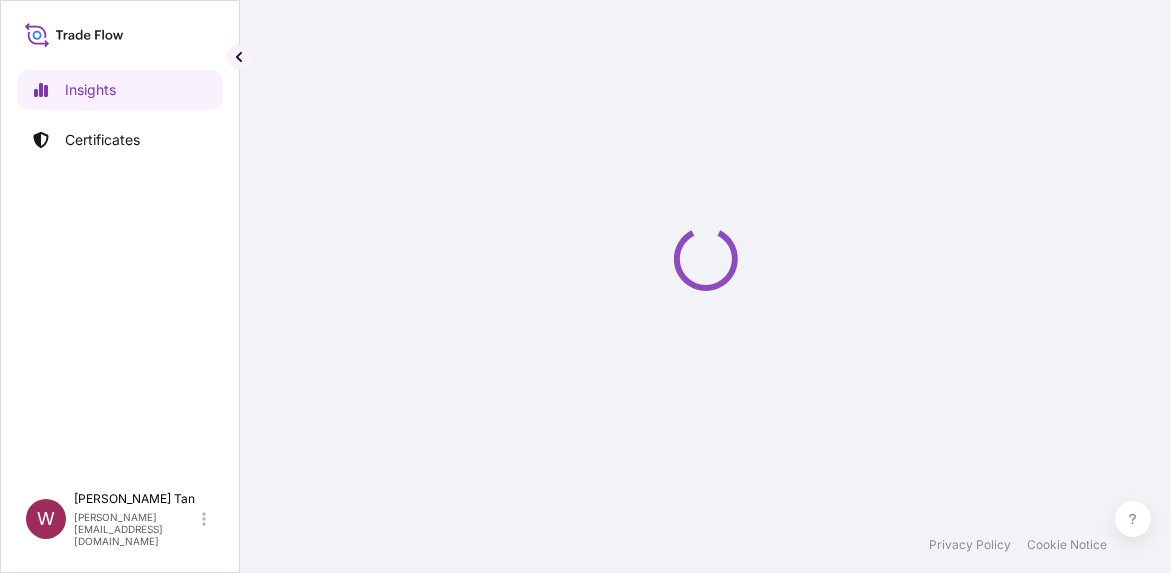 select on "2025" 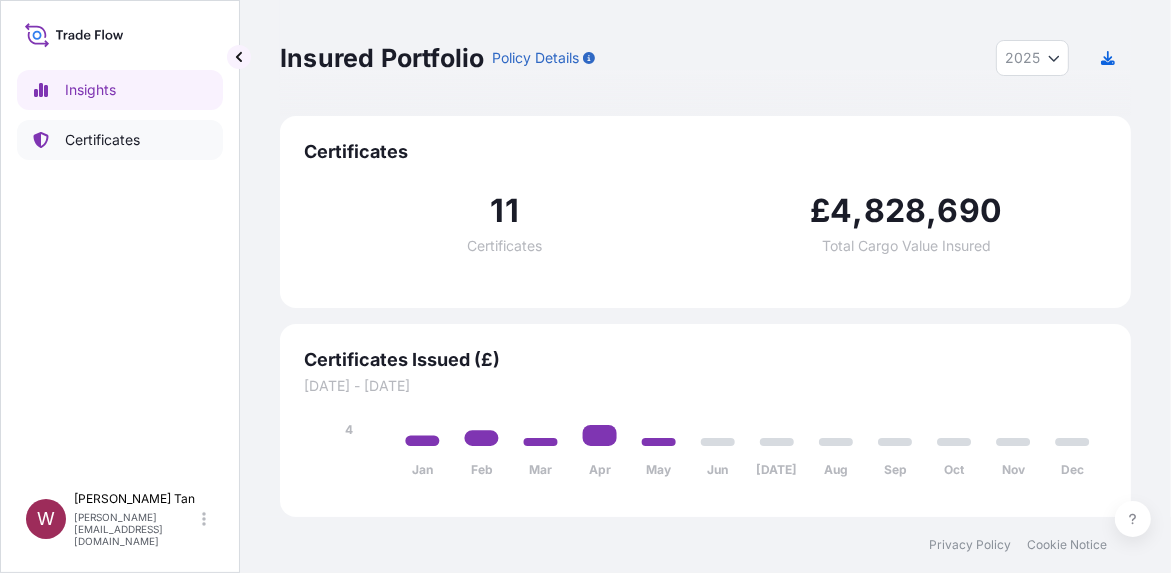 click on "Certificates" at bounding box center (102, 140) 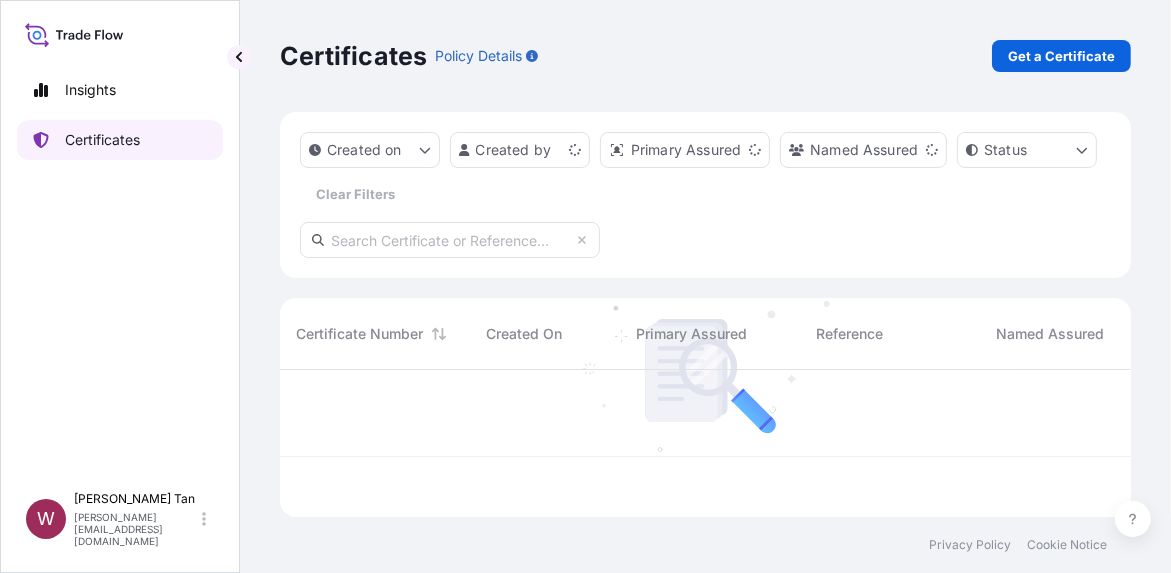 scroll, scrollTop: 16, scrollLeft: 16, axis: both 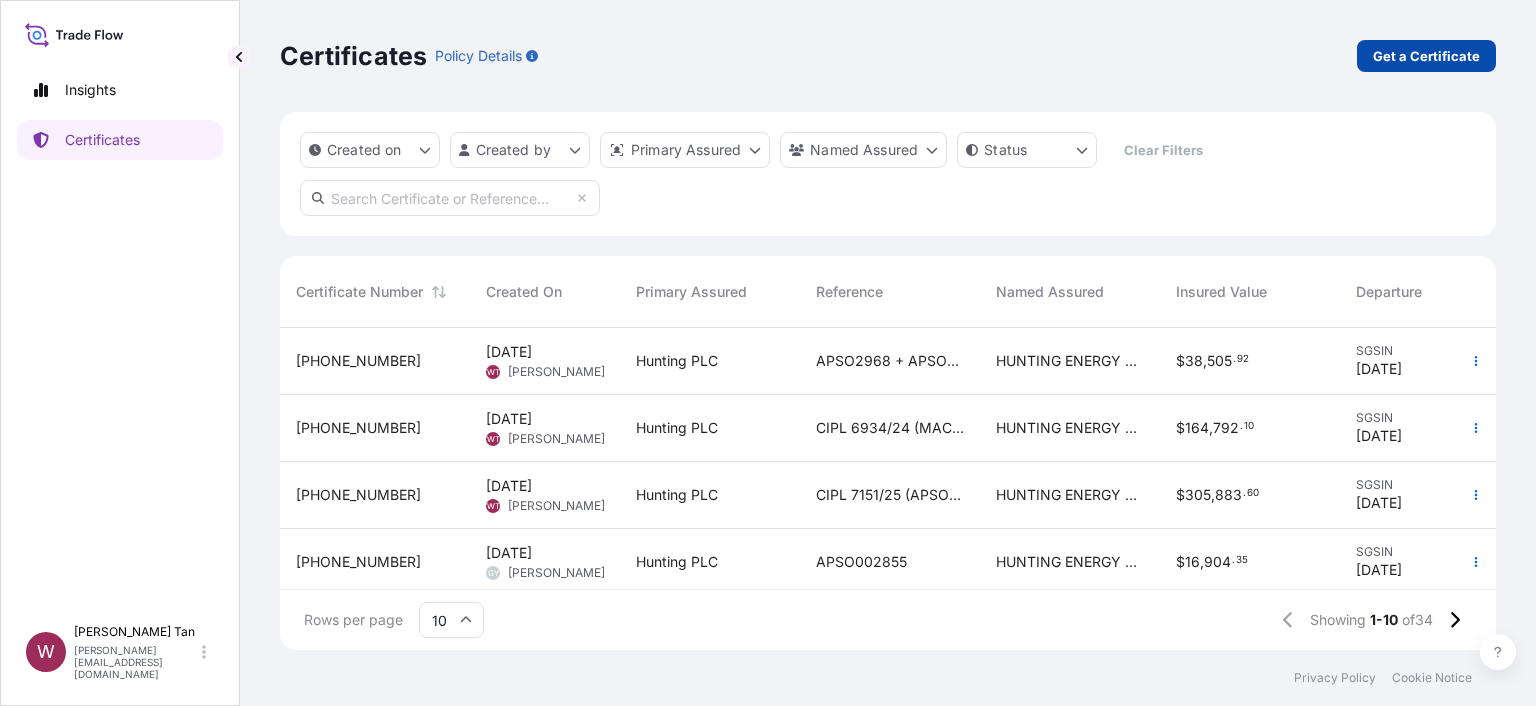 click on "Get a Certificate" at bounding box center (1426, 56) 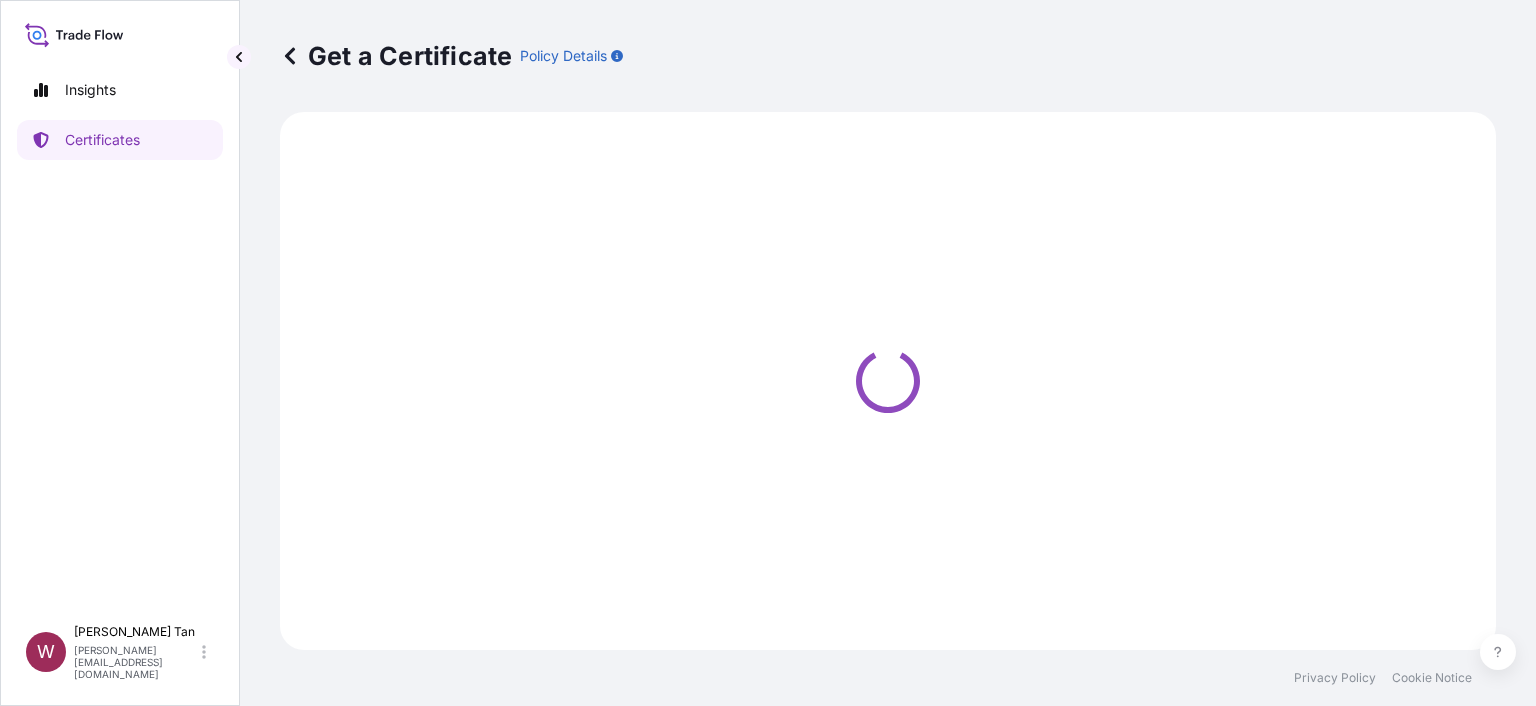 select on "Ocean Vessel" 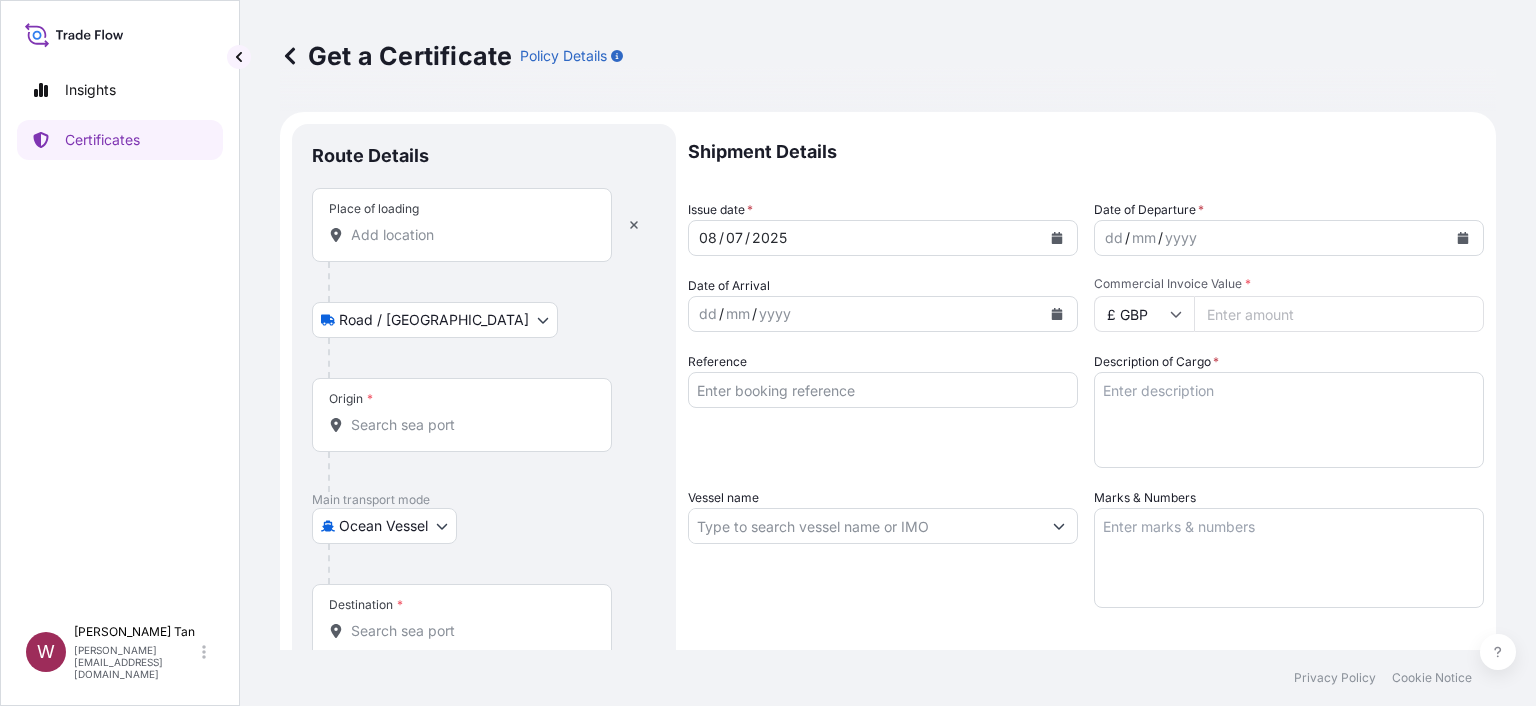 click on "Place of loading" at bounding box center [469, 235] 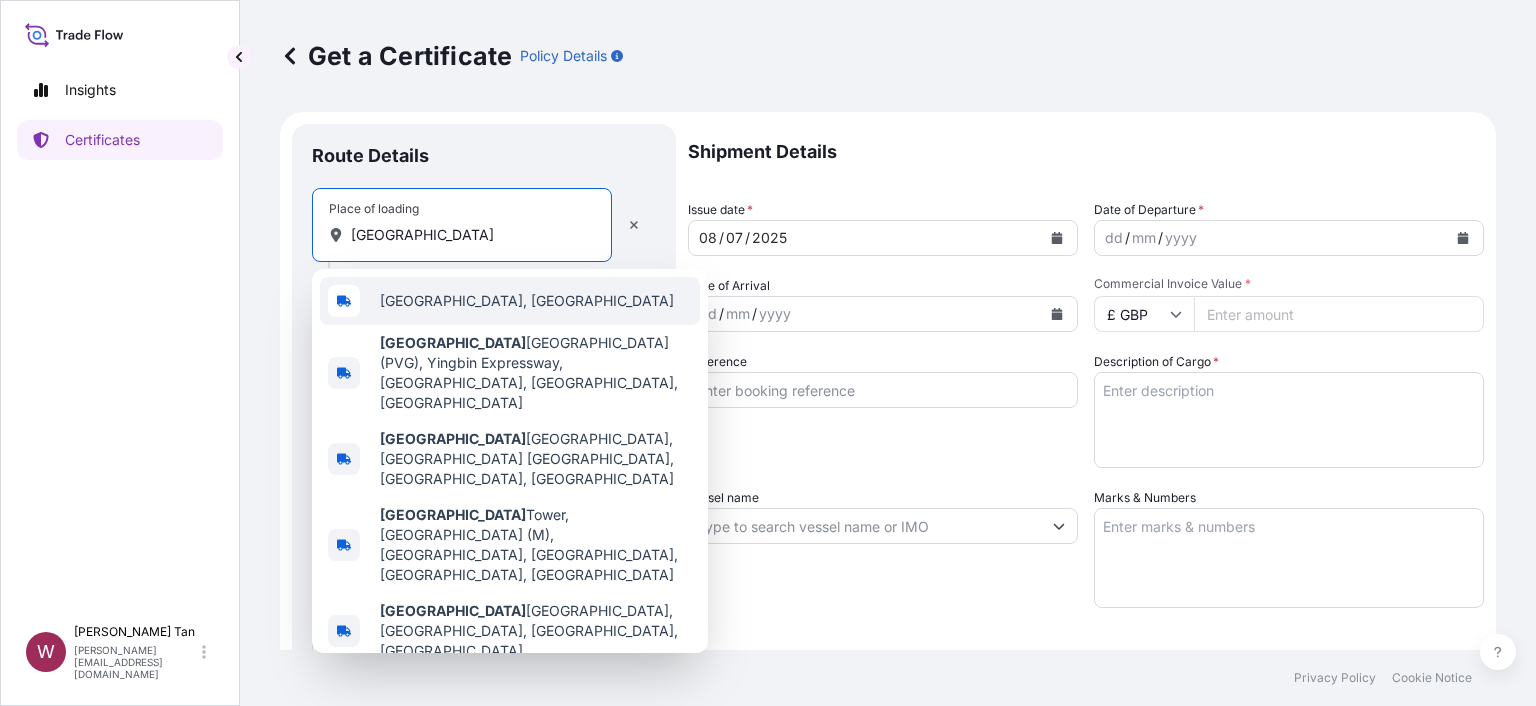 click on "[GEOGRAPHIC_DATA], [GEOGRAPHIC_DATA]" at bounding box center (527, 301) 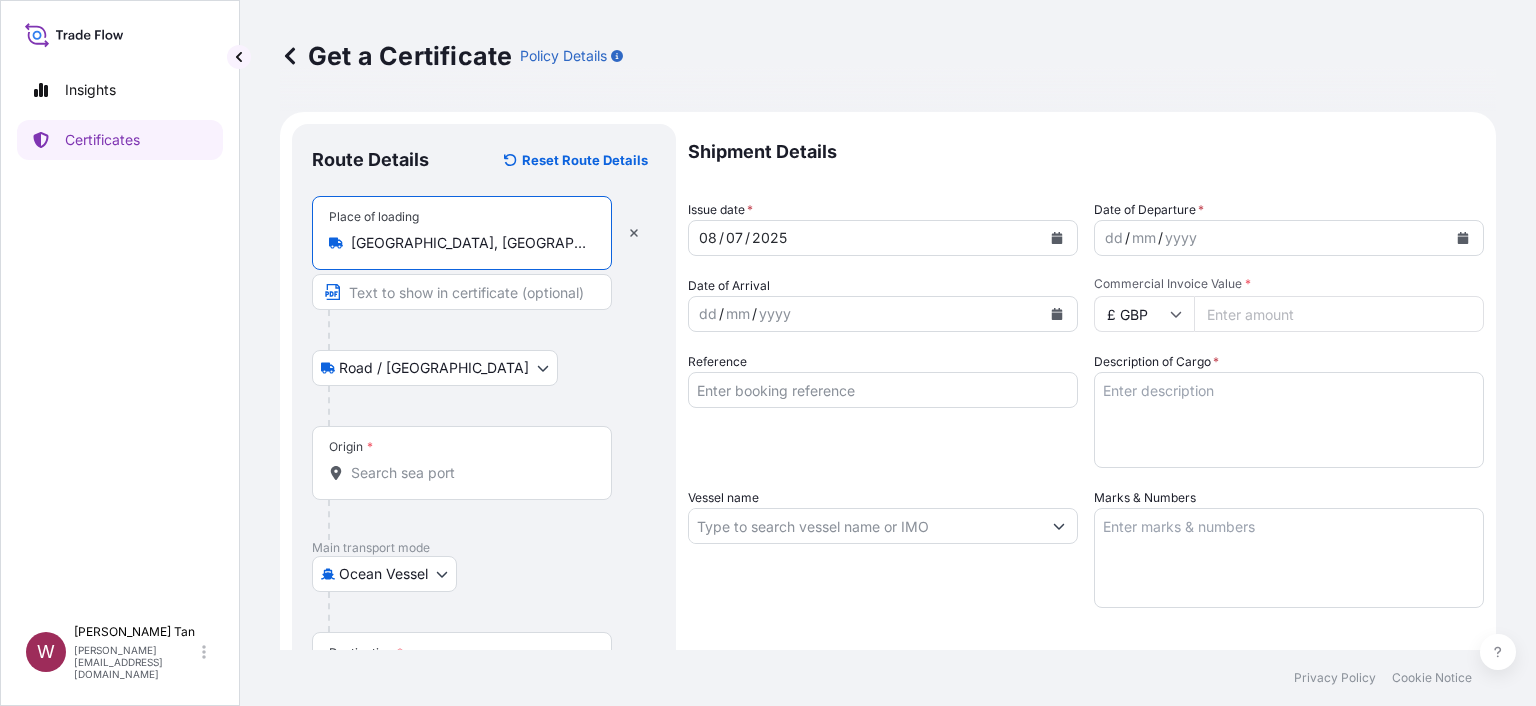 type on "[GEOGRAPHIC_DATA], [GEOGRAPHIC_DATA]" 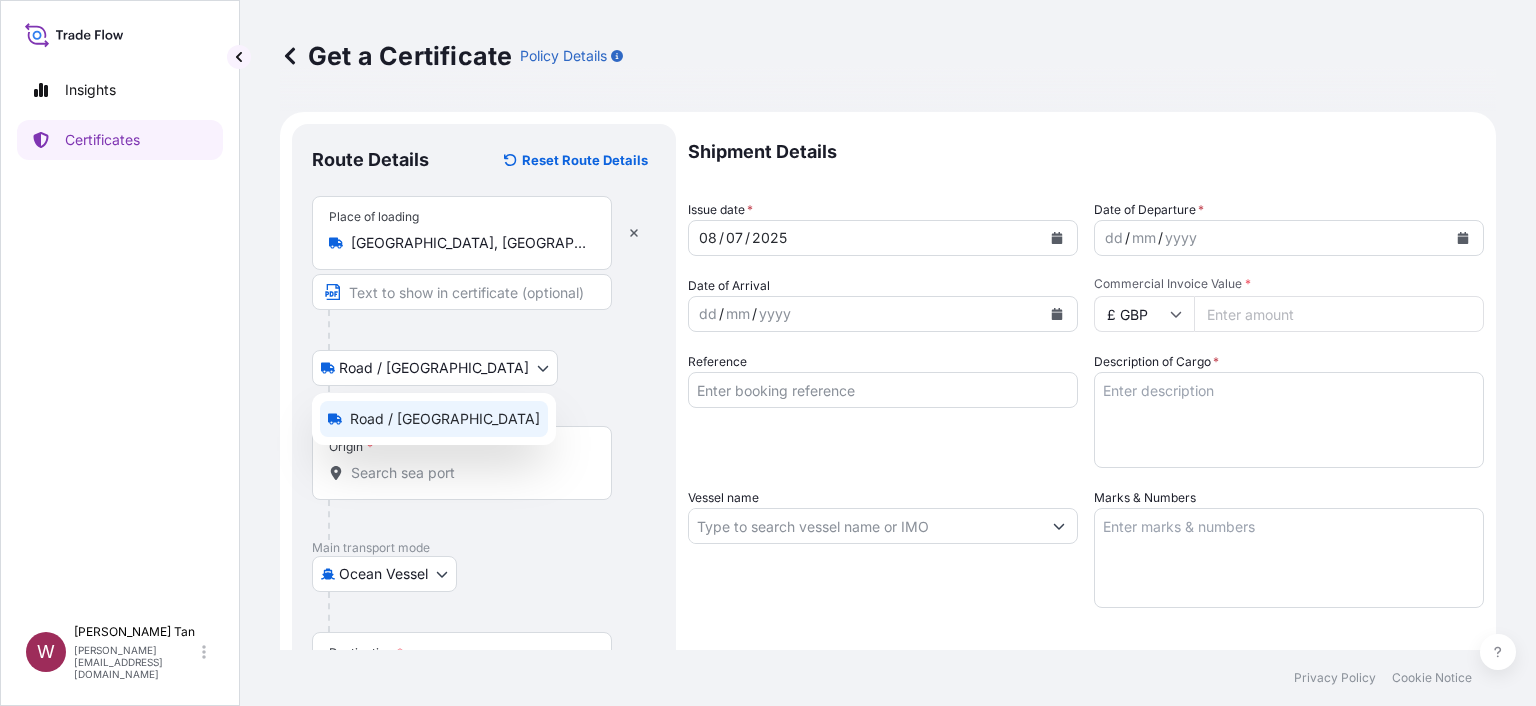 click on "Insights Certificates W [PERSON_NAME] [PERSON_NAME][EMAIL_ADDRESS][DOMAIN_NAME] Get a Certificate Policy Details Route Details Reset Route Details Place of loading [GEOGRAPHIC_DATA], [GEOGRAPHIC_DATA] / [GEOGRAPHIC_DATA] / Inland Origin * Main transport mode [GEOGRAPHIC_DATA] Ocean Vessel Destination * Cover port to door - Add place of discharge Road / Inland Road / Inland Place of Discharge Shipment Details Issue date * [DATE] Date of Departure * dd / mm / yyyy Date of Arrival dd / mm / yyyy Commodity As Per Policy Declaration Packing Category Commercial Invoice Value    * £ GBP Reference Description of Cargo * Vessel name Marks & Numbers Letter of Credit This shipment has a letter of credit Letter of credit * Letter of credit may not exceed 12000 characters Assured Details Primary Assured * Select a primary assured Hunting PLC Named Assured Named Assured Address Create Certificate Privacy Policy Cookie Notice
0 Selected Date: [DATE] Road / Inland" at bounding box center (768, 353) 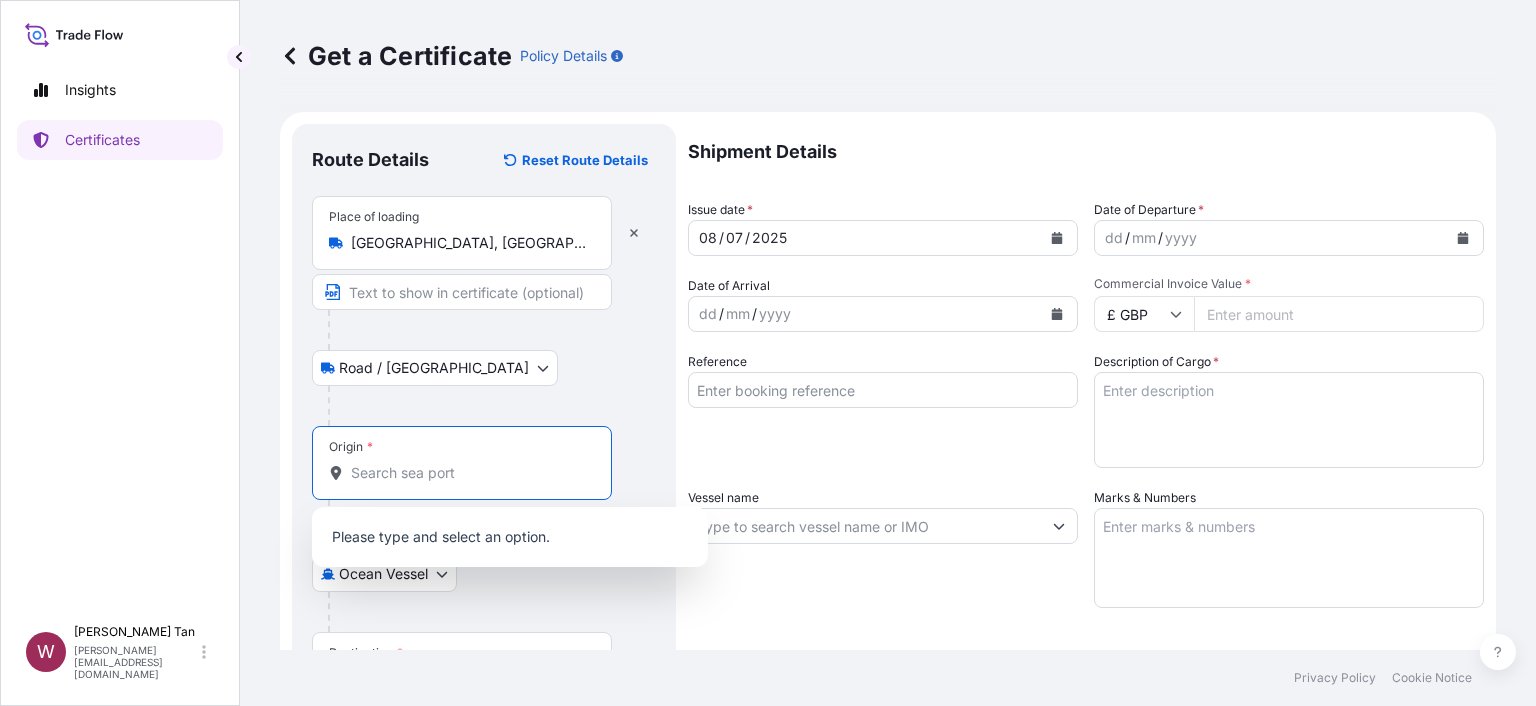 click on "Origin *" at bounding box center [469, 473] 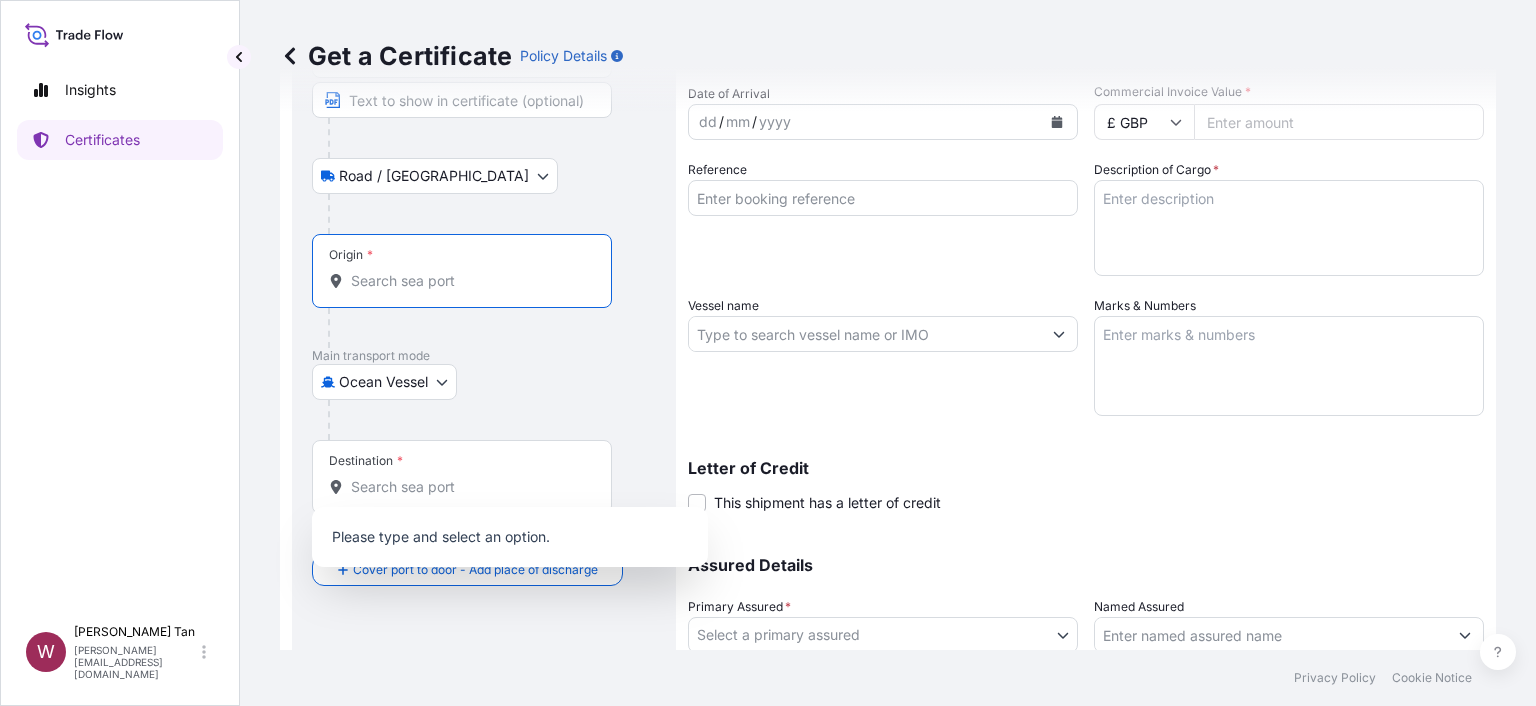 scroll, scrollTop: 200, scrollLeft: 0, axis: vertical 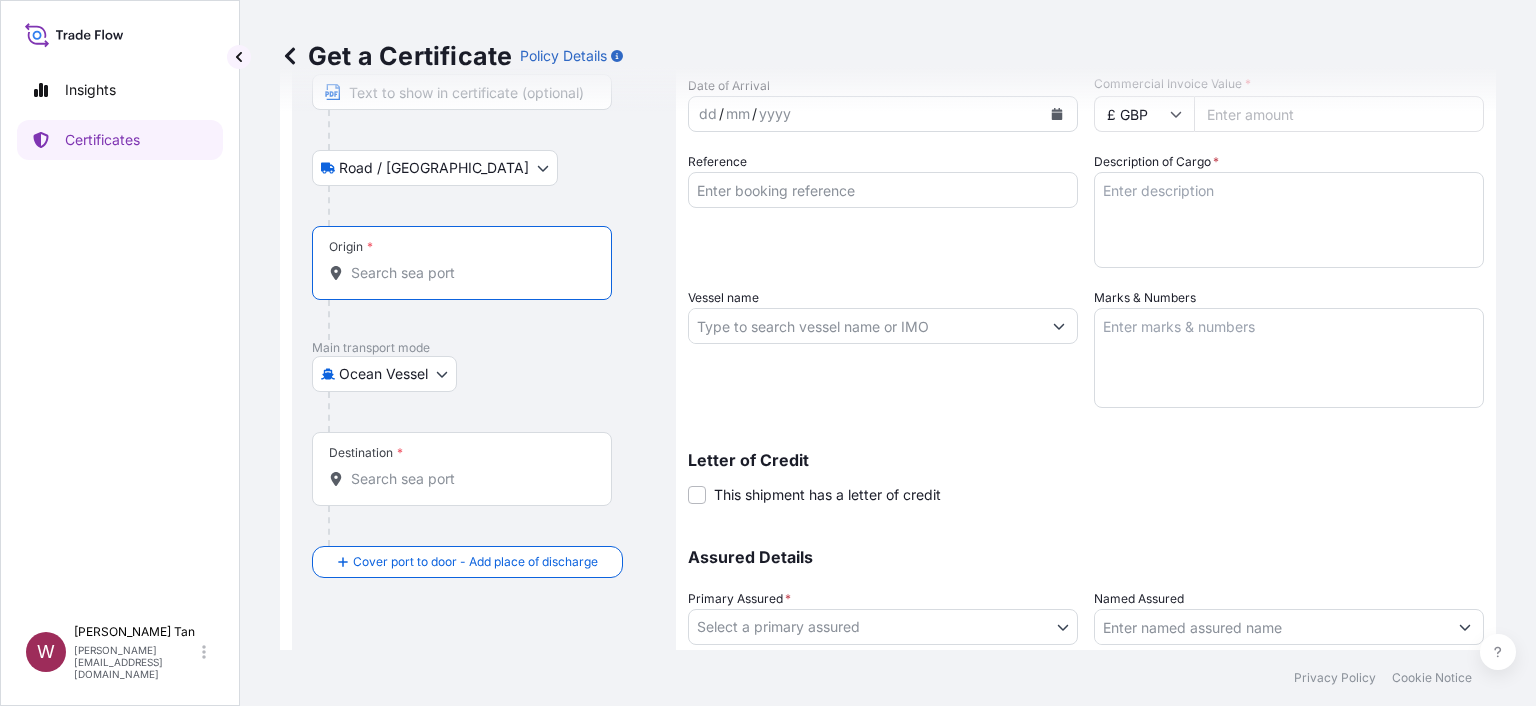 click on "Origin *" at bounding box center [469, 273] 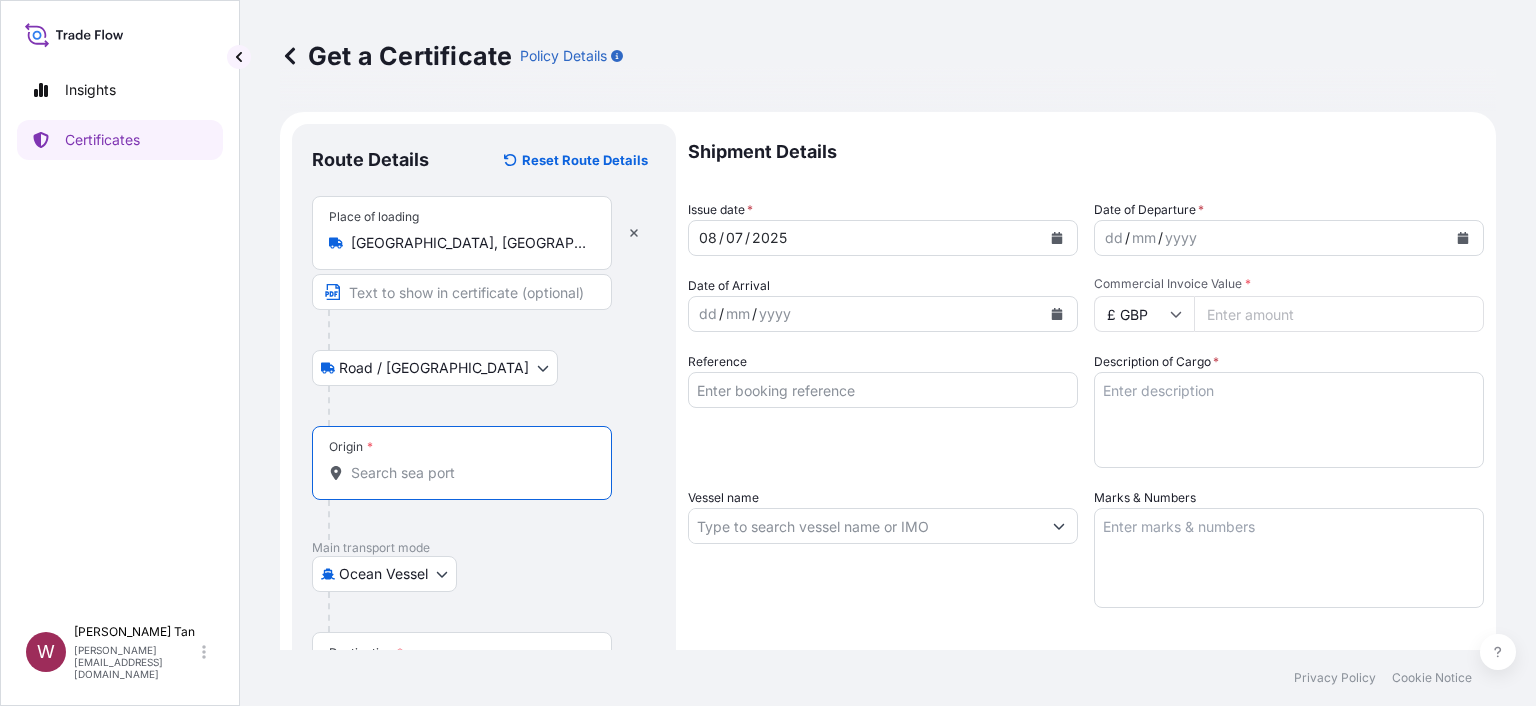scroll, scrollTop: 200, scrollLeft: 0, axis: vertical 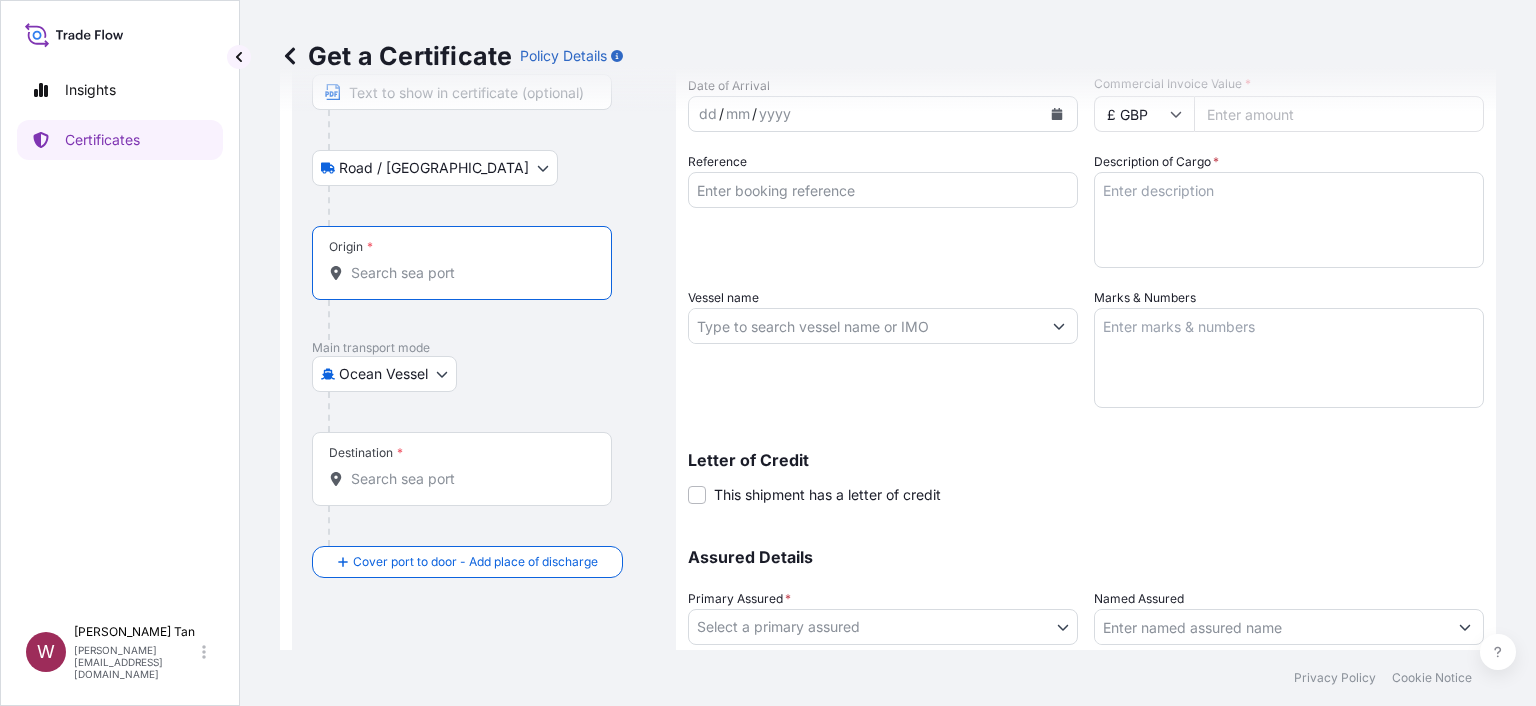 click on "Origin *" at bounding box center [469, 273] 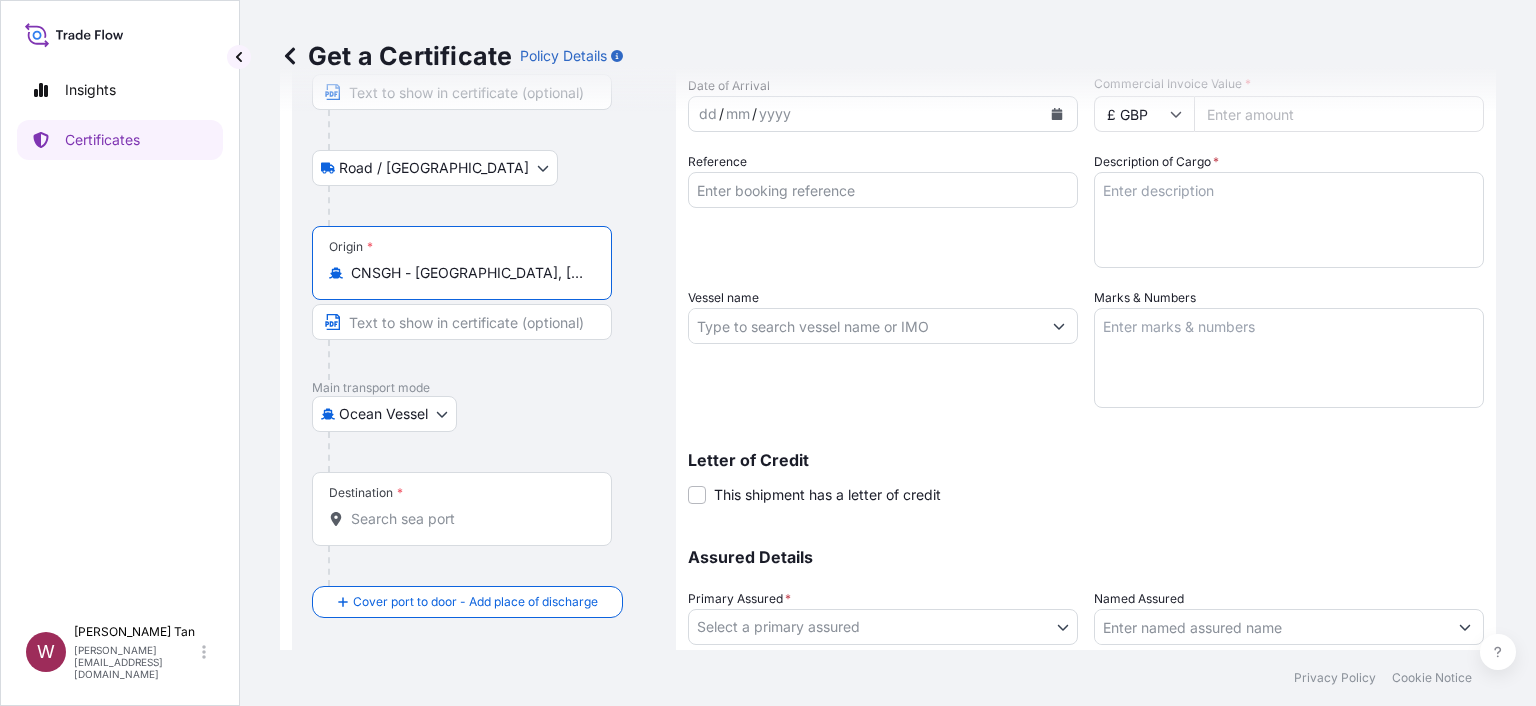 type on "CNSGH - [GEOGRAPHIC_DATA], [GEOGRAPHIC_DATA]" 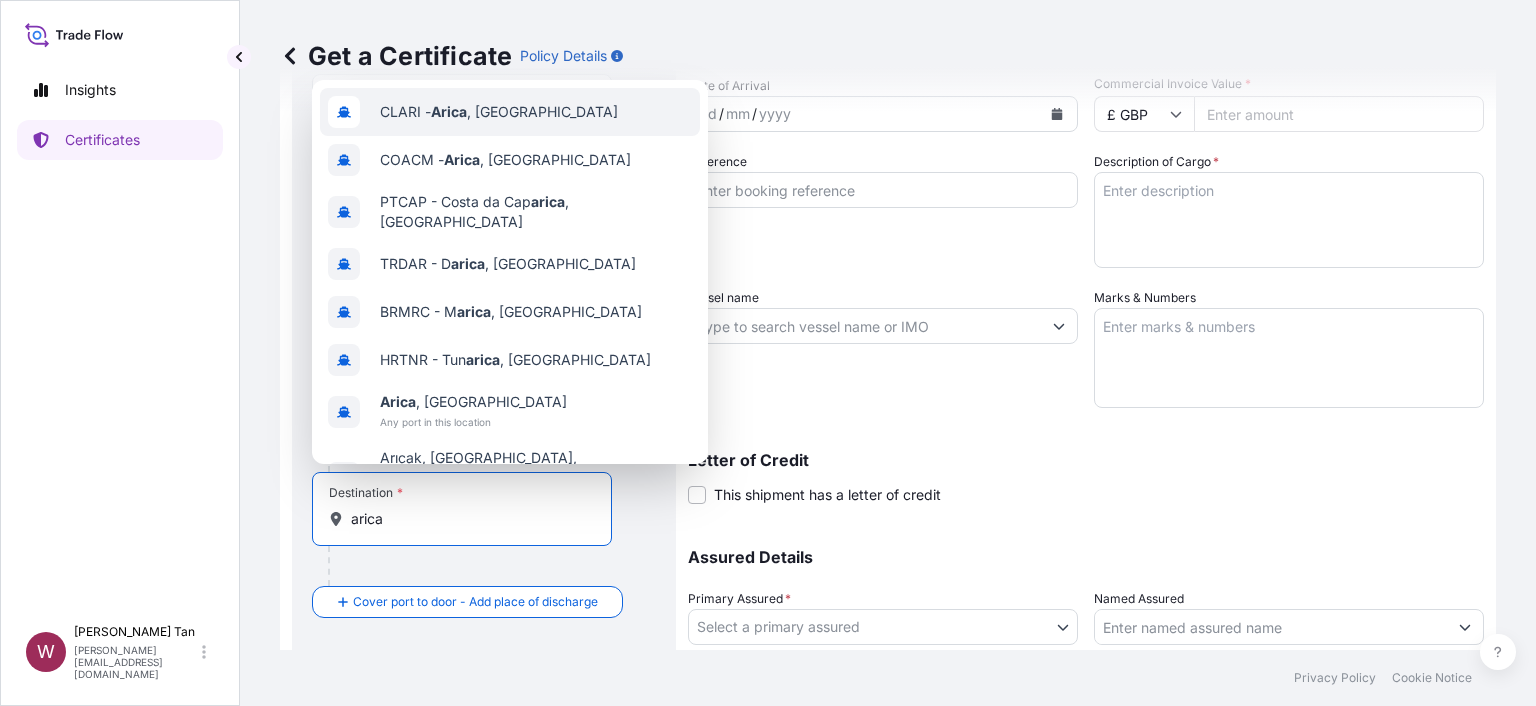 click on "[PERSON_NAME] , [GEOGRAPHIC_DATA]" at bounding box center (510, 112) 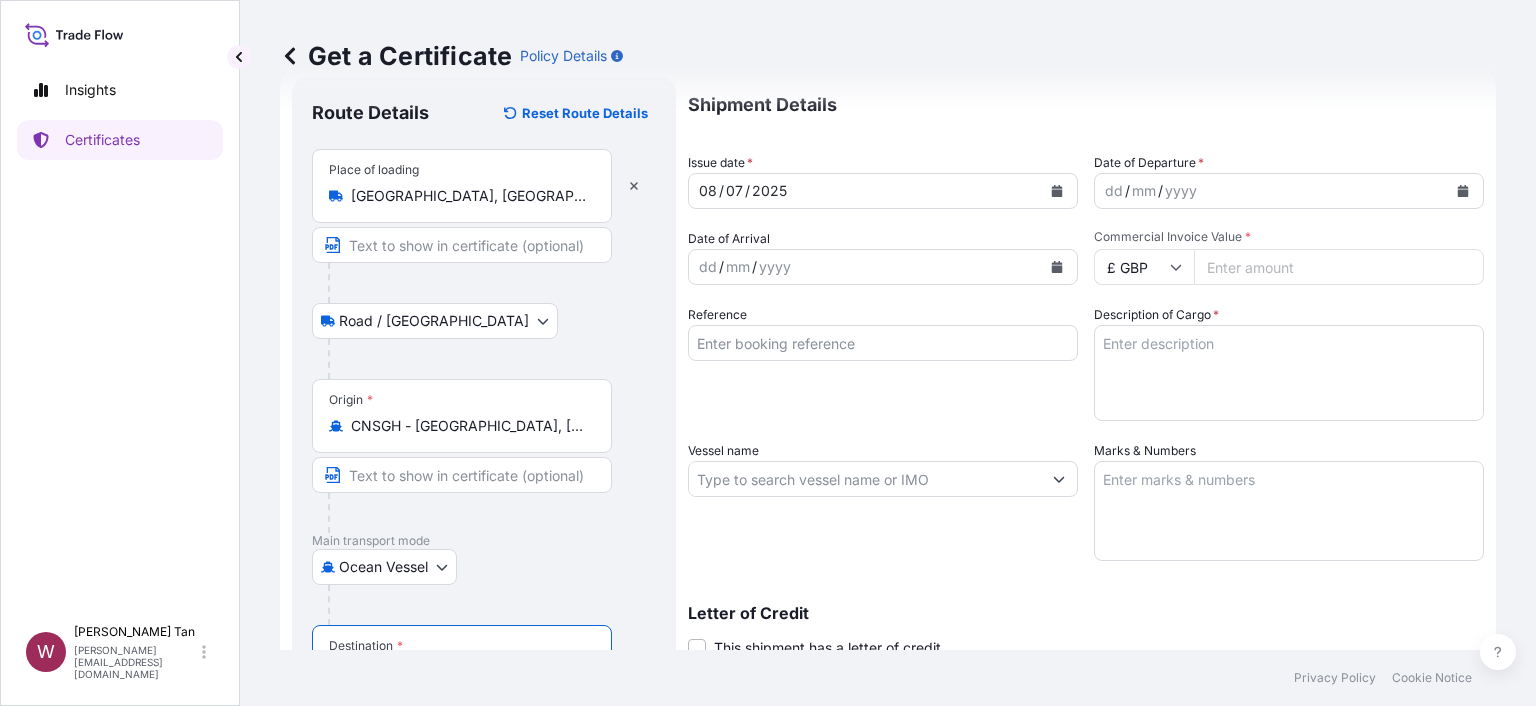 scroll, scrollTop: 42, scrollLeft: 0, axis: vertical 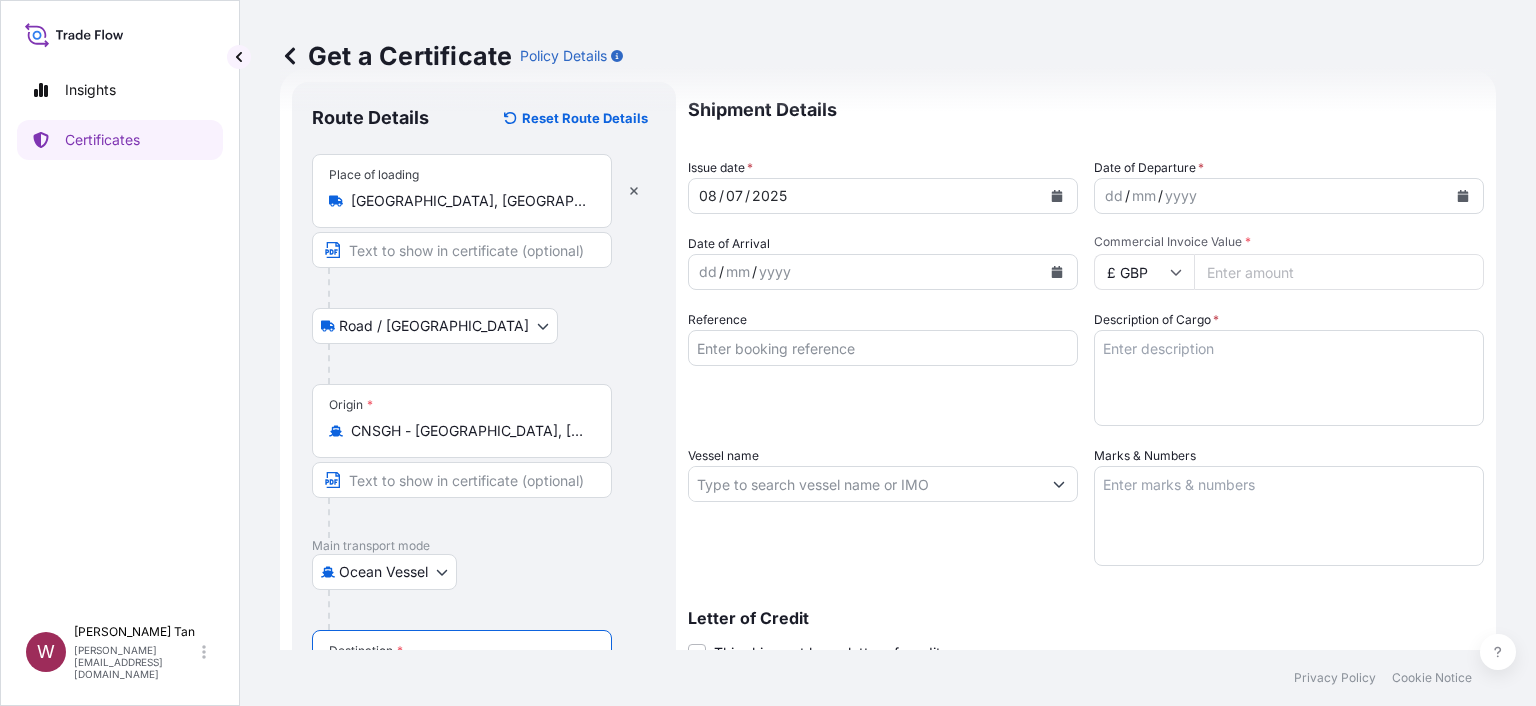 type on "[PERSON_NAME], [GEOGRAPHIC_DATA]" 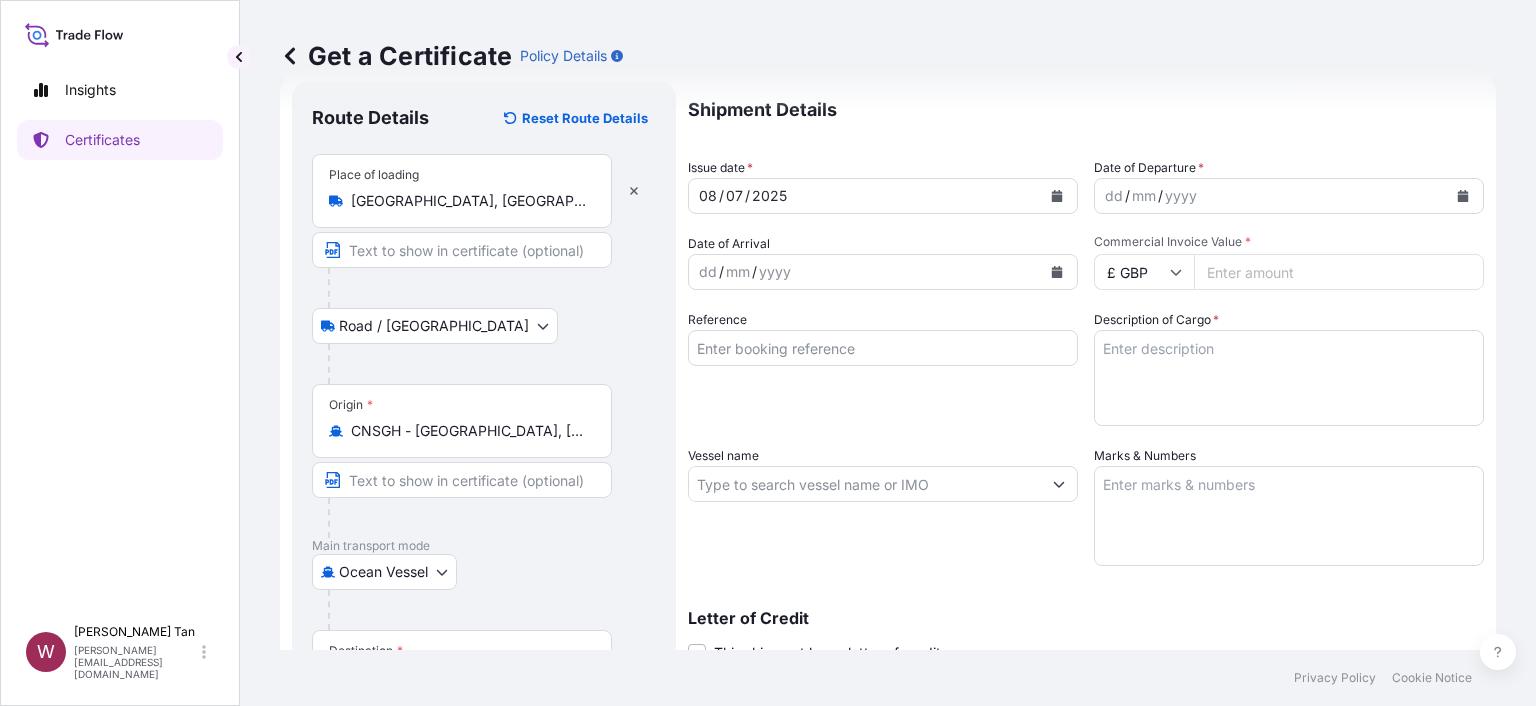 click at bounding box center (1057, 196) 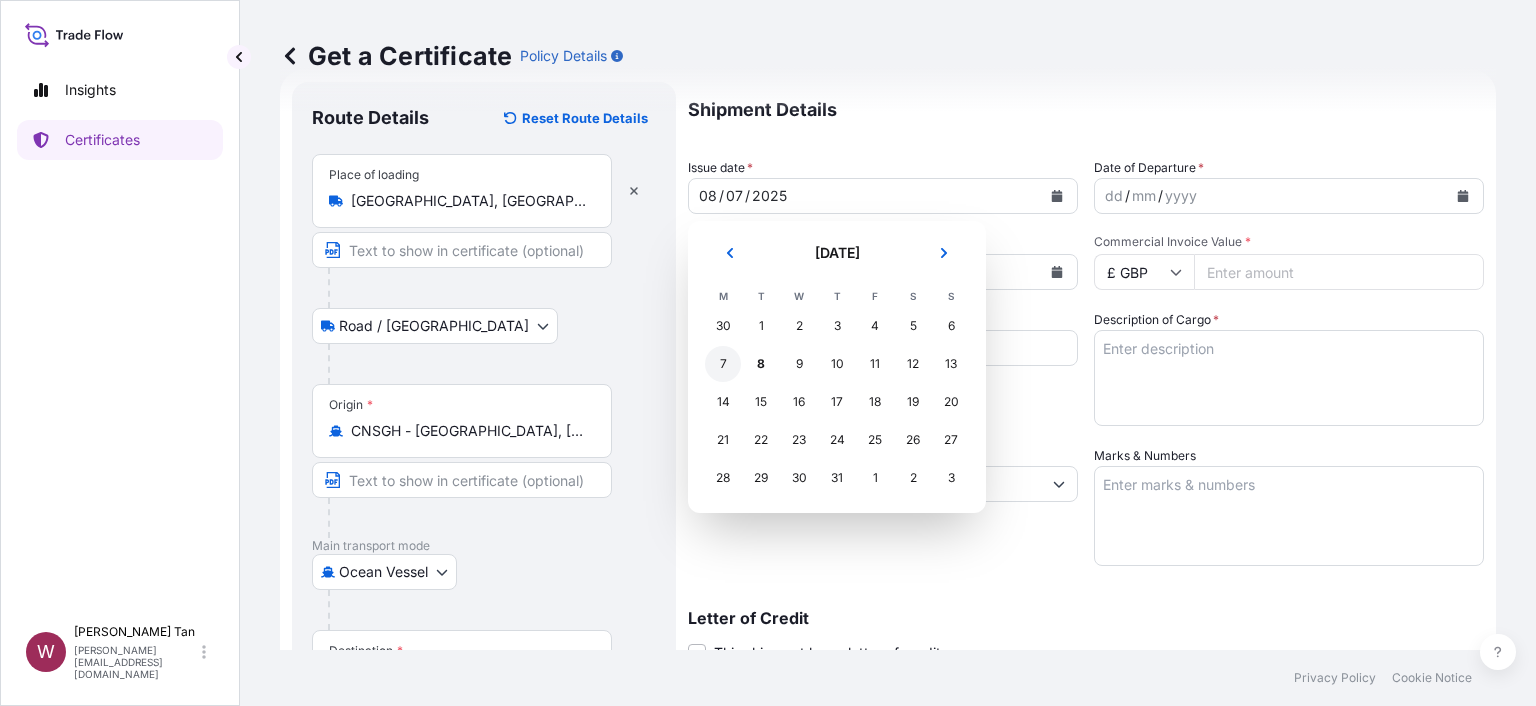 click on "7" at bounding box center (723, 364) 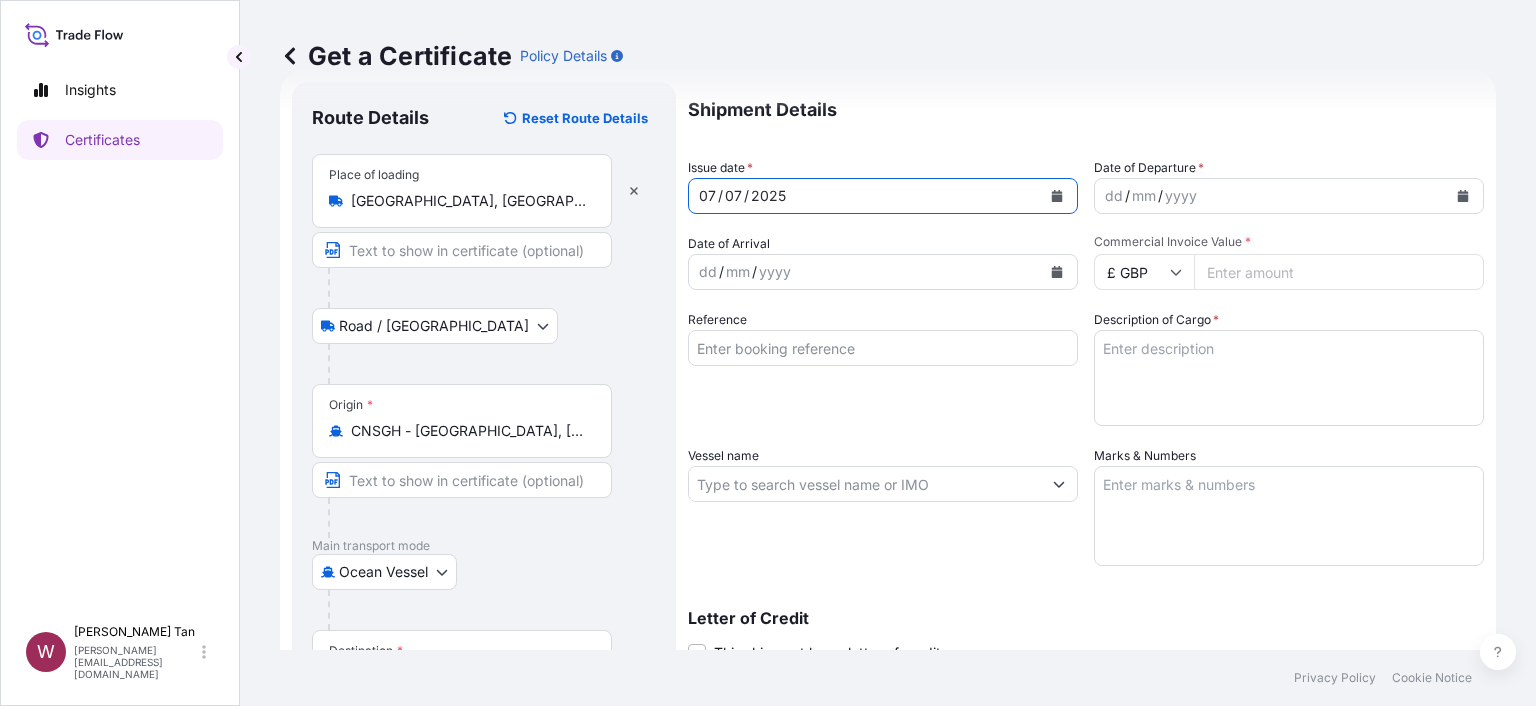 click at bounding box center (1057, 196) 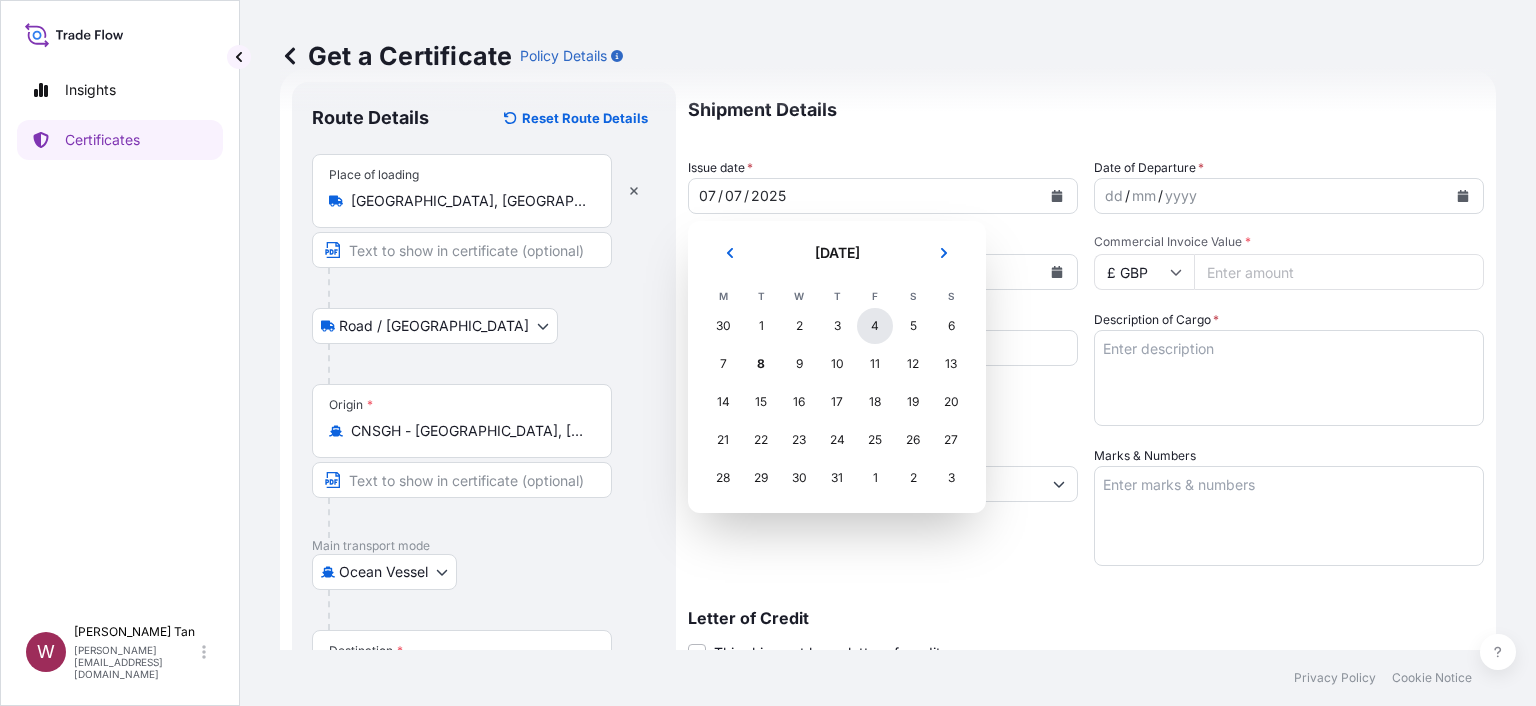 click on "4" at bounding box center (875, 326) 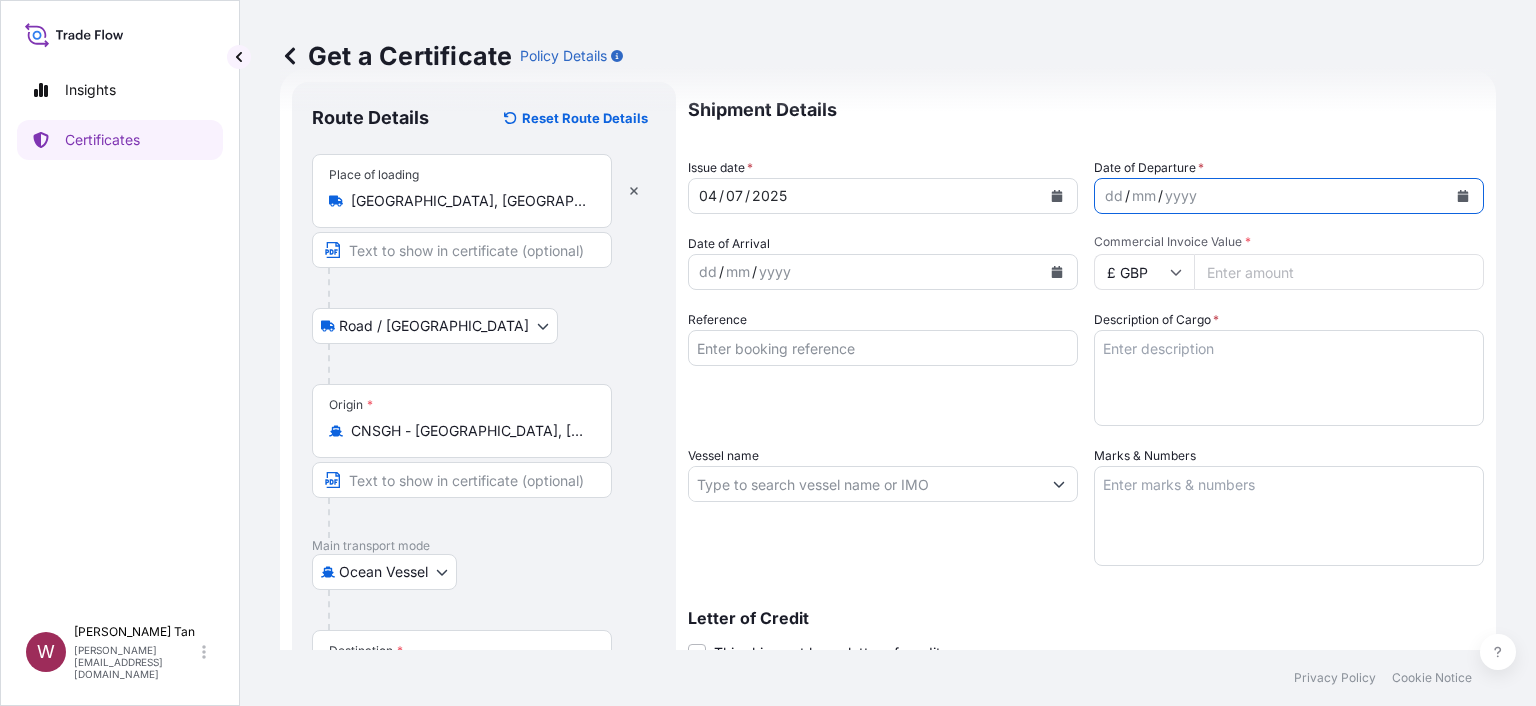click 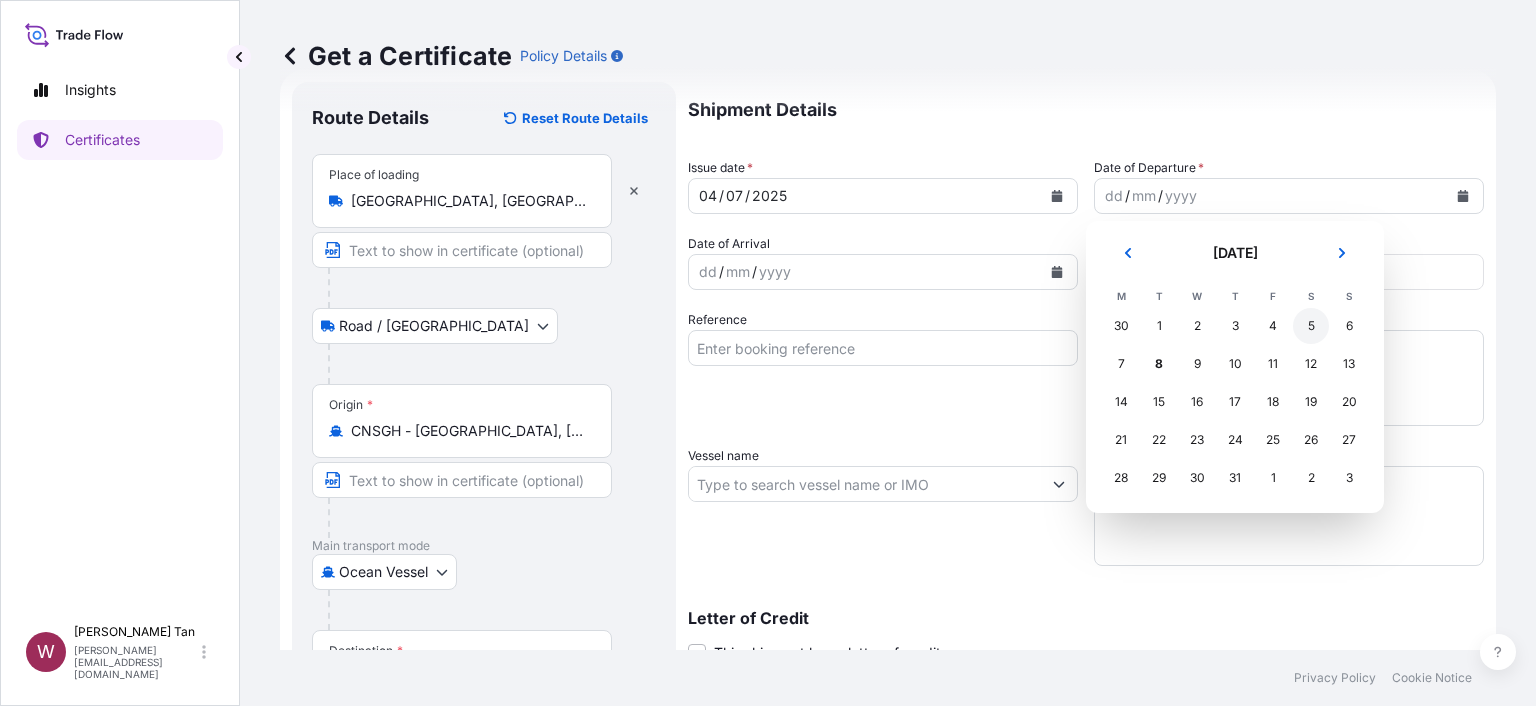 click on "5" at bounding box center [1311, 326] 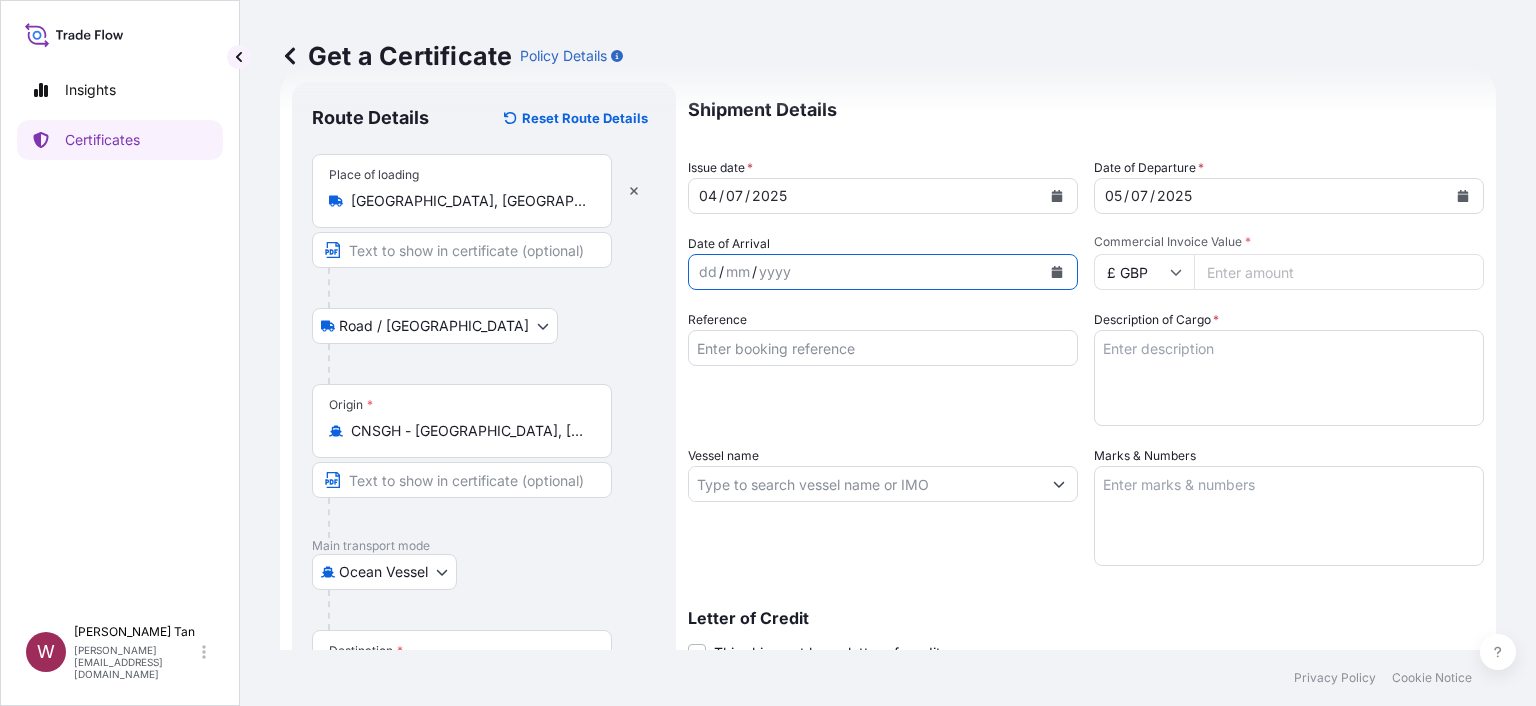 click at bounding box center [1057, 272] 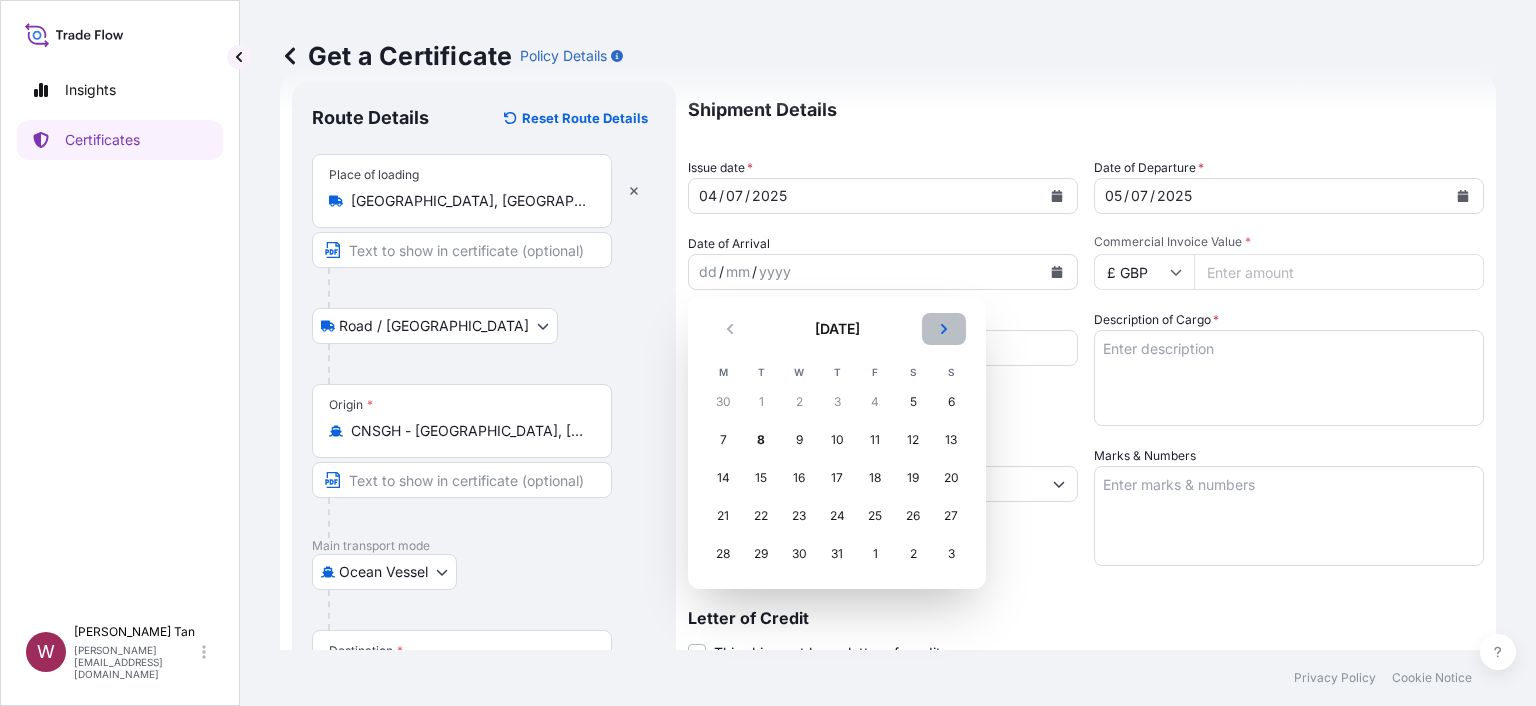 click 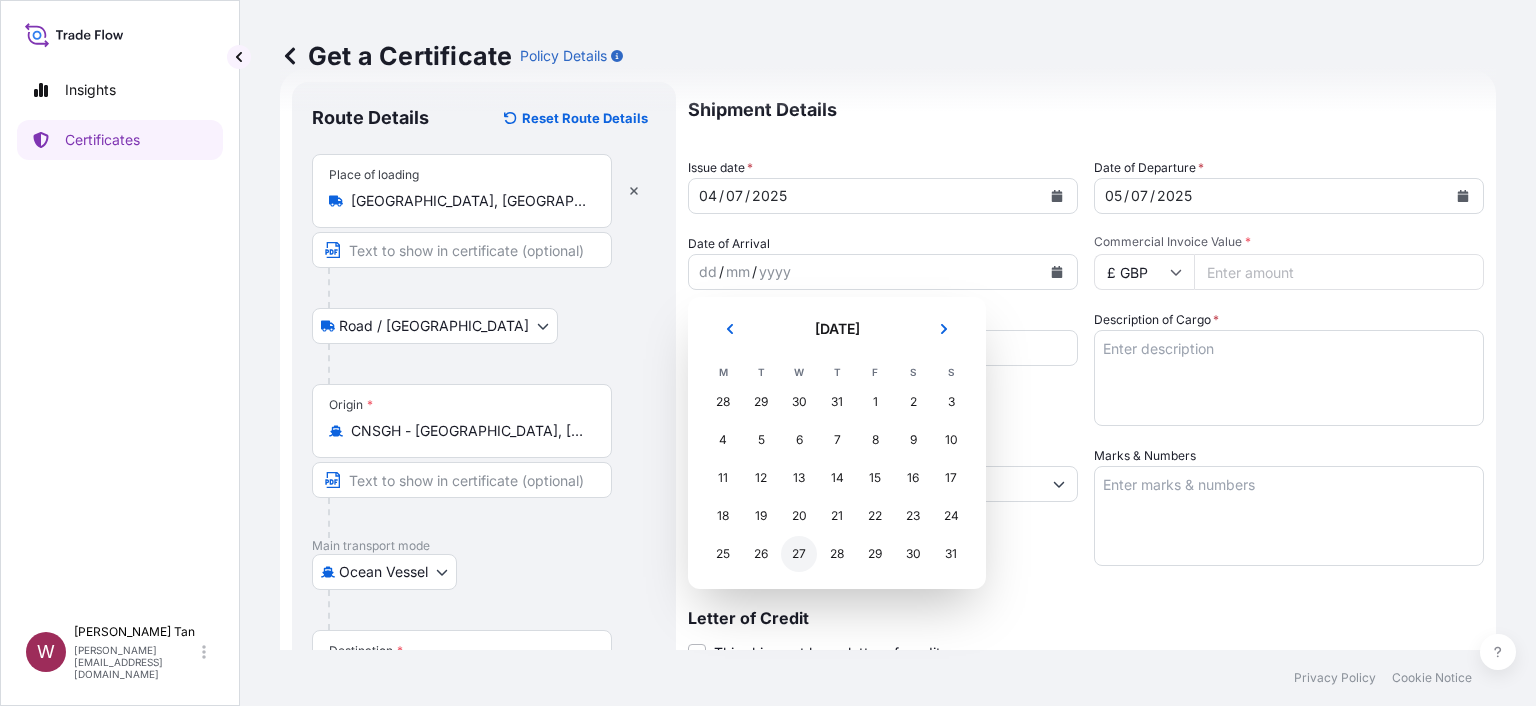 click on "27" at bounding box center [799, 554] 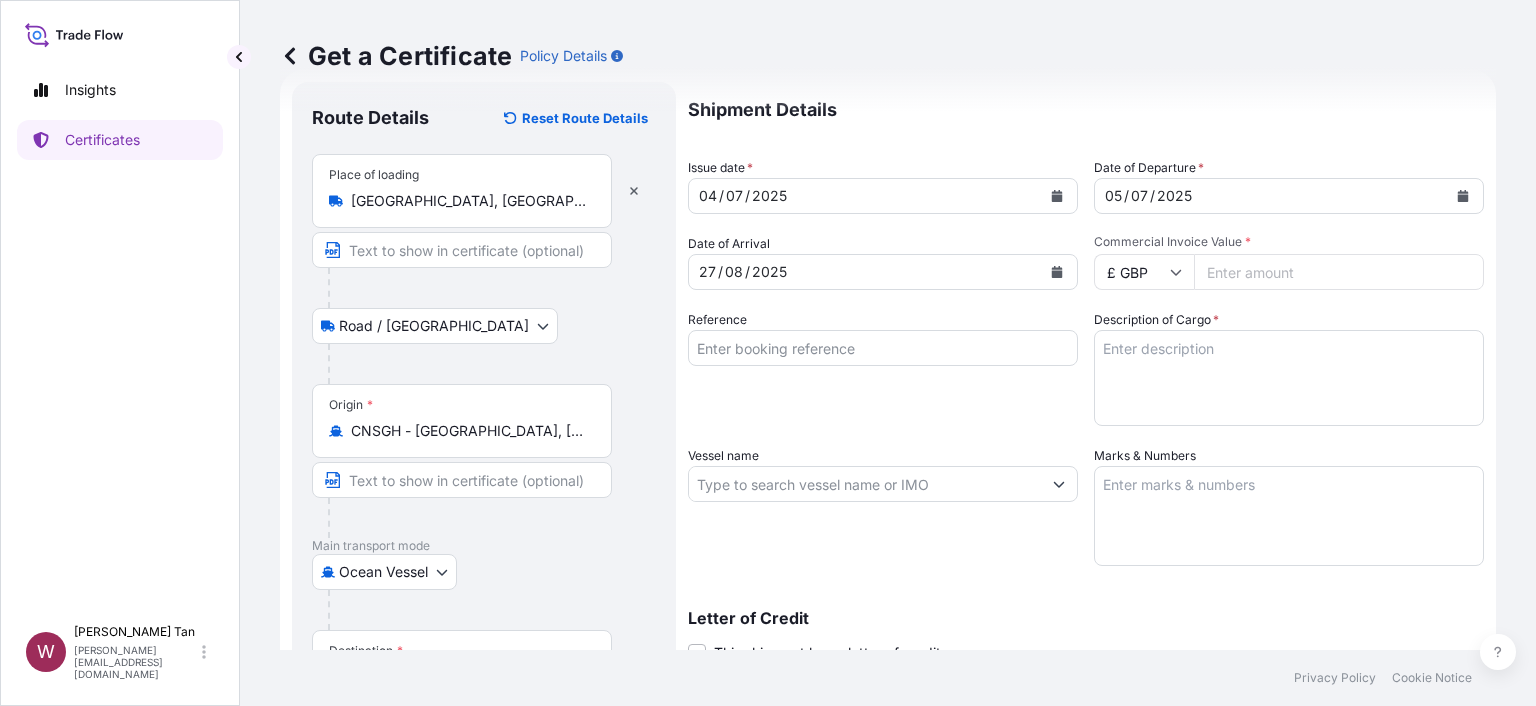 click on "Reference" at bounding box center [883, 348] 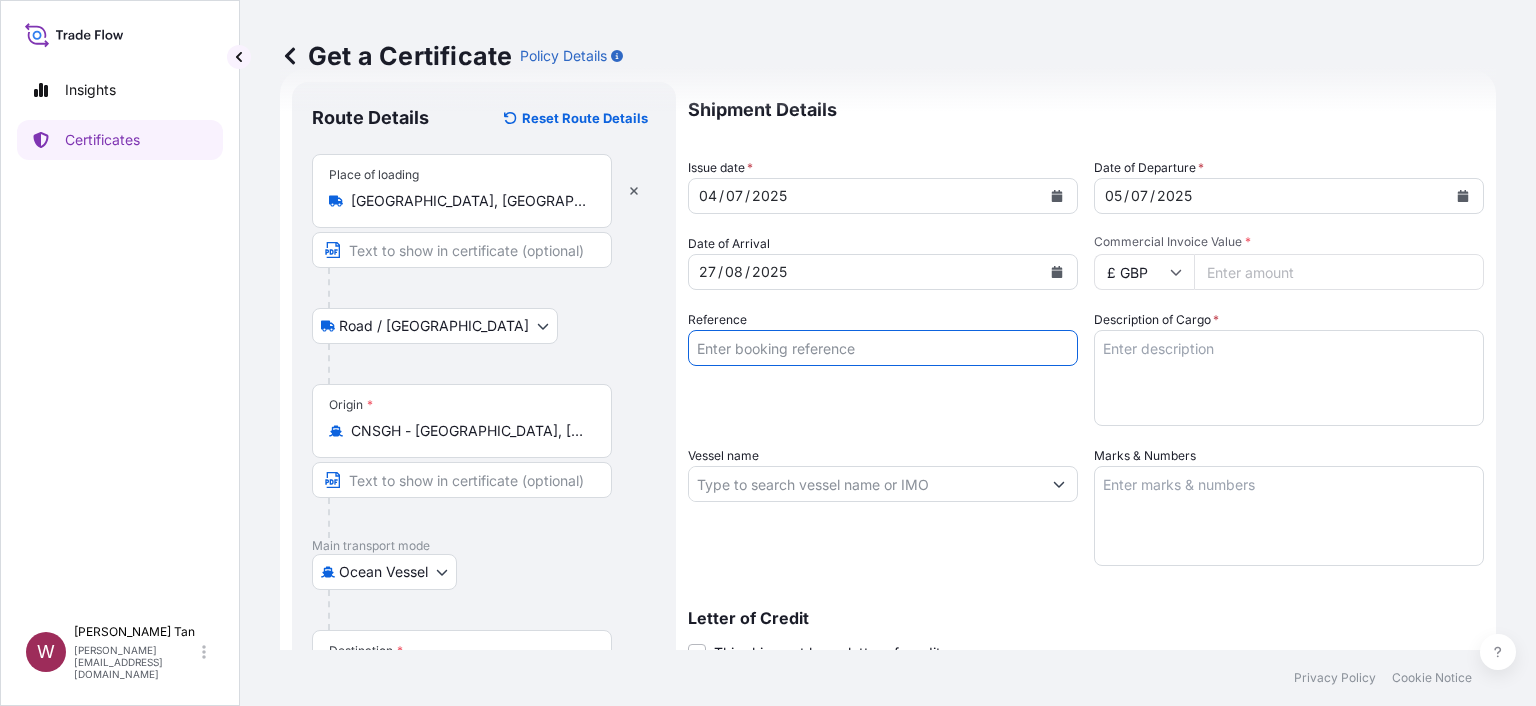 paste on "CPP/2025/POM-0002.1 CIPL 7202/25 (APSO002727)" 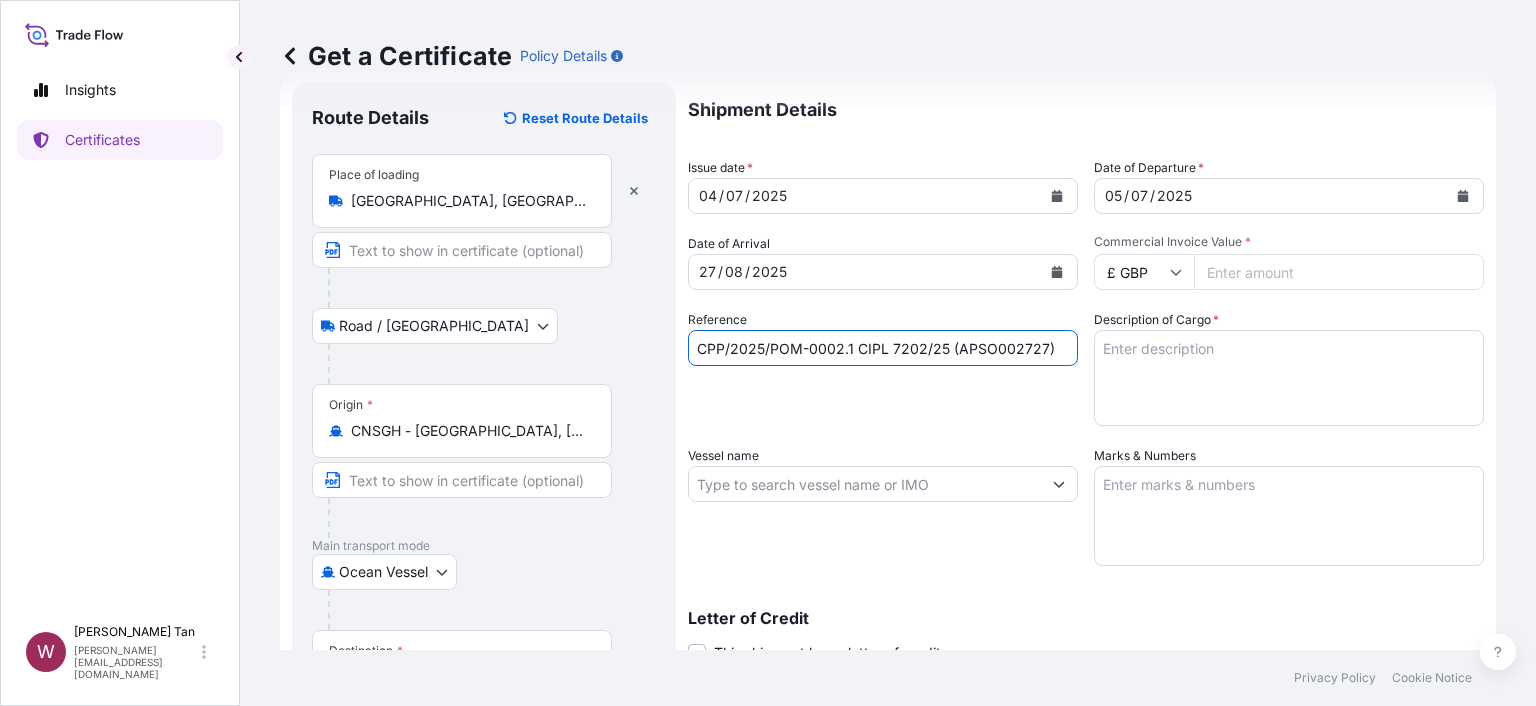 click on "CPP/2025/POM-0002.1 CIPL 7202/25 (APSO002727)" at bounding box center (883, 348) 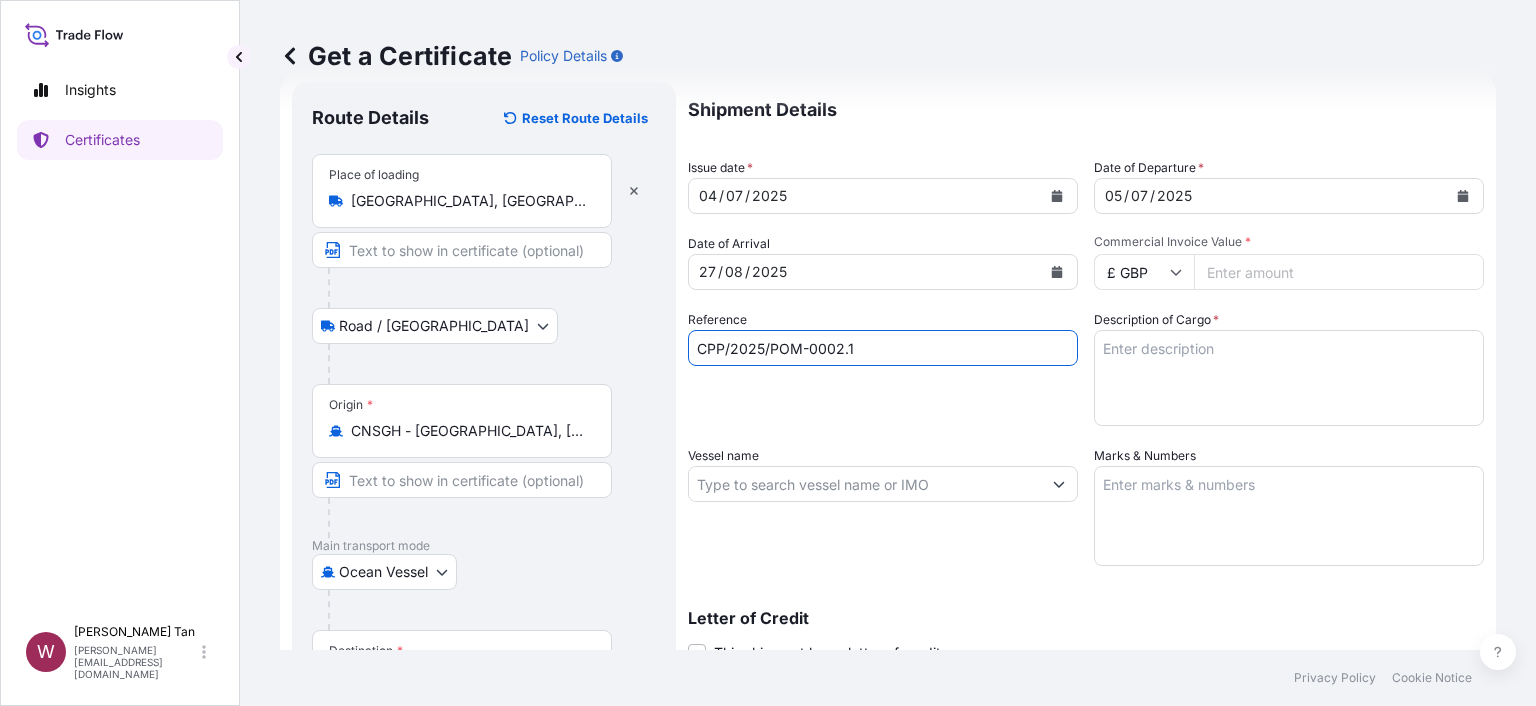 type on "CPP/2025/POM-0002.1" 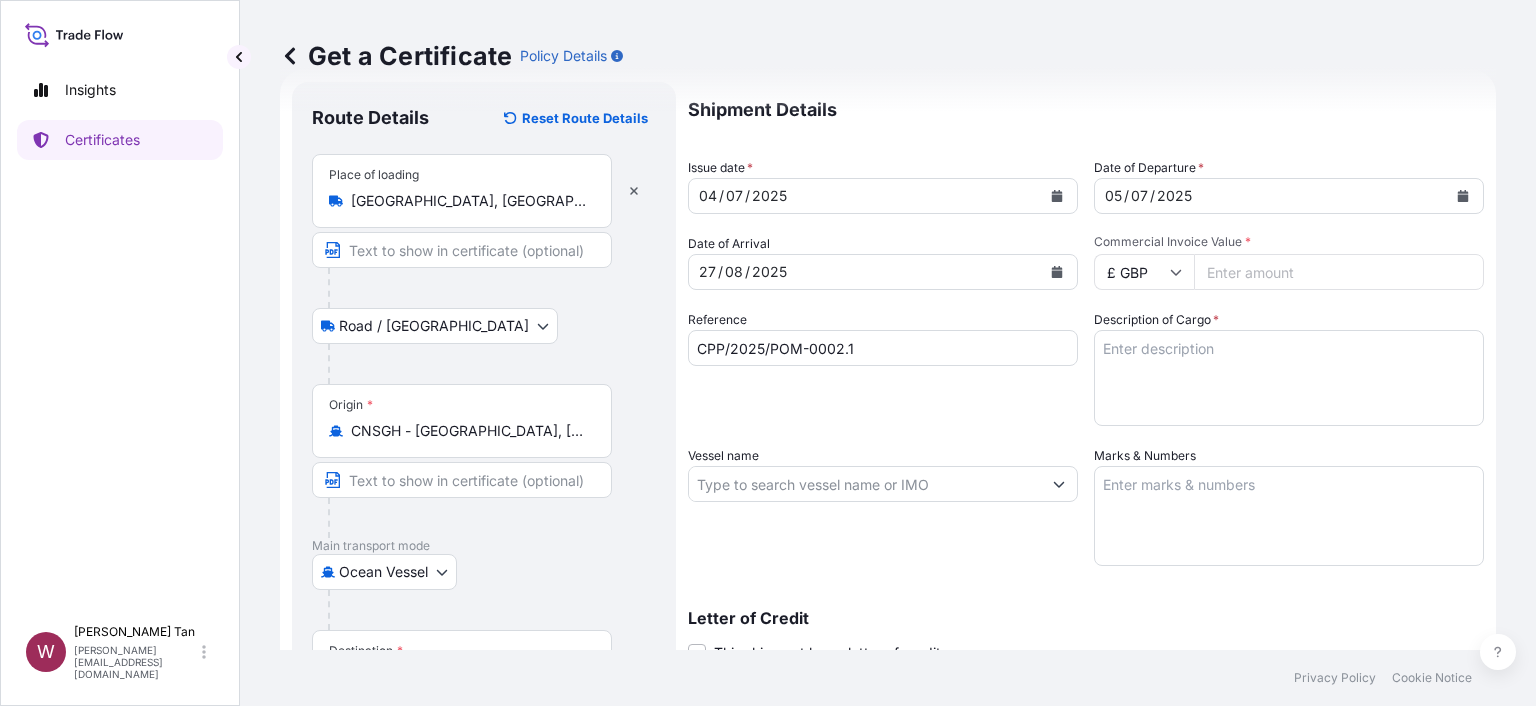 click on "Marks & Numbers" at bounding box center (1289, 516) 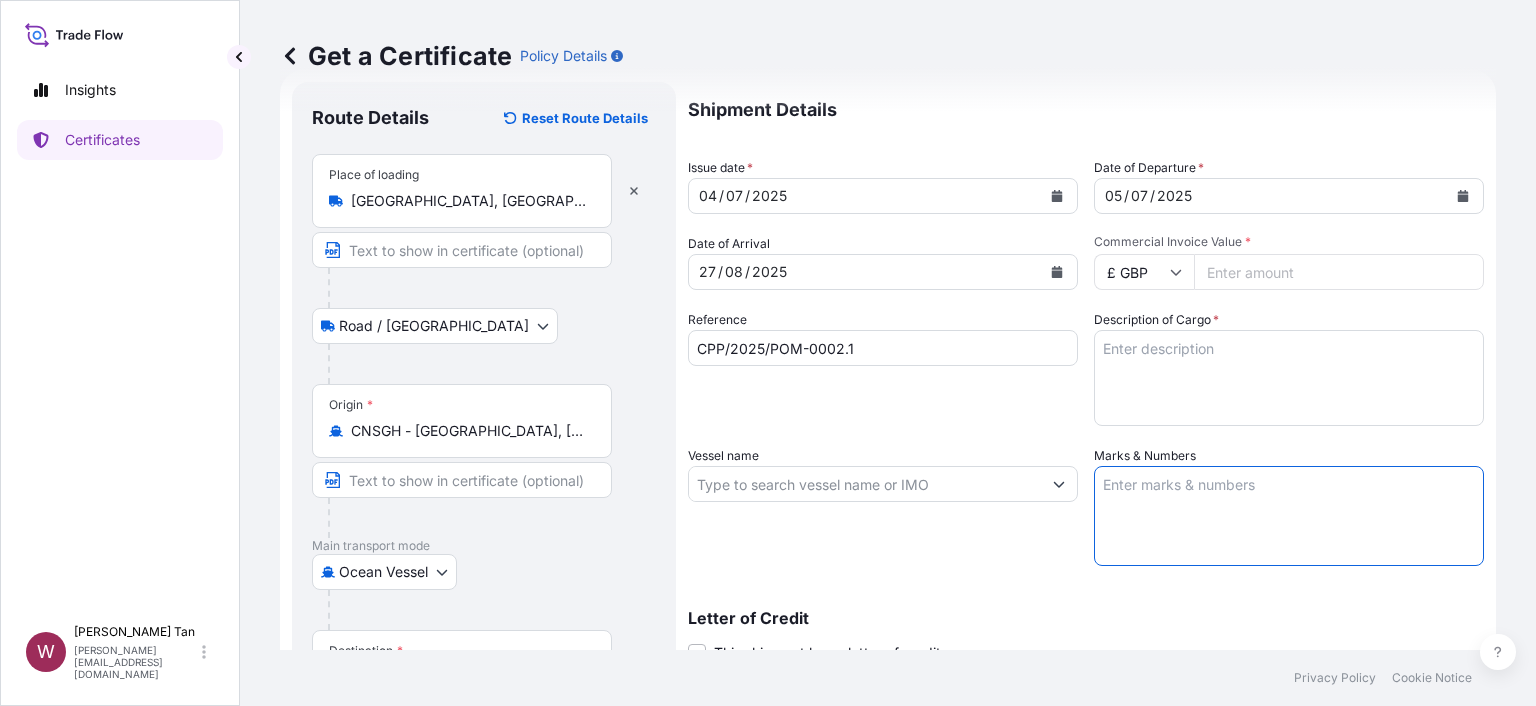 paste on "1 X 40'
TOTAL PACKAGES: 12
TOTAL G/WEIGHT: 14.680 MT" 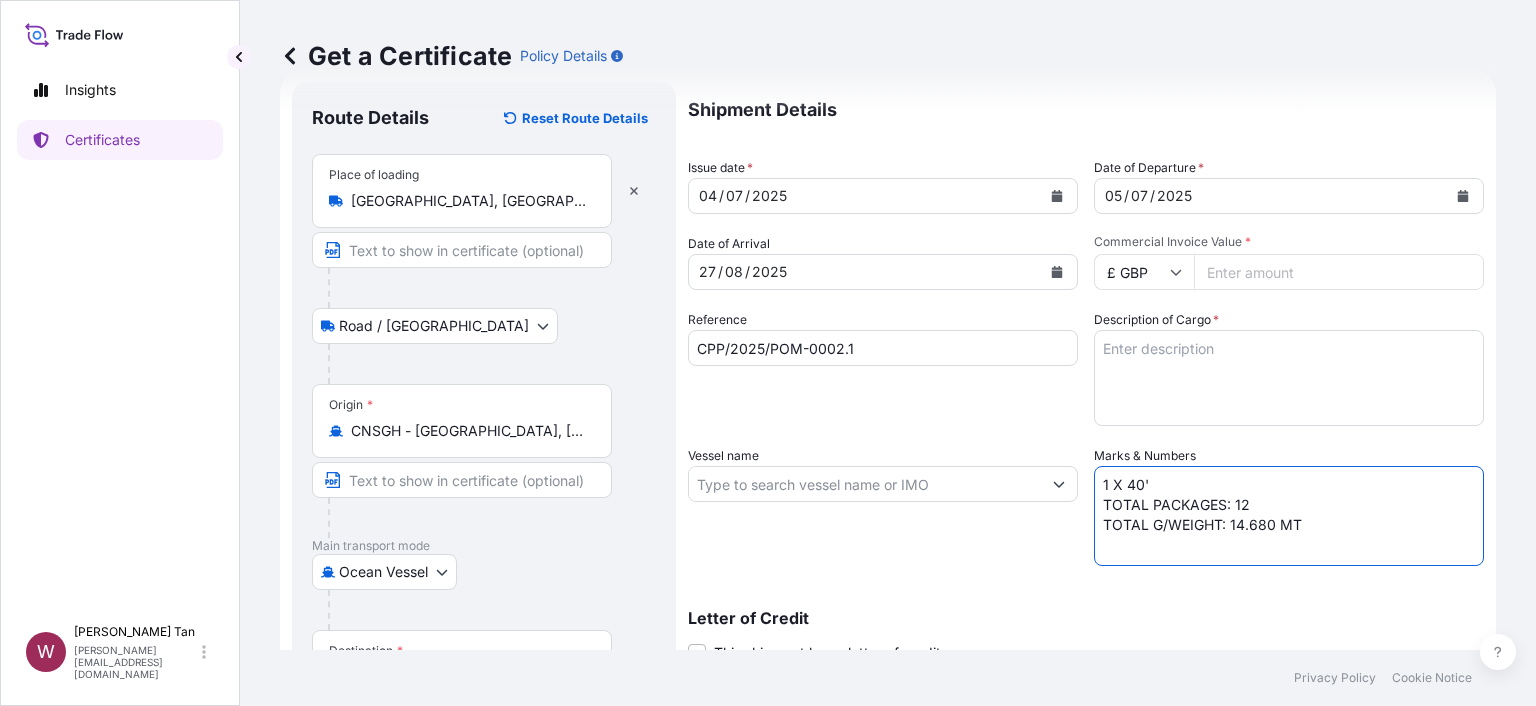 type on "1 X 40'
TOTAL PACKAGES: 12
TOTAL G/WEIGHT: 14.680 MT" 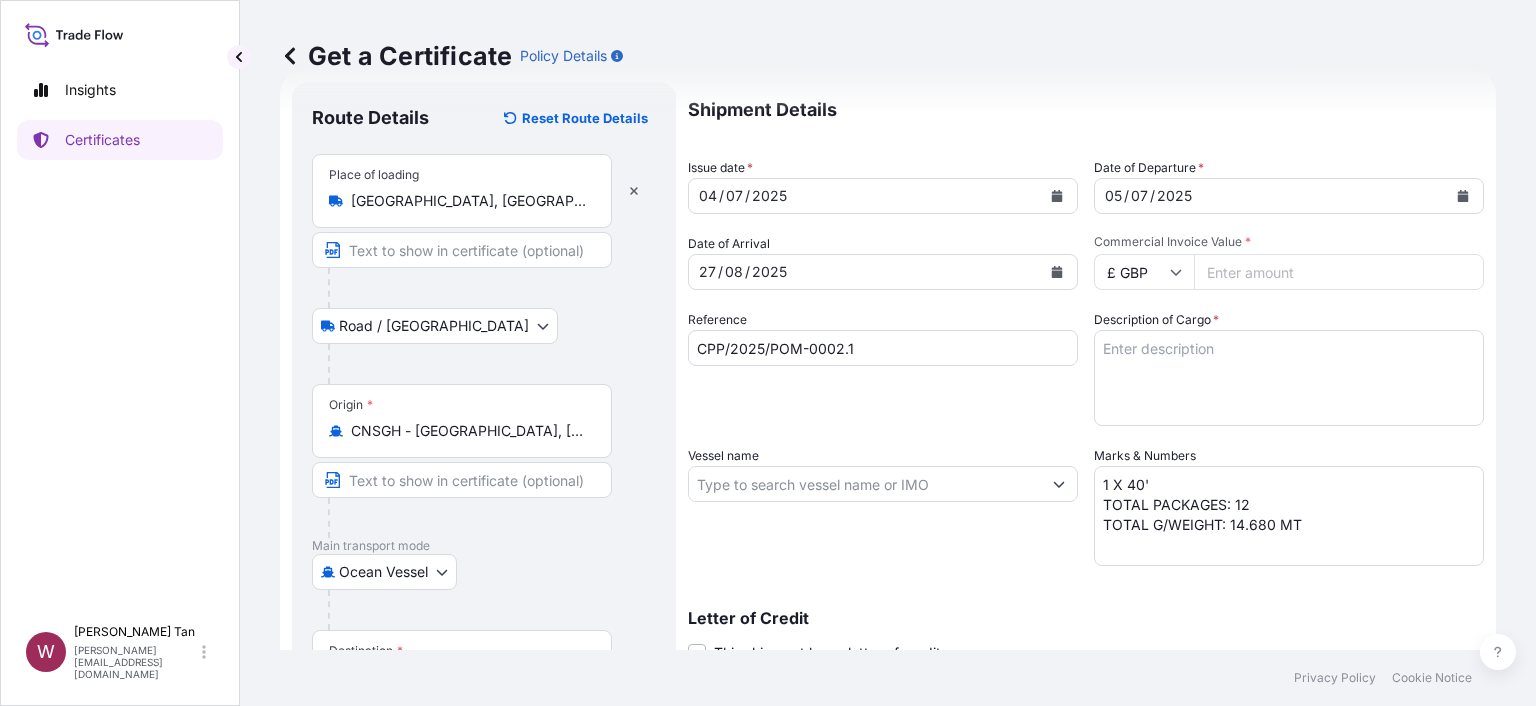 click on "Description of Cargo *" at bounding box center (1289, 378) 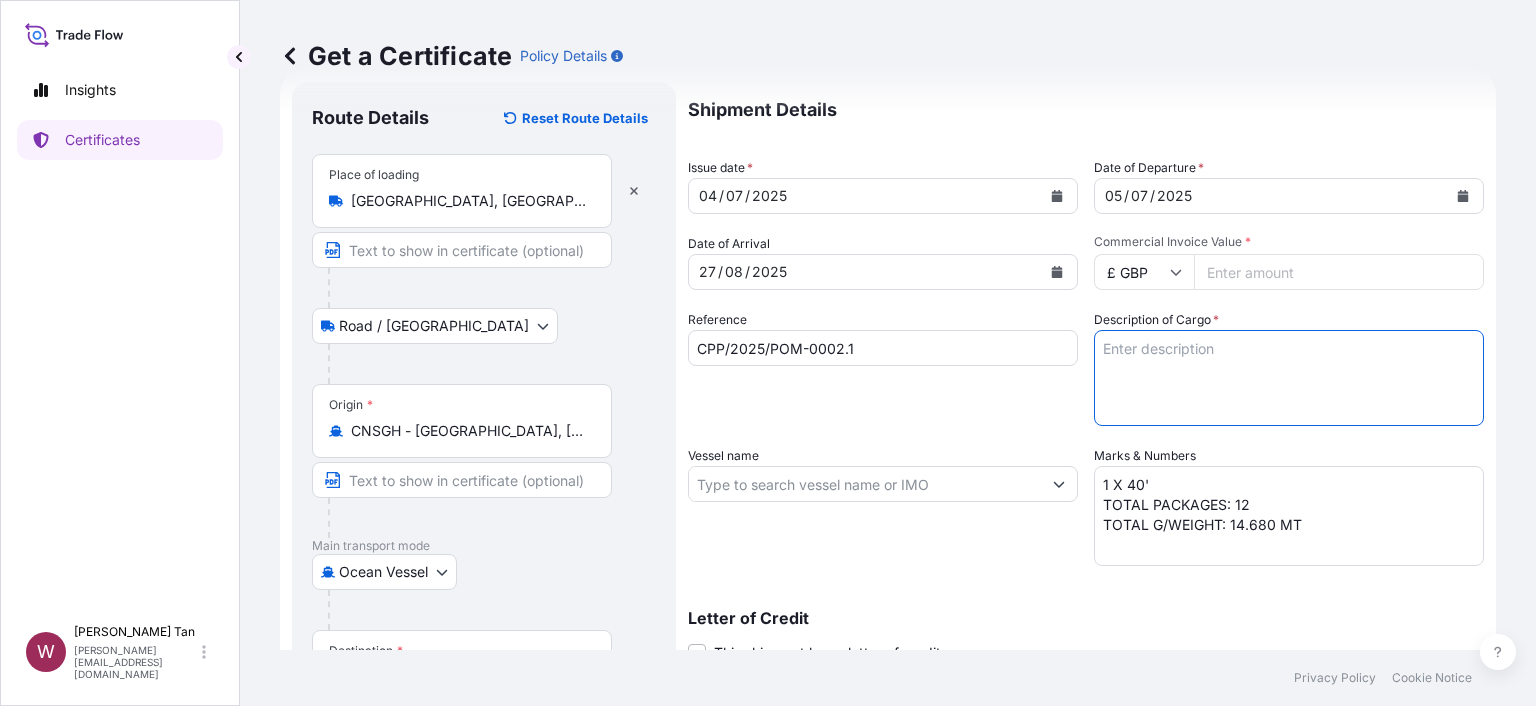 paste on "PRODUCTION TUBING 2.3/8", 4.6 PPF,
L-80 13CR, SEAL LOCK XD
PUP JOINT 2.3/8", 4.6 PPF, L-80 13CR13,
SEAL LOCK XD, 1.0 M
PUP JOINT 2.3/8", 4.6 PPF, L-80 13CR13,
SEAL LOCK XD, 1.5 M
PUP JOINT 2.3/8", 4.6 PPF, L-80 13CR13,
SEAL LOCK XD, 2.0 M
PUP JOINT 2.3/8", 4.6 PPF, L-80 13CR13,
SEAL LOCK XD, 2.5 M
PUP JOINT 2.3/8", 4.6 PPF, L-80 13CR13,
SEAL LOCK XD, 3.0 M
2.3/8" L80 13CR, SEAL LOCK XD
COUPLING
Insured Premium Value : 16.66 USD" 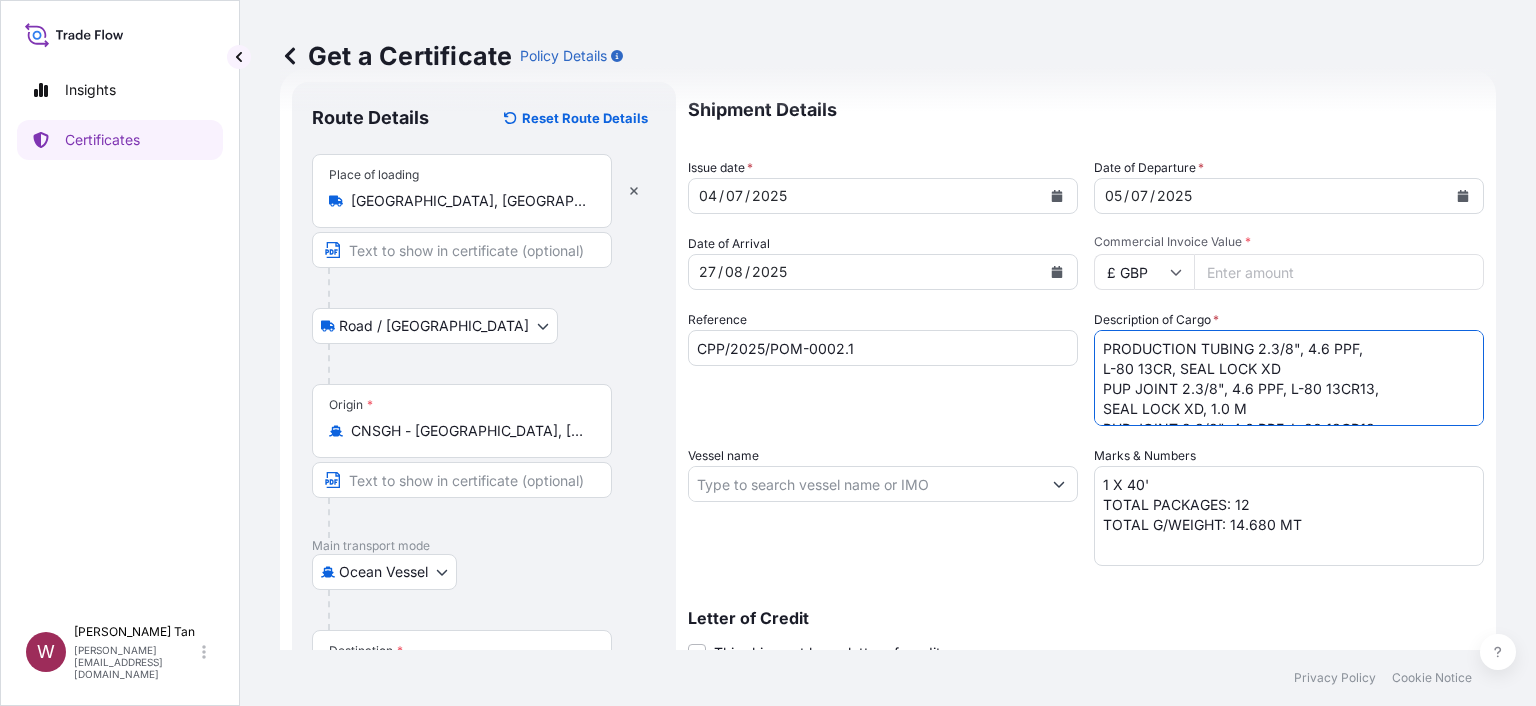 scroll, scrollTop: 212, scrollLeft: 0, axis: vertical 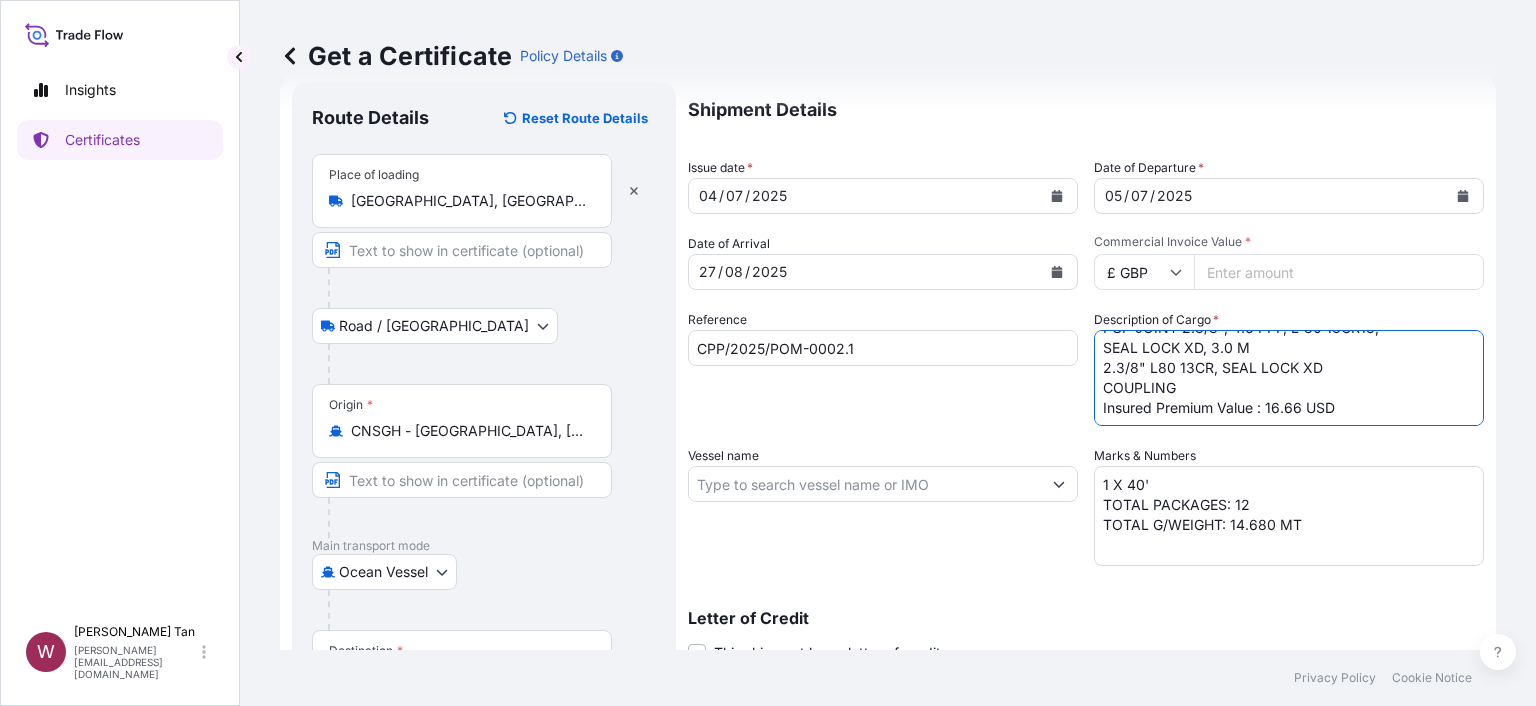 drag, startPoint x: 1176, startPoint y: 388, endPoint x: 1239, endPoint y: 389, distance: 63.007935 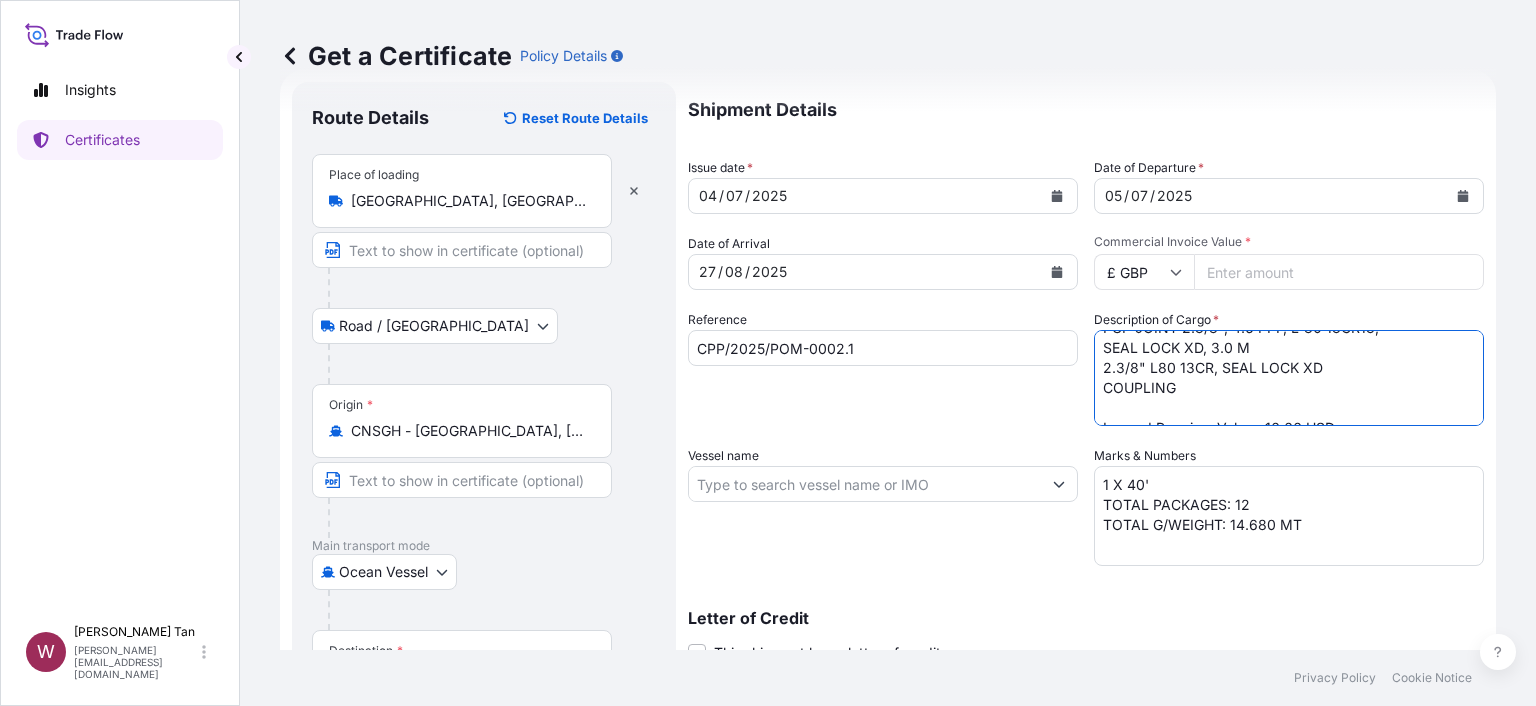 scroll, scrollTop: 241, scrollLeft: 0, axis: vertical 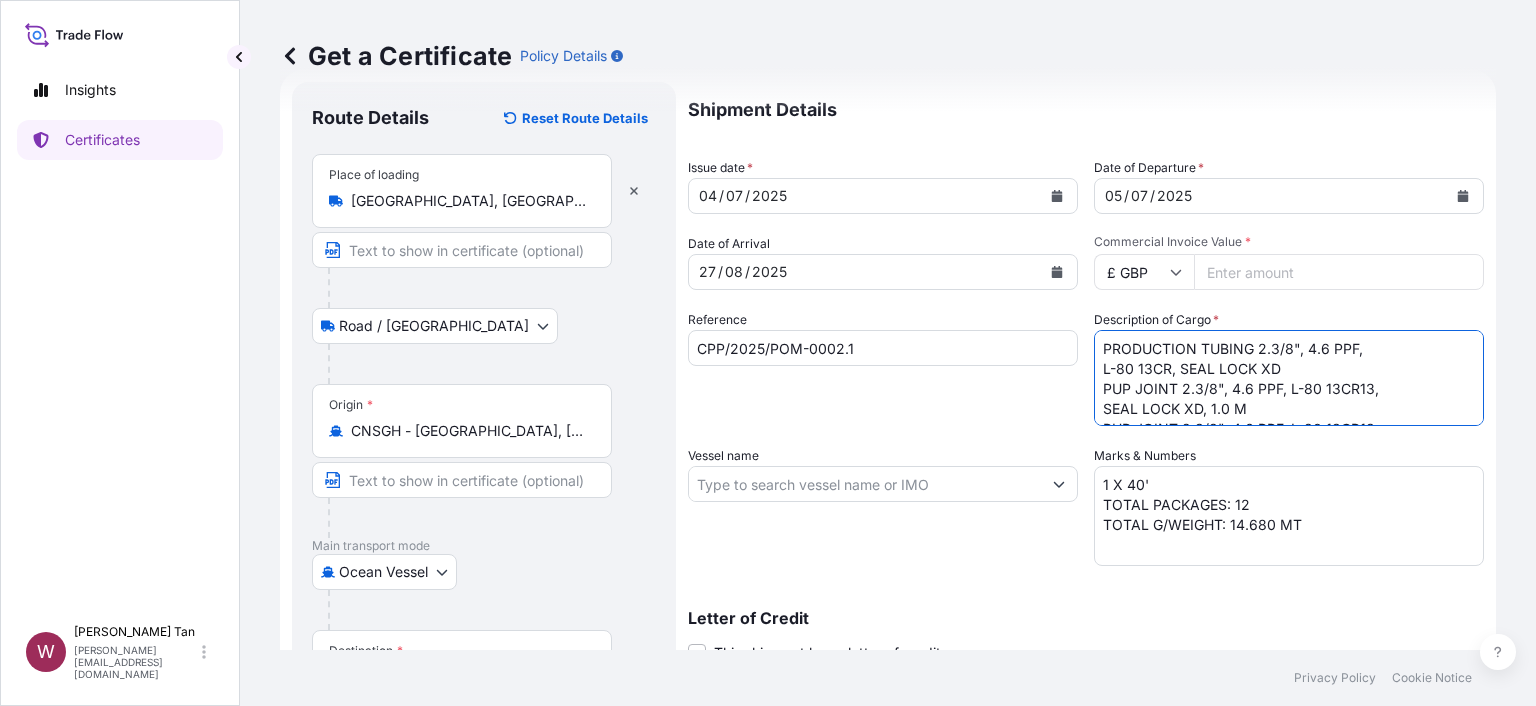 click on "PRODUCTION TUBING 2.3/8", 4.6 PPF,
L-80 13CR, SEAL LOCK XD
PUP JOINT 2.3/8", 4.6 PPF, L-80 13CR13,
SEAL LOCK XD, 1.0 M
PUP JOINT 2.3/8", 4.6 PPF, L-80 13CR13,
SEAL LOCK XD, 1.5 M
PUP JOINT 2.3/8", 4.6 PPF, L-80 13CR13,
SEAL LOCK XD, 2.0 M
PUP JOINT 2.3/8", 4.6 PPF, L-80 13CR13,
SEAL LOCK XD, 2.5 M
PUP JOINT 2.3/8", 4.6 PPF, L-80 13CR13,
SEAL LOCK XD, 3.0 M
2.3/8" L80 13CR, SEAL LOCK XD
COUPLING
Insured Premium Value : 16.66 USD" at bounding box center (1289, 378) 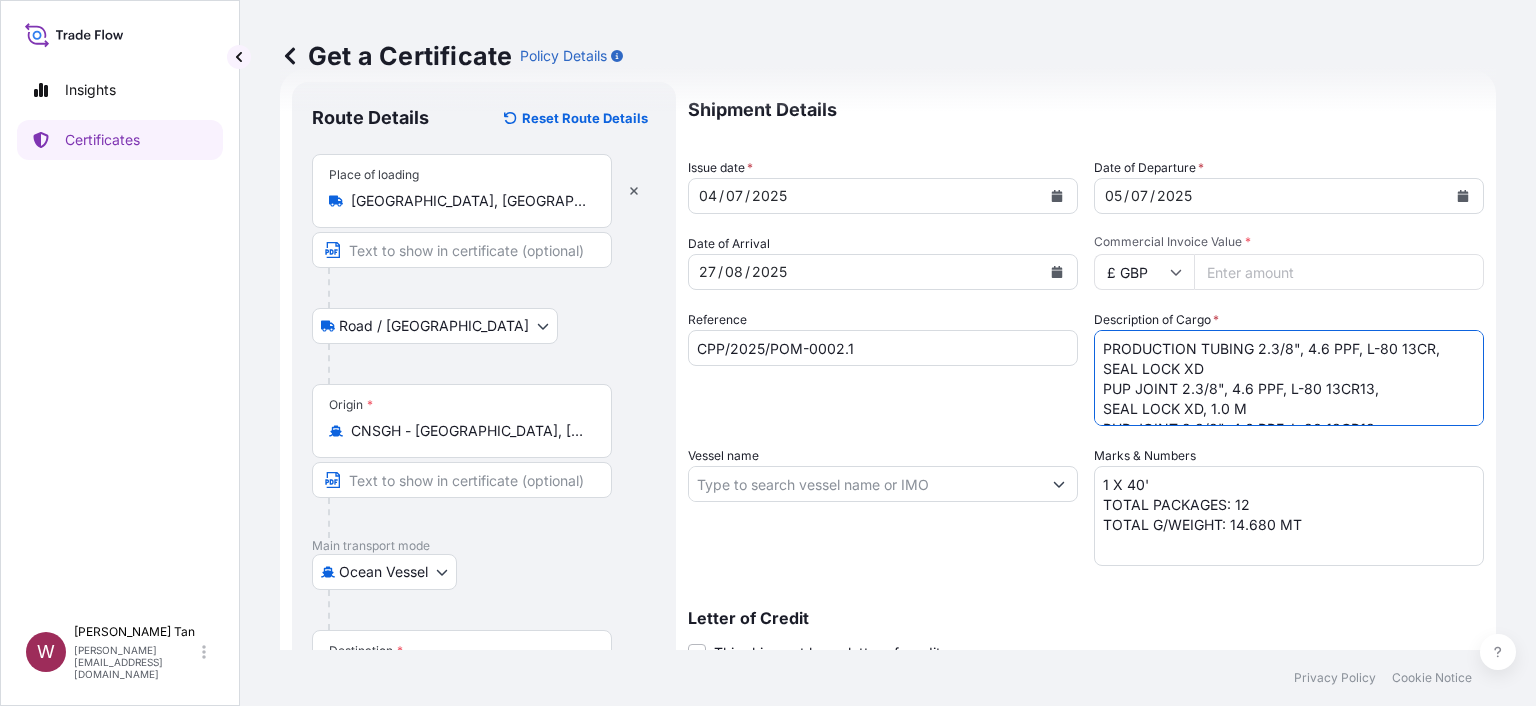 scroll, scrollTop: 12, scrollLeft: 0, axis: vertical 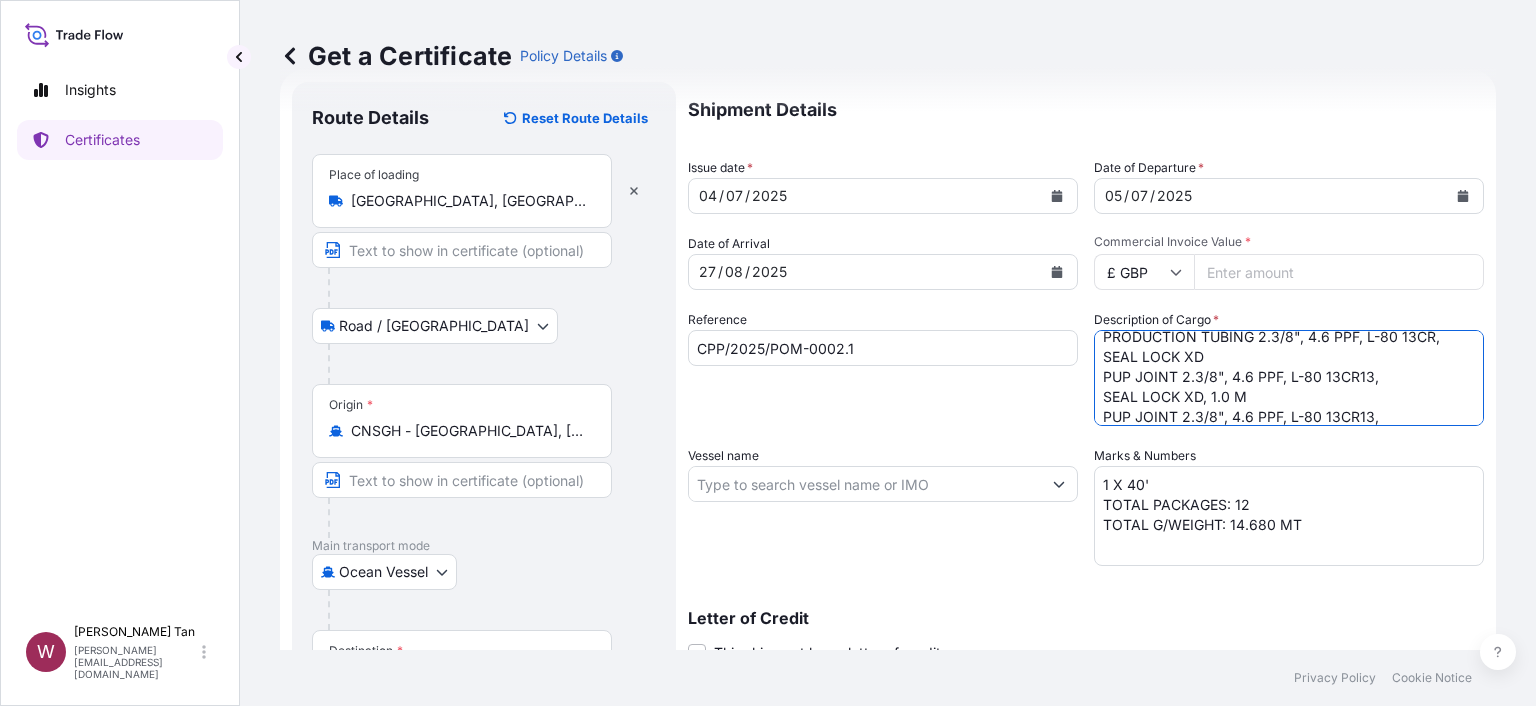 click on "PRODUCTION TUBING 2.3/8", 4.6 PPF, L-80 13CR, SEAL LOCK XD
PUP JOINT 2.3/8", 4.6 PPF, L-80 13CR13,
SEAL LOCK XD, 1.0 M
PUP JOINT 2.3/8", 4.6 PPF, L-80 13CR13,
SEAL LOCK XD, 1.5 M
PUP JOINT 2.3/8", 4.6 PPF, L-80 13CR13,
SEAL LOCK XD, 2.0 M
PUP JOINT 2.3/8", 4.6 PPF, L-80 13CR13,
SEAL LOCK XD, 2.5 M
PUP JOINT 2.3/8", 4.6 PPF, L-80 13CR13,
SEAL LOCK XD, 3.0 M
2.3/8" L80 13CR, SEAL LOCK XD
COUPLING
Insured Premium Value : 16.66 USD" at bounding box center (1289, 378) 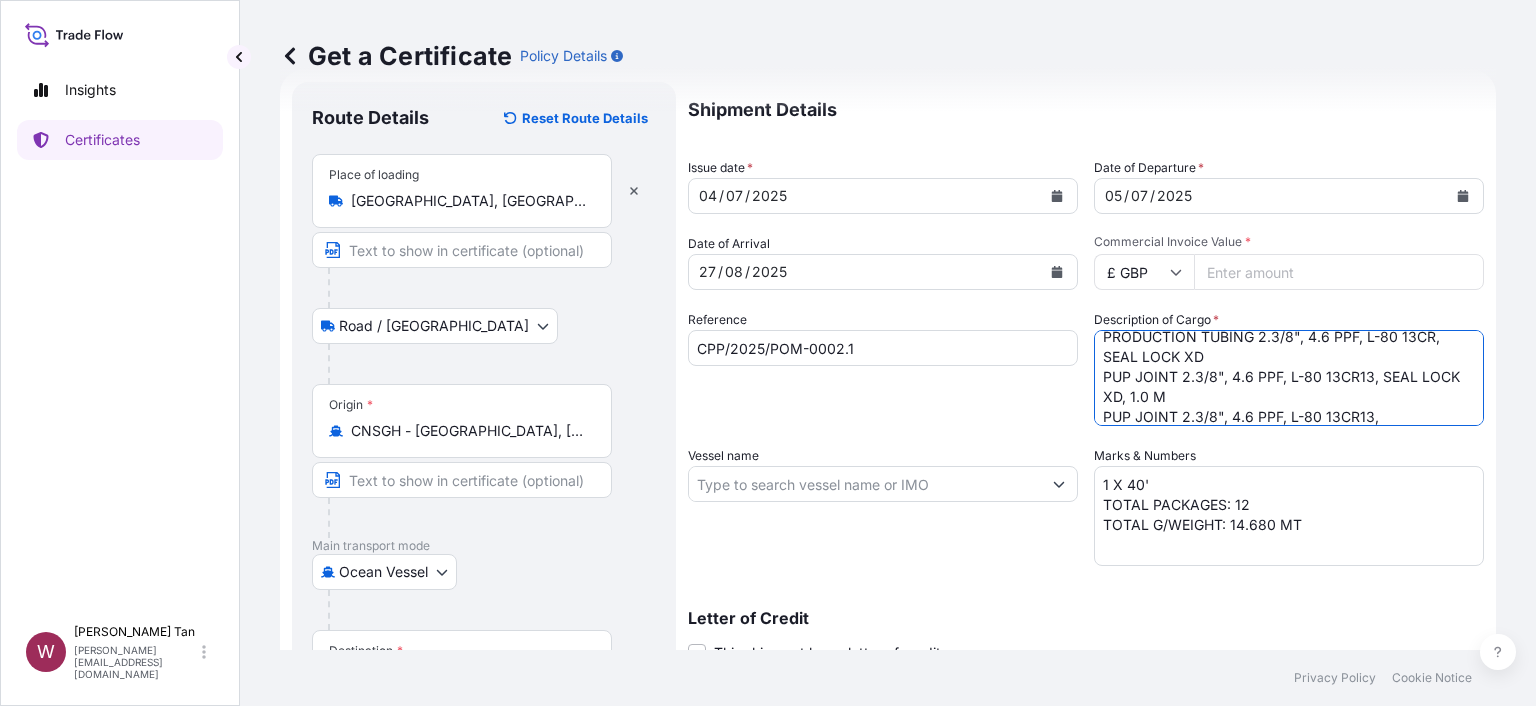 drag, startPoint x: 1397, startPoint y: 410, endPoint x: 1397, endPoint y: 422, distance: 12 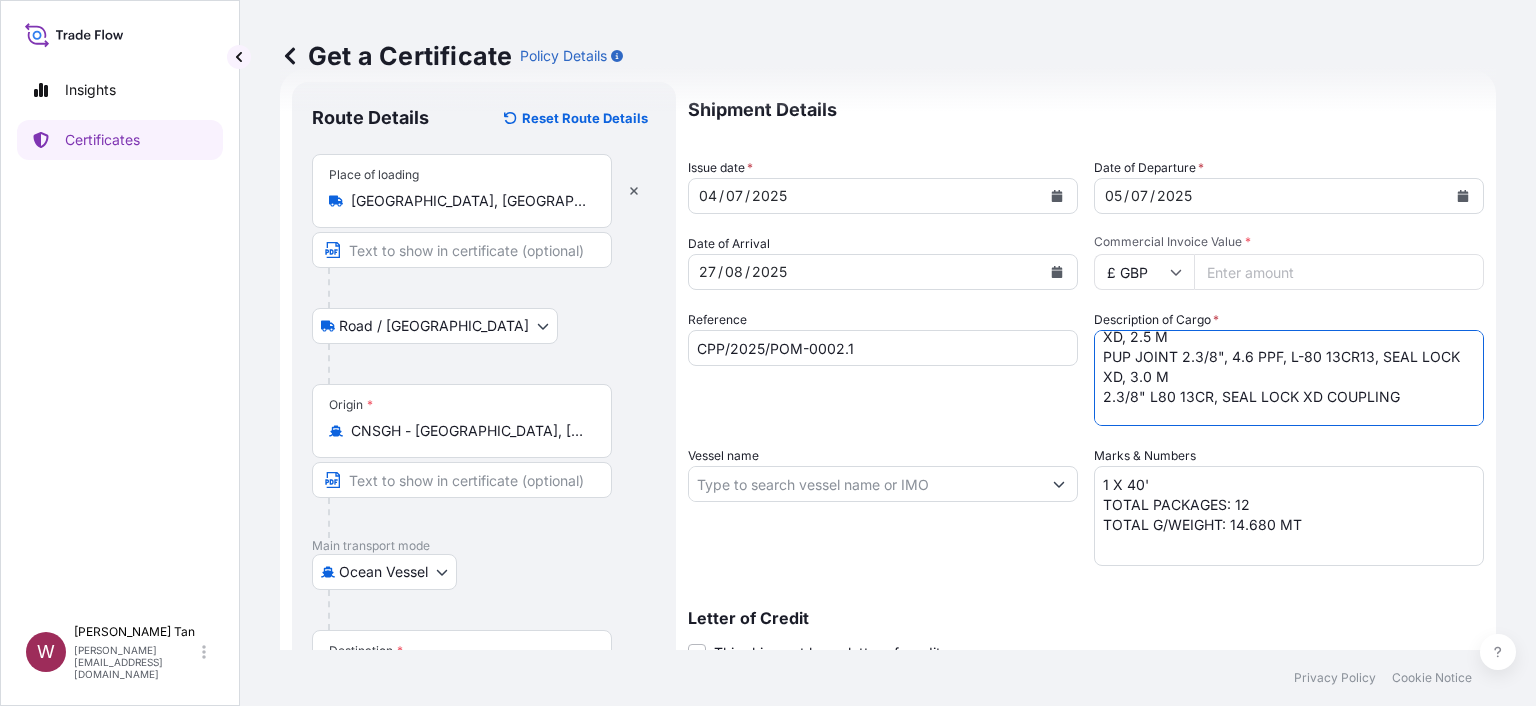 scroll, scrollTop: 212, scrollLeft: 0, axis: vertical 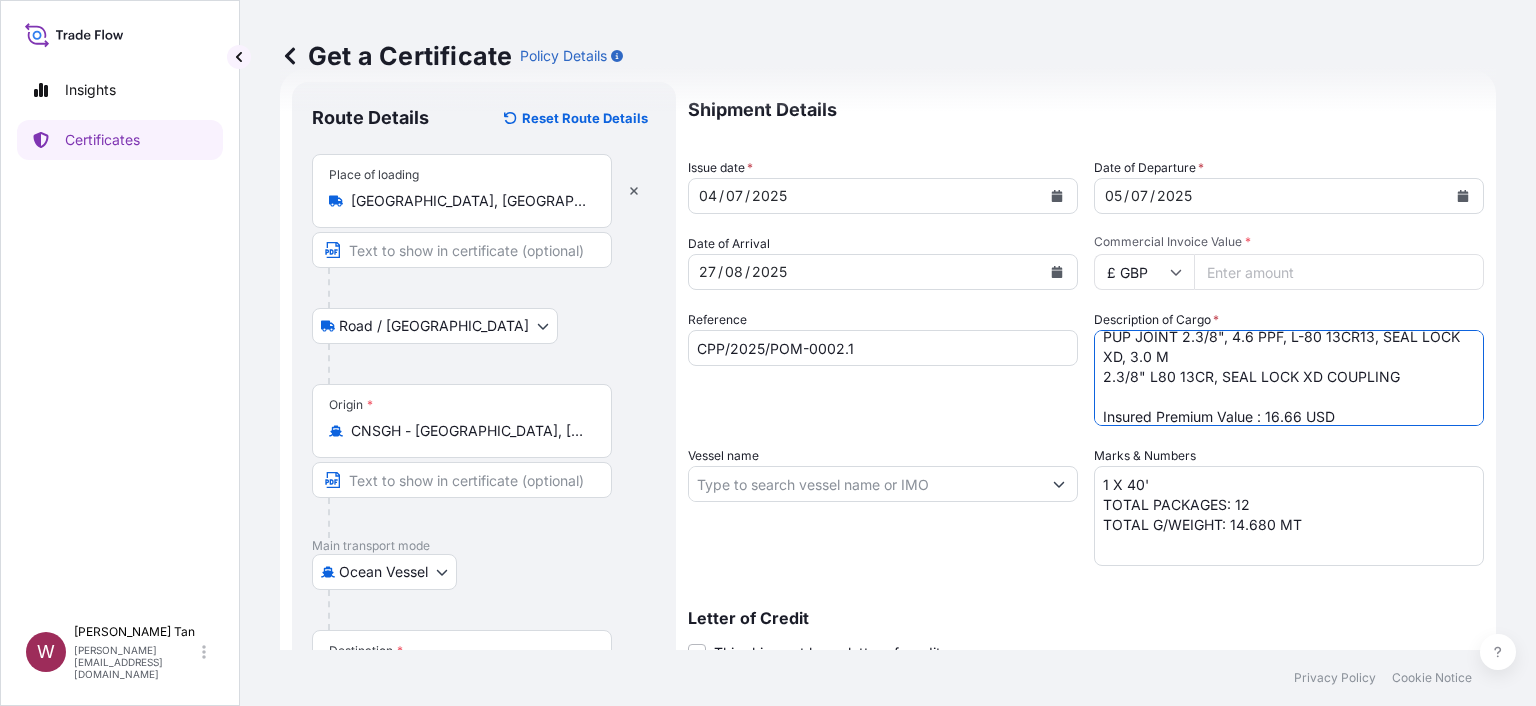 type on "PRODUCTION TUBING 2.3/8", 4.6 PPF, L-80 13CR, SEAL LOCK XD
PUP JOINT 2.3/8", 4.6 PPF, L-80 13CR13, SEAL LOCK XD, 1.0 M
PUP JOINT 2.3/8", 4.6 PPF, L-80 13CR13, SEAL LOCK XD, 1.5 M
PUP JOINT 2.3/8", 4.6 PPF, L-80 13CR13, SEAL LOCK XD, 2.0 M
PUP JOINT 2.3/8", 4.6 PPF, L-80 13CR13, SEAL LOCK XD, 2.5 M
PUP JOINT 2.3/8", 4.6 PPF, L-80 13CR13, SEAL LOCK XD, 3.0 M
2.3/8" L80 13CR, SEAL LOCK XD COUPLING
Insured Premium Value : 16.66 USD" 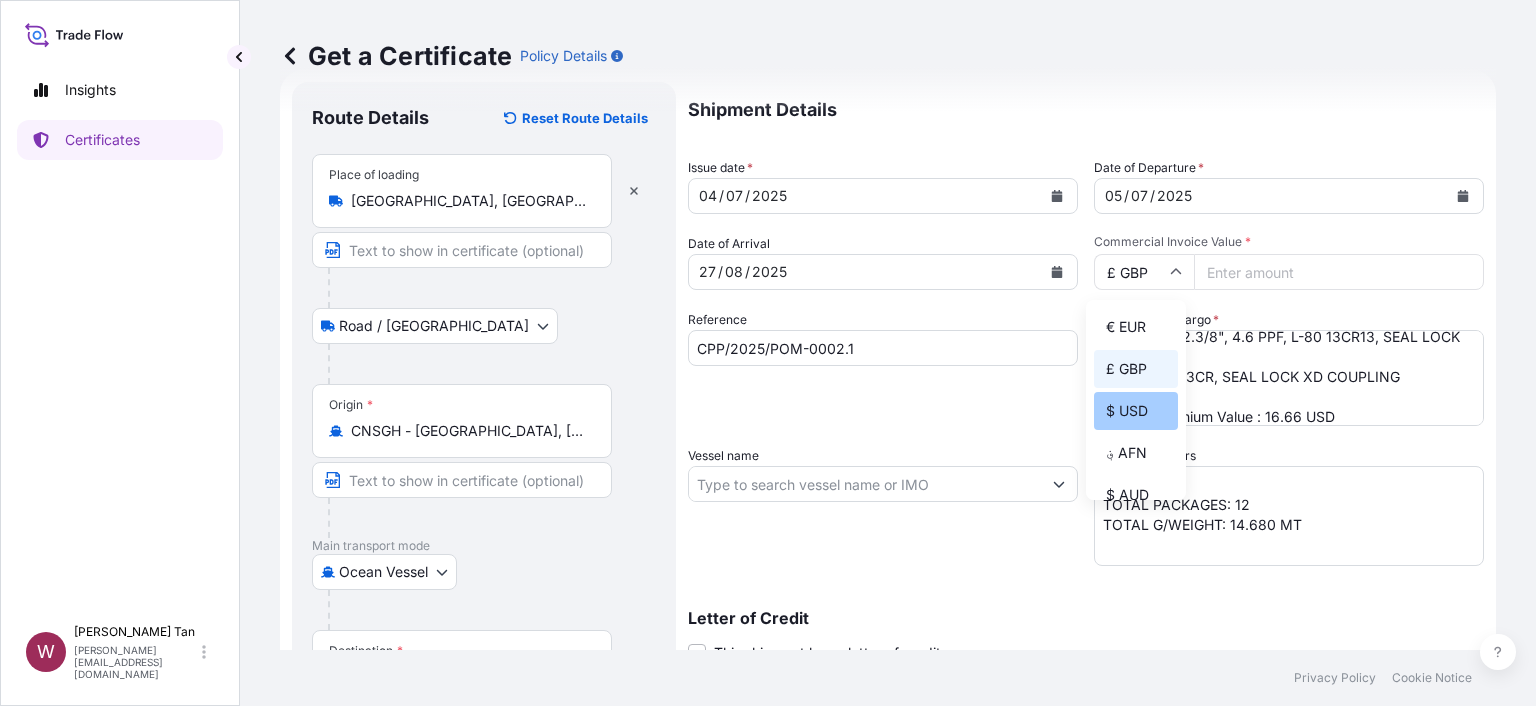click on "$ USD" at bounding box center (1136, 411) 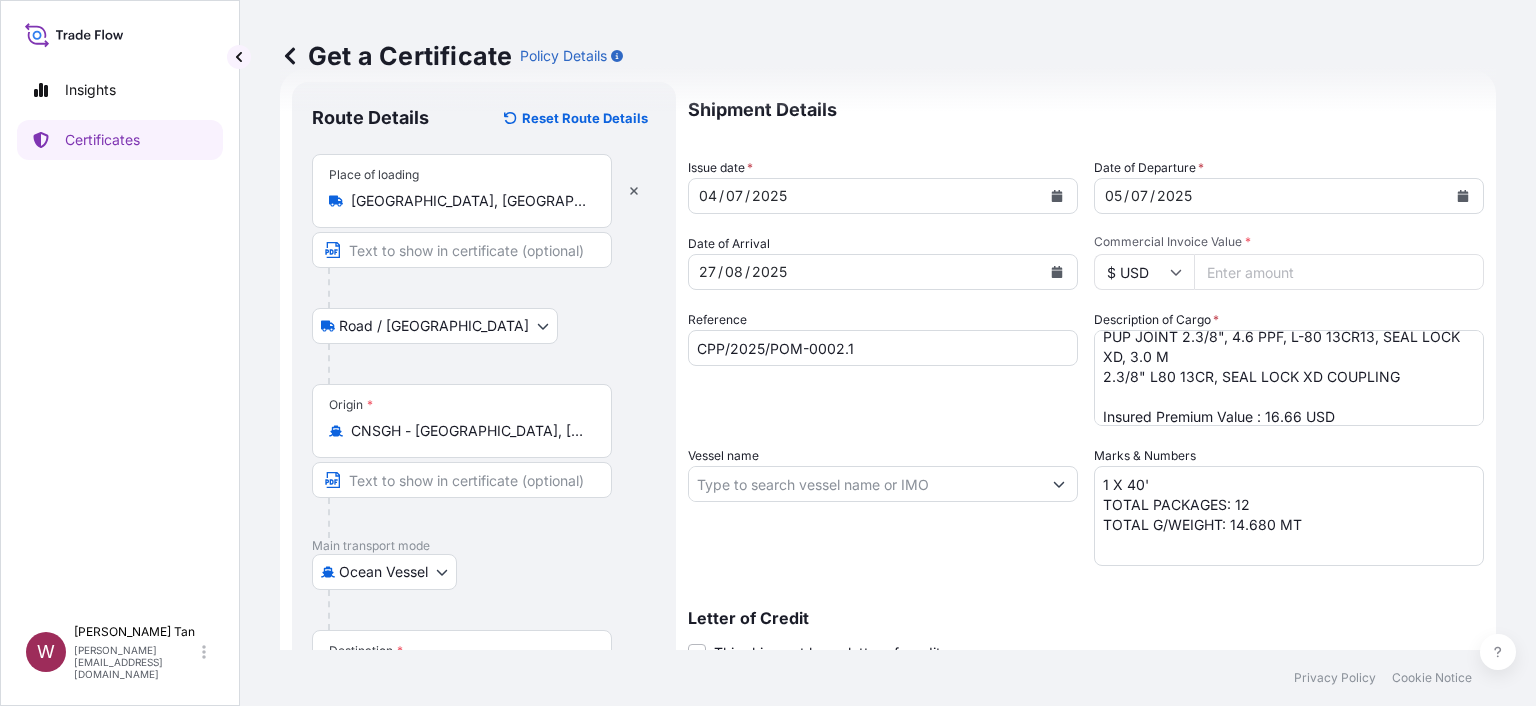click on "Commercial Invoice Value    *" at bounding box center [1339, 272] 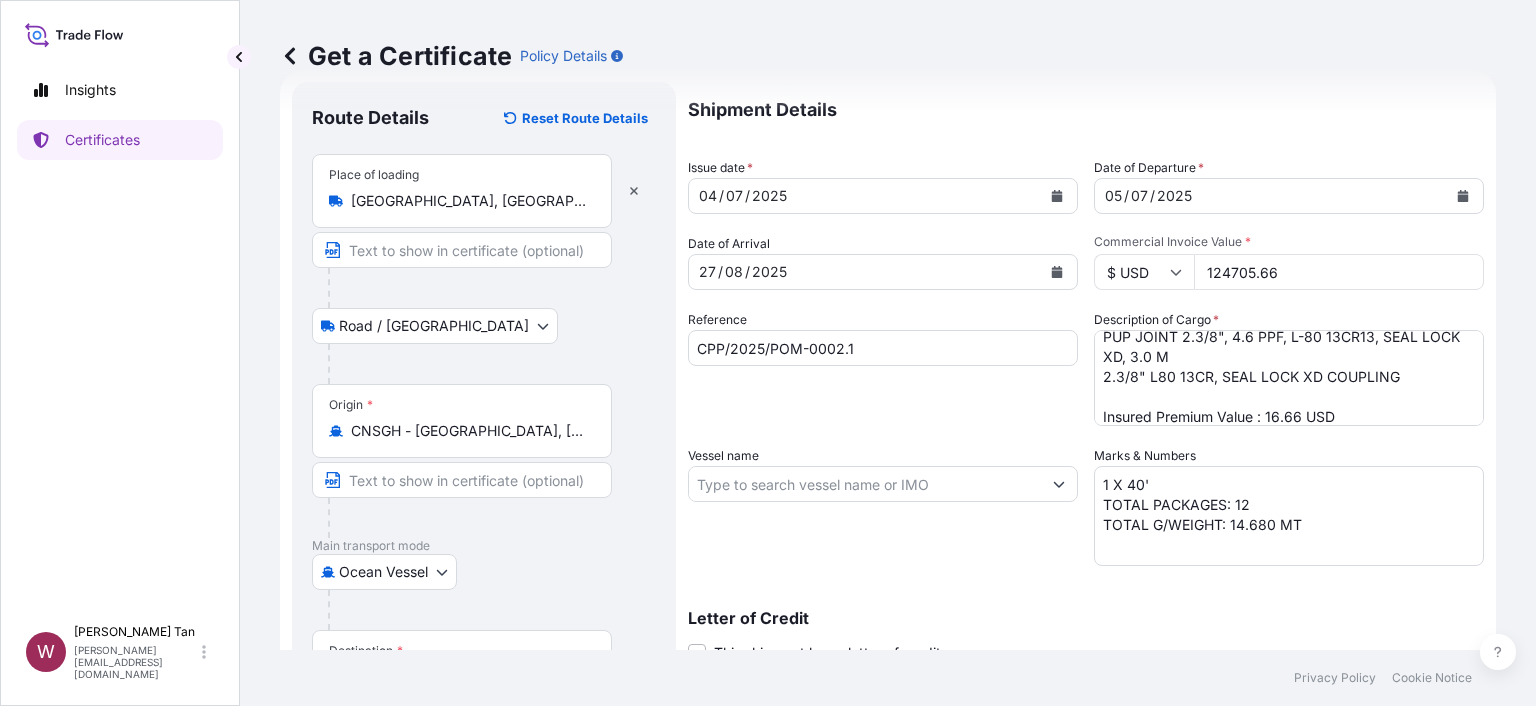 type on "124705.66" 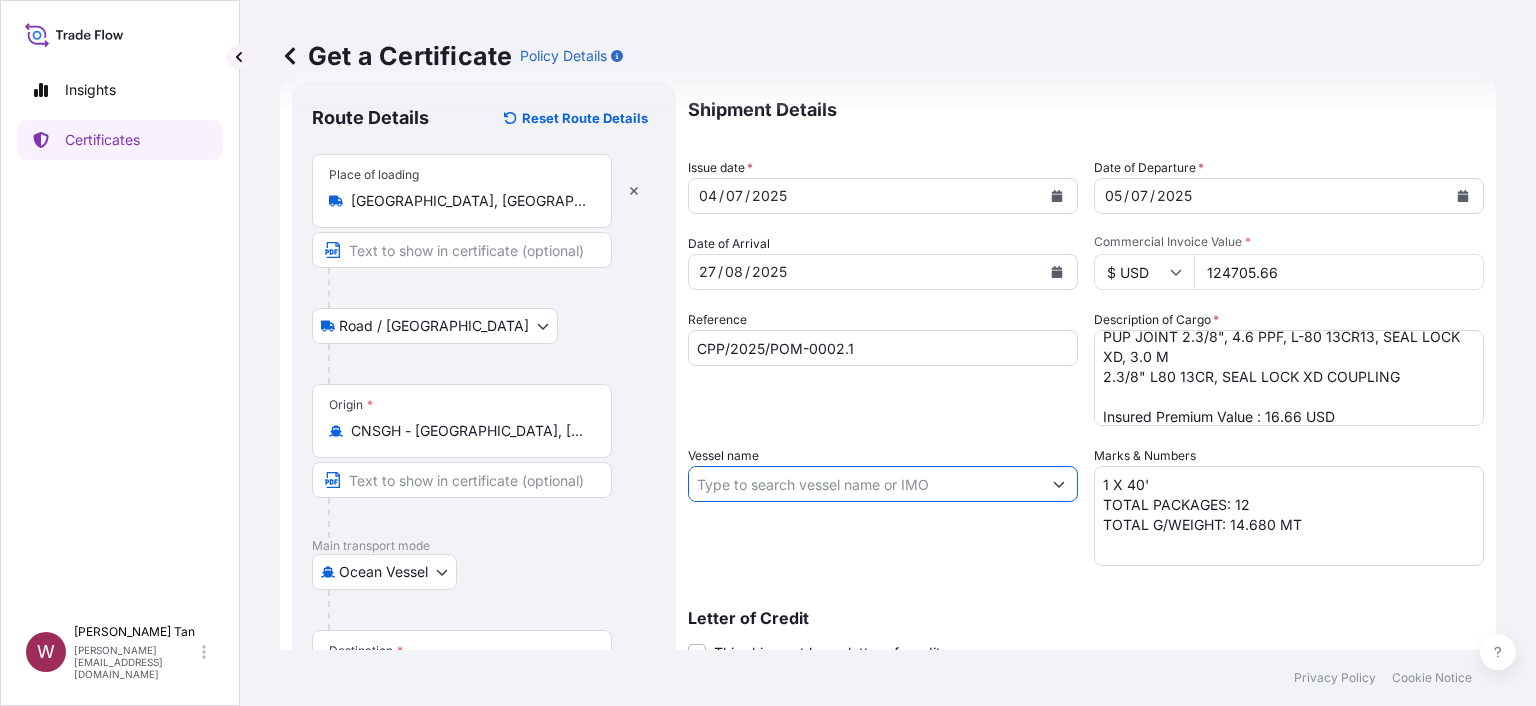 paste on "MSC LA SPEZIA V.UX525A" 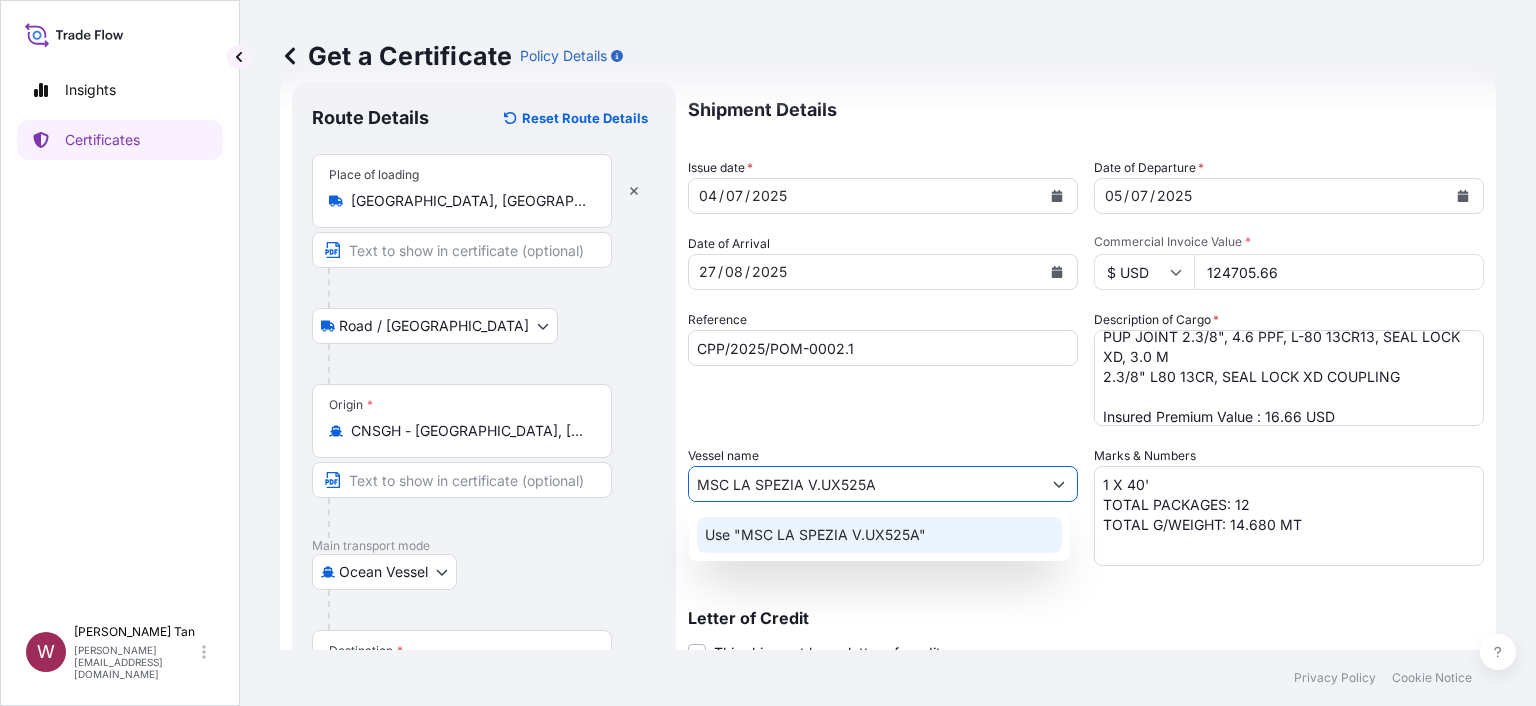 click on "Use "MSC LA SPEZIA V.UX525A"" 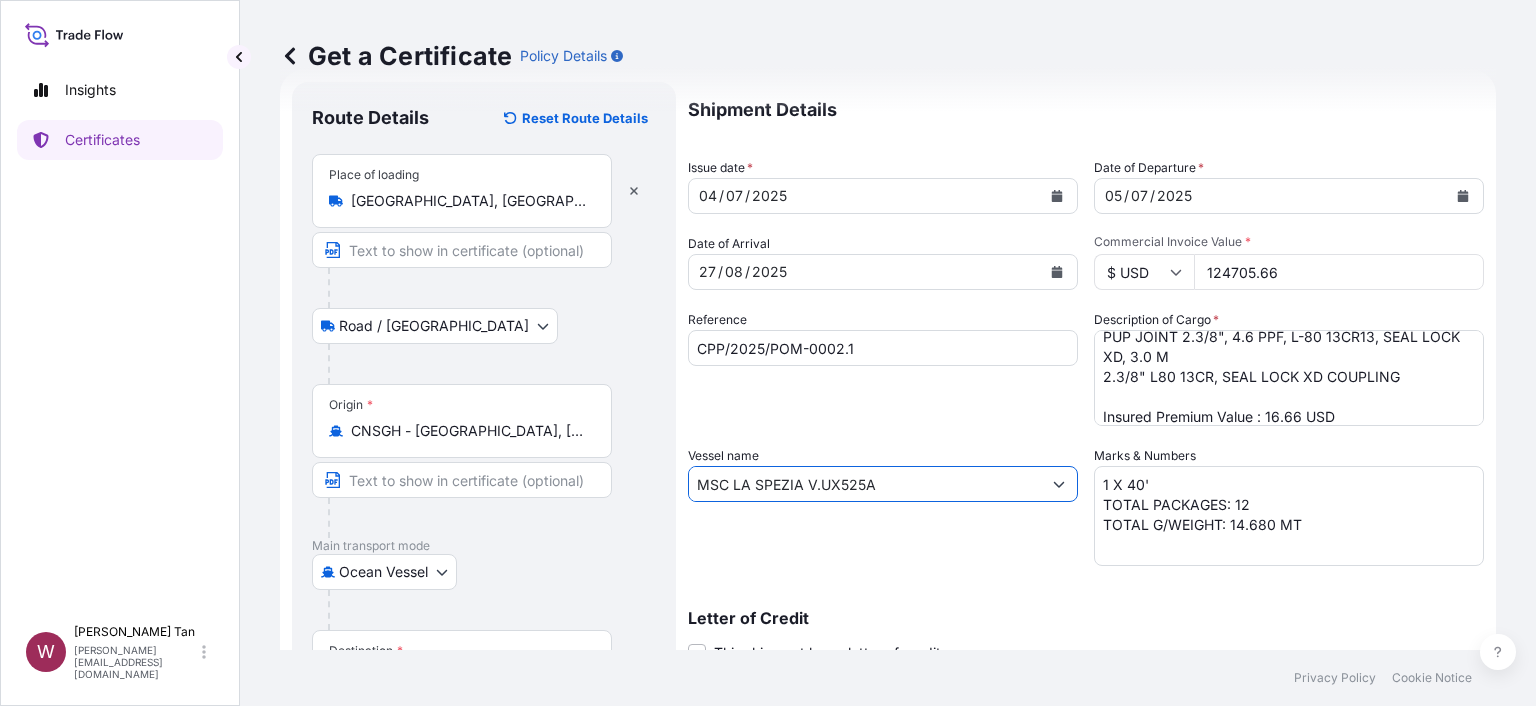 type on "MSC LA SPEZIA V.UX525A" 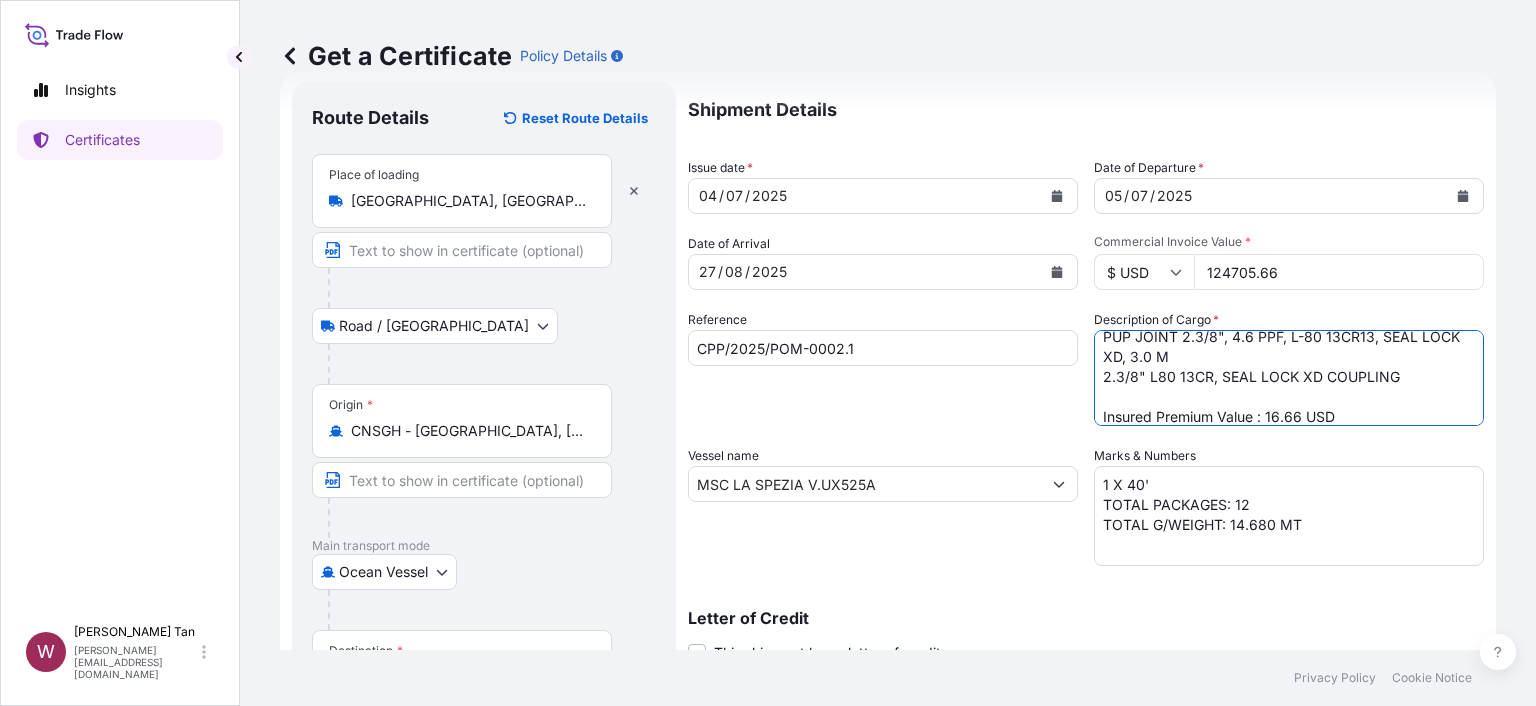 scroll, scrollTop: 221, scrollLeft: 0, axis: vertical 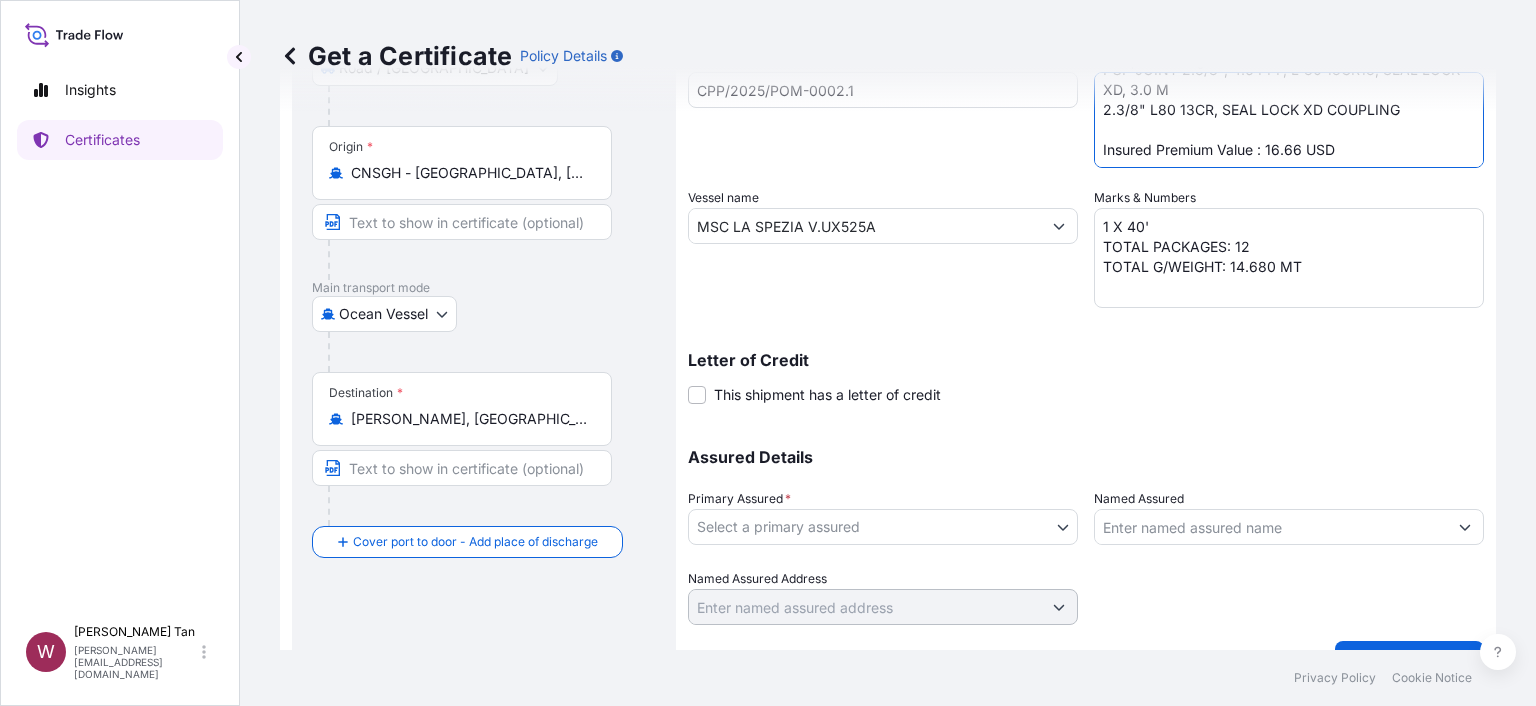 click on "Insights Certificates W [PERSON_NAME] [PERSON_NAME][EMAIL_ADDRESS][DOMAIN_NAME] Get a Certificate Policy Details Route Details Reset Route Details Place of loading [GEOGRAPHIC_DATA], [GEOGRAPHIC_DATA] / [GEOGRAPHIC_DATA] / Inland Origin * CNSGH - [GEOGRAPHIC_DATA], [GEOGRAPHIC_DATA] Main transport mode Ocean [GEOGRAPHIC_DATA] Ocean Vessel Destination * [PERSON_NAME][GEOGRAPHIC_DATA], [GEOGRAPHIC_DATA] Cover port to door - Add place of discharge Road / [GEOGRAPHIC_DATA] / Inland Place of Discharge Shipment Details Issue date * [DATE] Date of Departure * [DATE] Date of Arrival [DATE] Commodity As Per Policy Declaration Packing Category Commercial Invoice Value    * $ USD 124705.66 Reference CPP/2025/POM-0002.1 Description of Cargo * Vessel name MSC LA SPEZIA V.UX525A Marks & Numbers 1 X 40'
TOTAL PACKAGES: 12
TOTAL G/WEIGHT: 14.680 MT Letter of Credit This shipment has a letter of credit Letter of credit * Letter of credit may not exceed 12000 characters Assured Details Primary Assured * Select a primary assured Hunting PLC Named Assured Named Assured Address Privacy Policy 0" at bounding box center (768, 353) 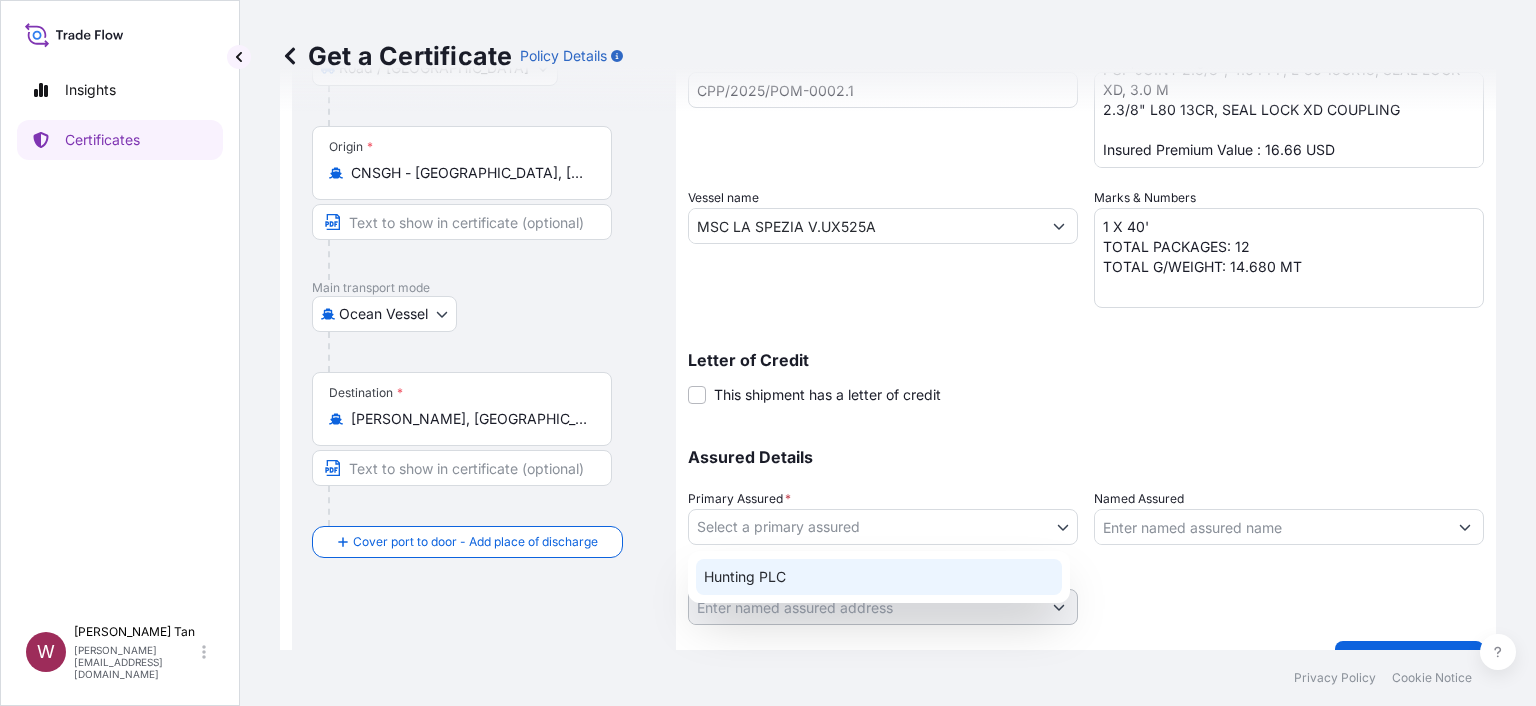 click on "Hunting PLC" at bounding box center [879, 577] 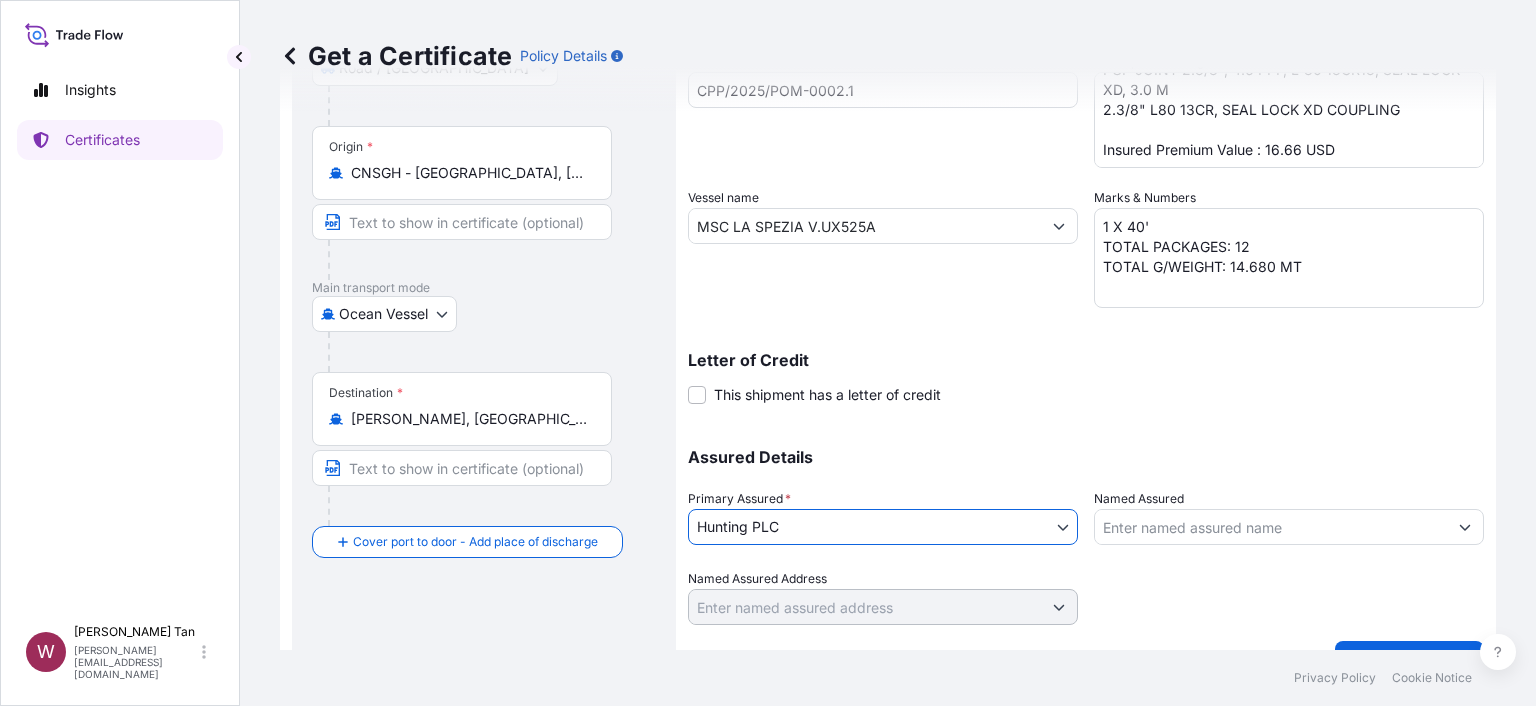 click on "Named Assured" at bounding box center [1271, 527] 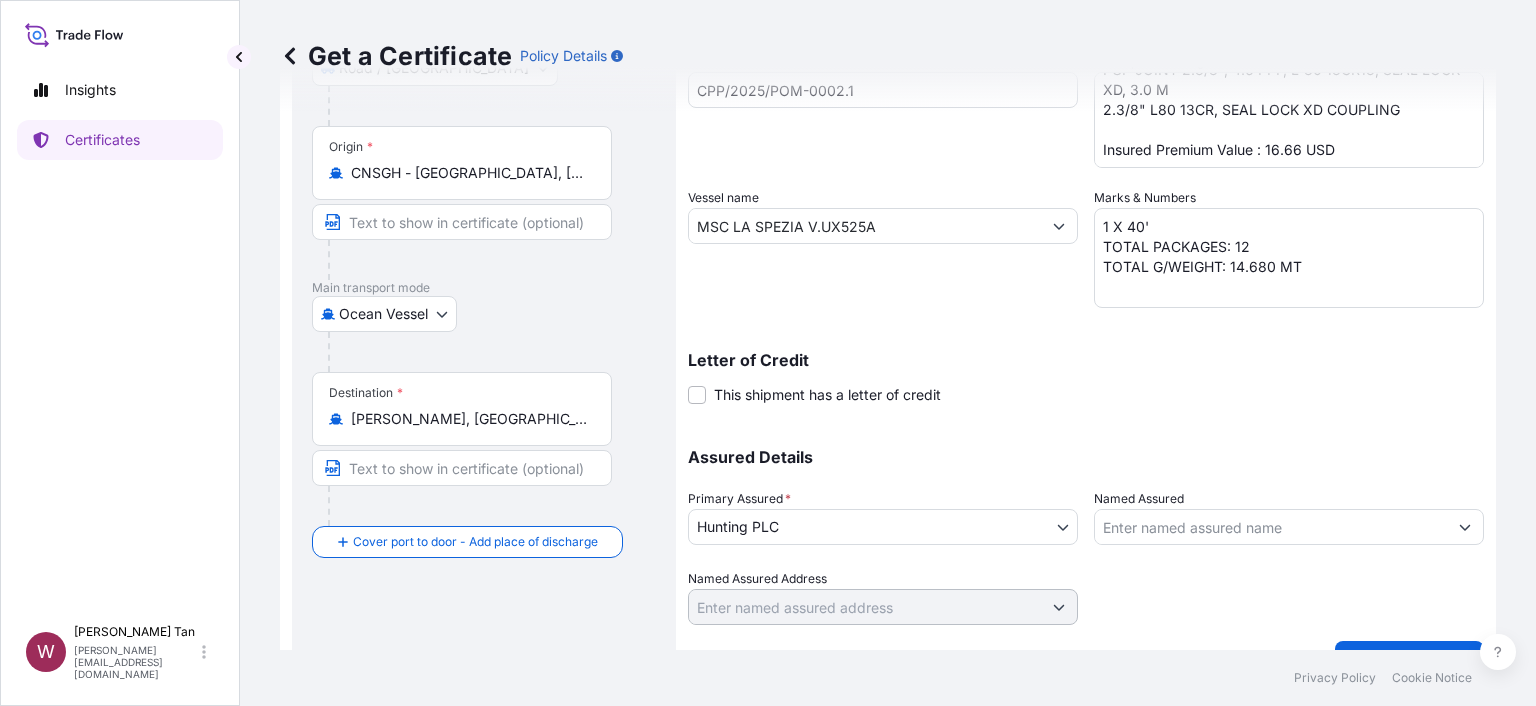 click on "Named Assured" at bounding box center [1139, 499] 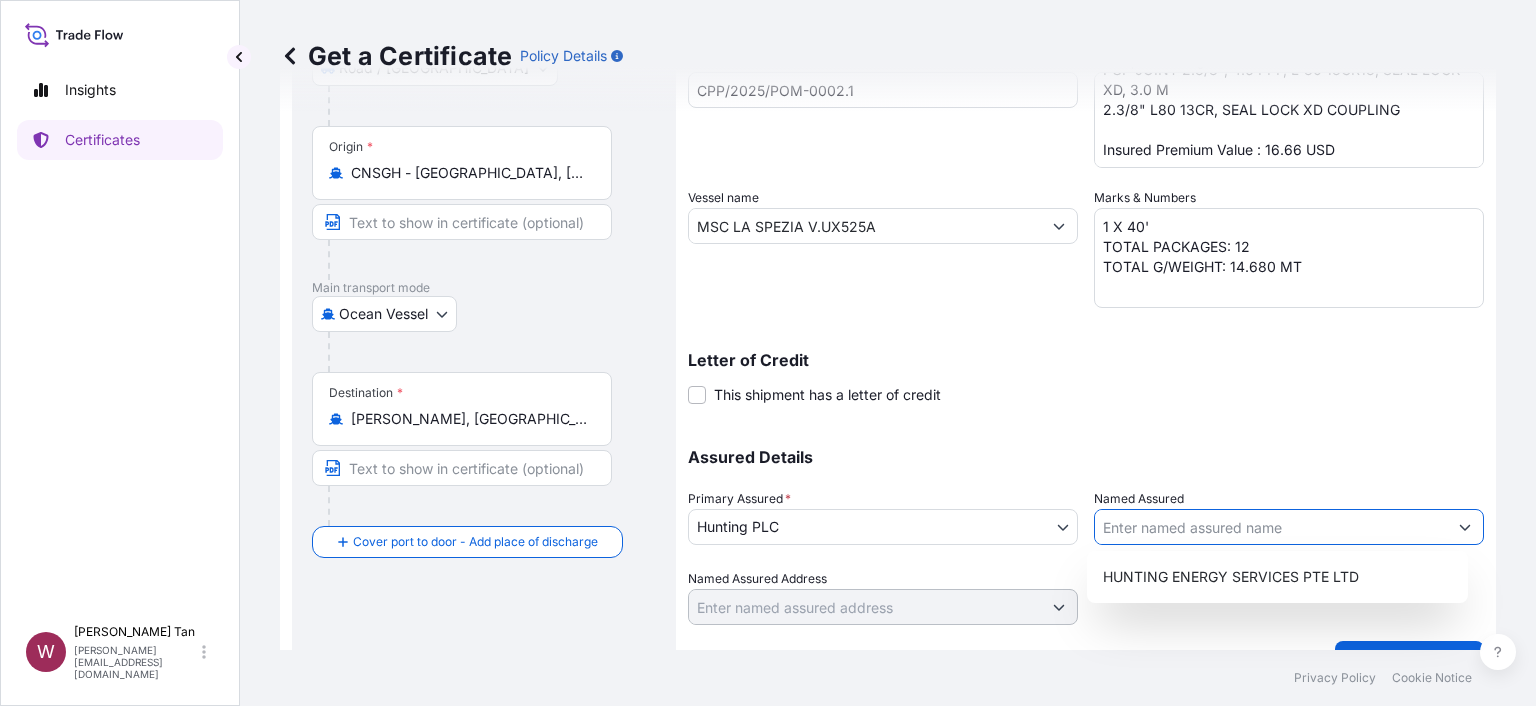 click on "Named Assured" at bounding box center (1271, 527) 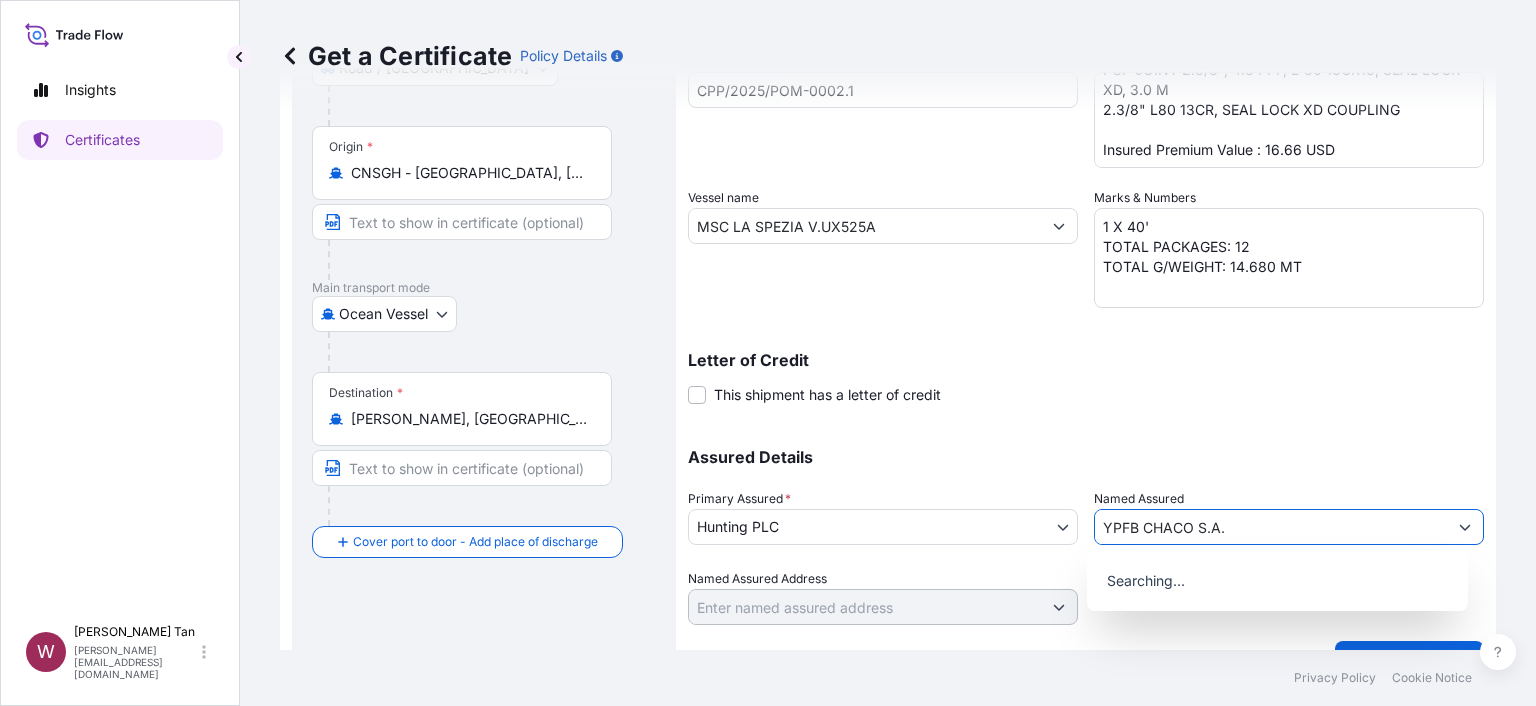 type on "YPFB CHACO S.A." 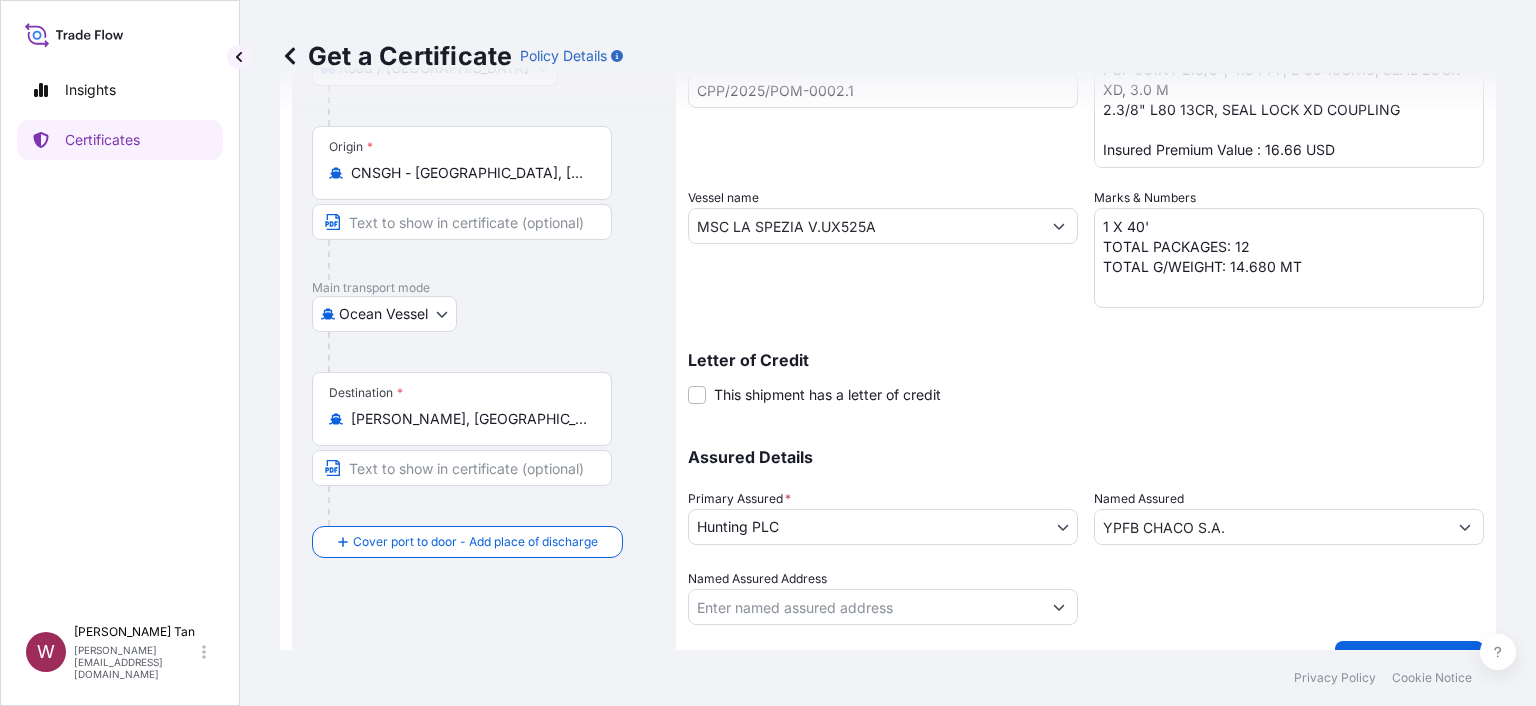 scroll, scrollTop: 342, scrollLeft: 0, axis: vertical 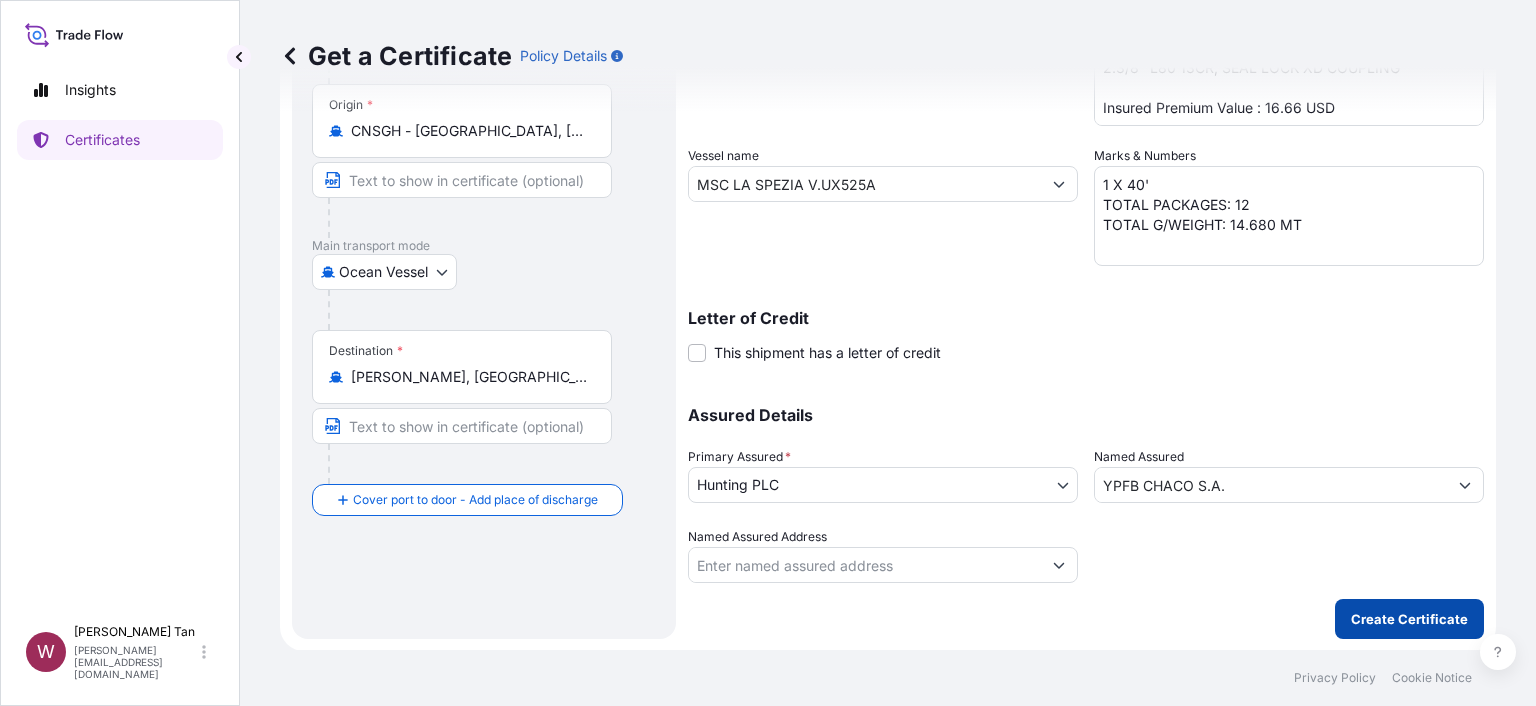 click on "Create Certificate" at bounding box center (1409, 619) 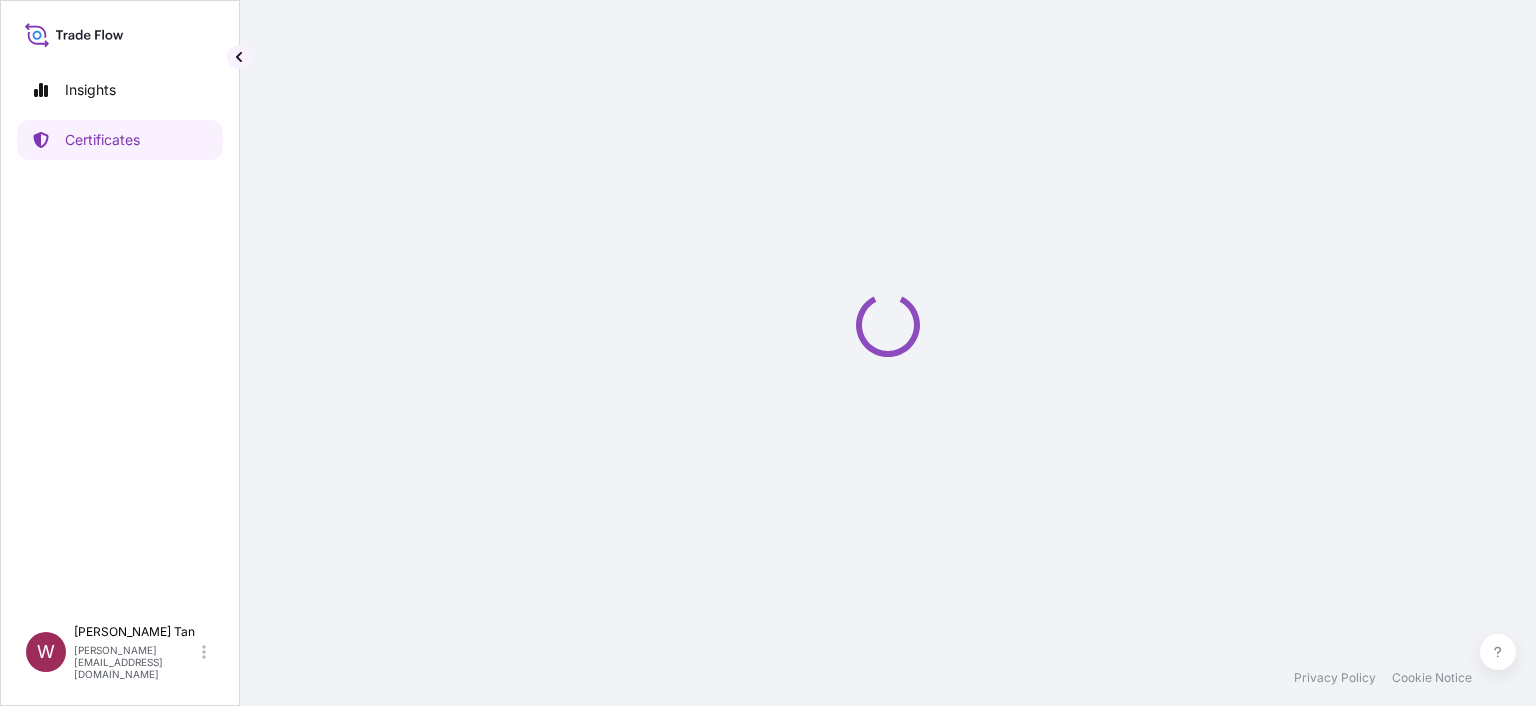 scroll, scrollTop: 0, scrollLeft: 0, axis: both 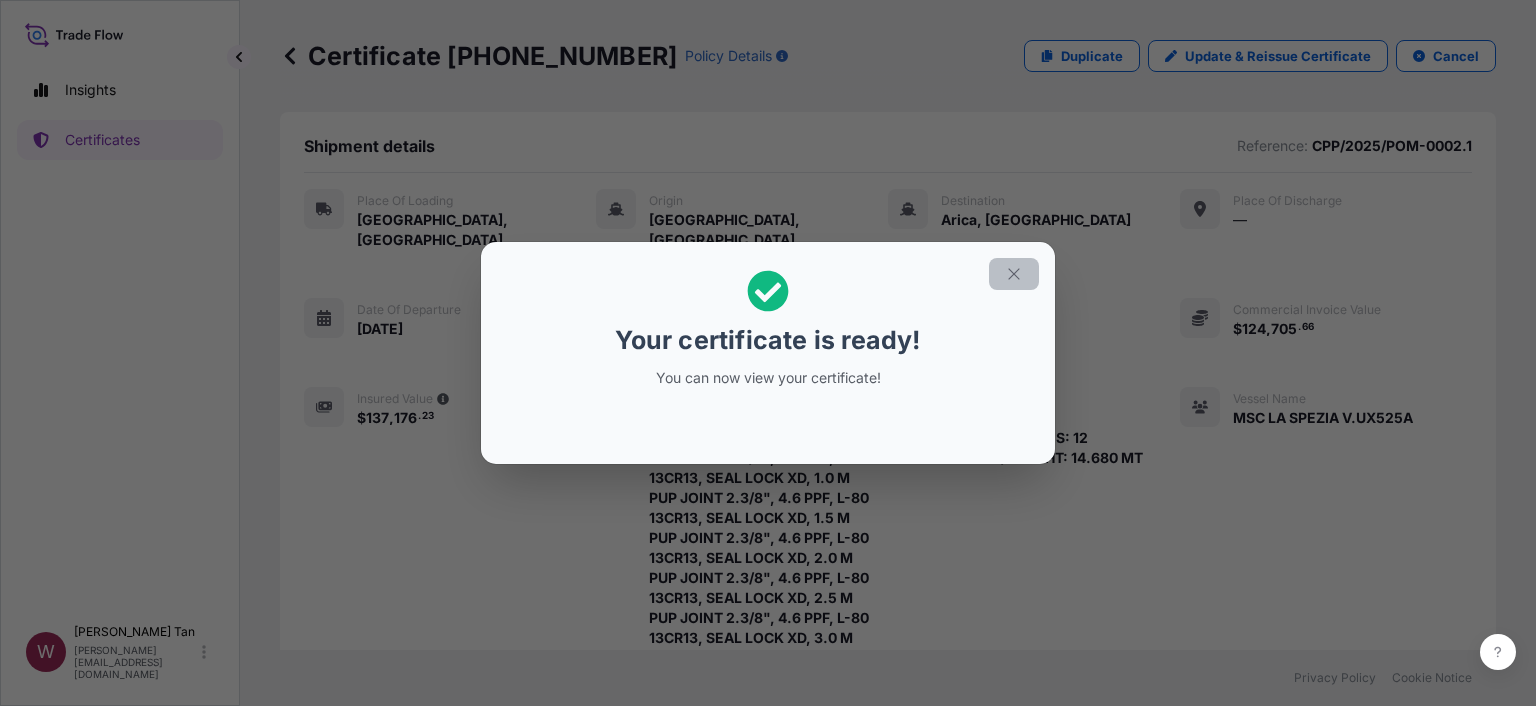 click 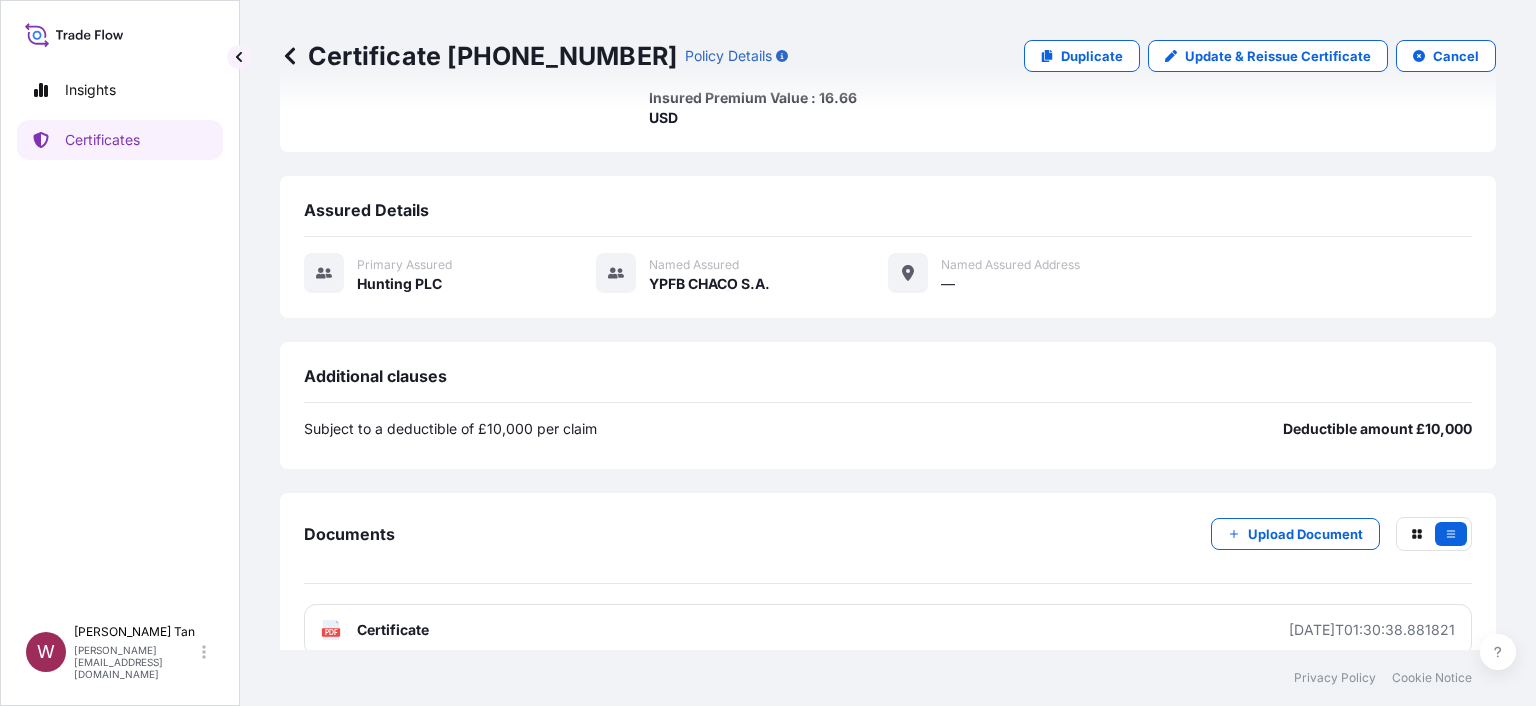 scroll, scrollTop: 625, scrollLeft: 0, axis: vertical 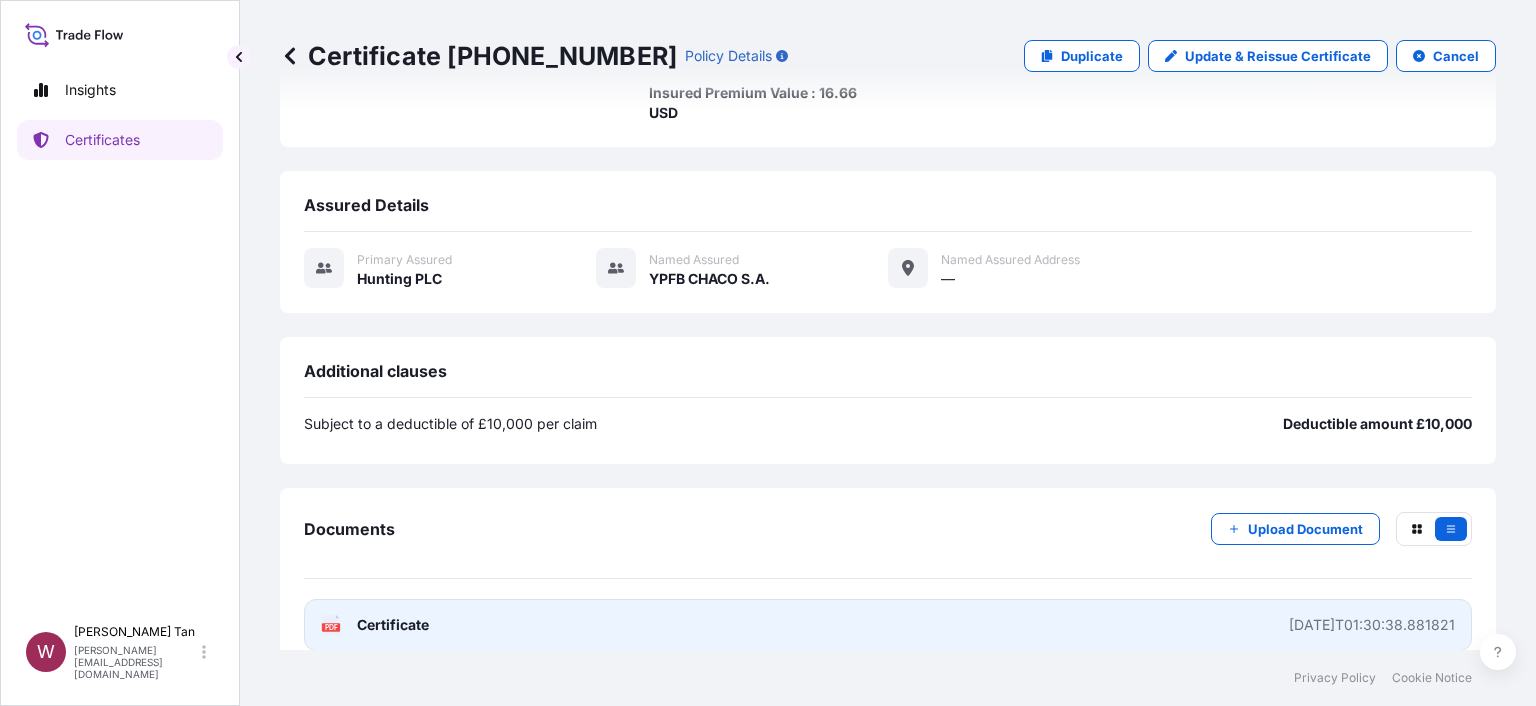 click on "Certificate" at bounding box center (393, 625) 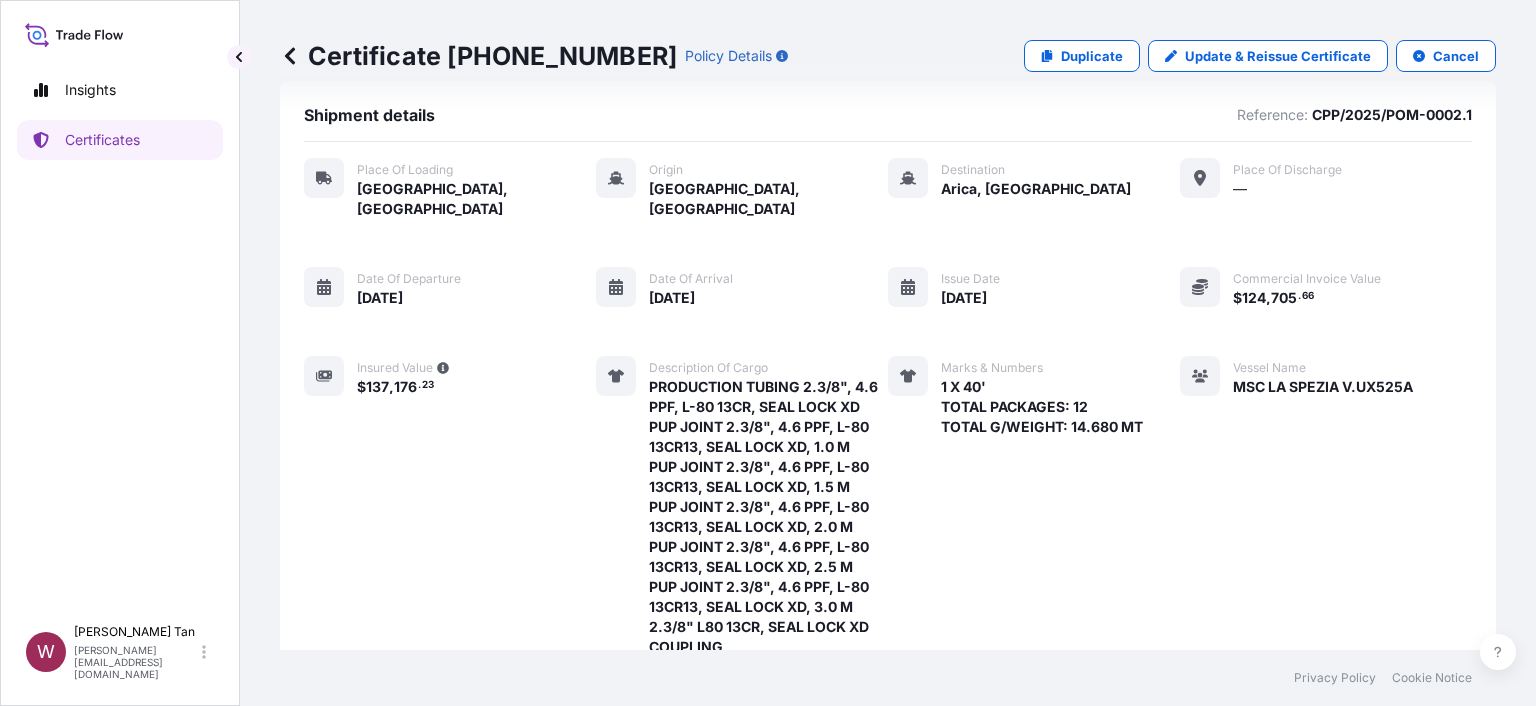 scroll, scrollTop: 25, scrollLeft: 0, axis: vertical 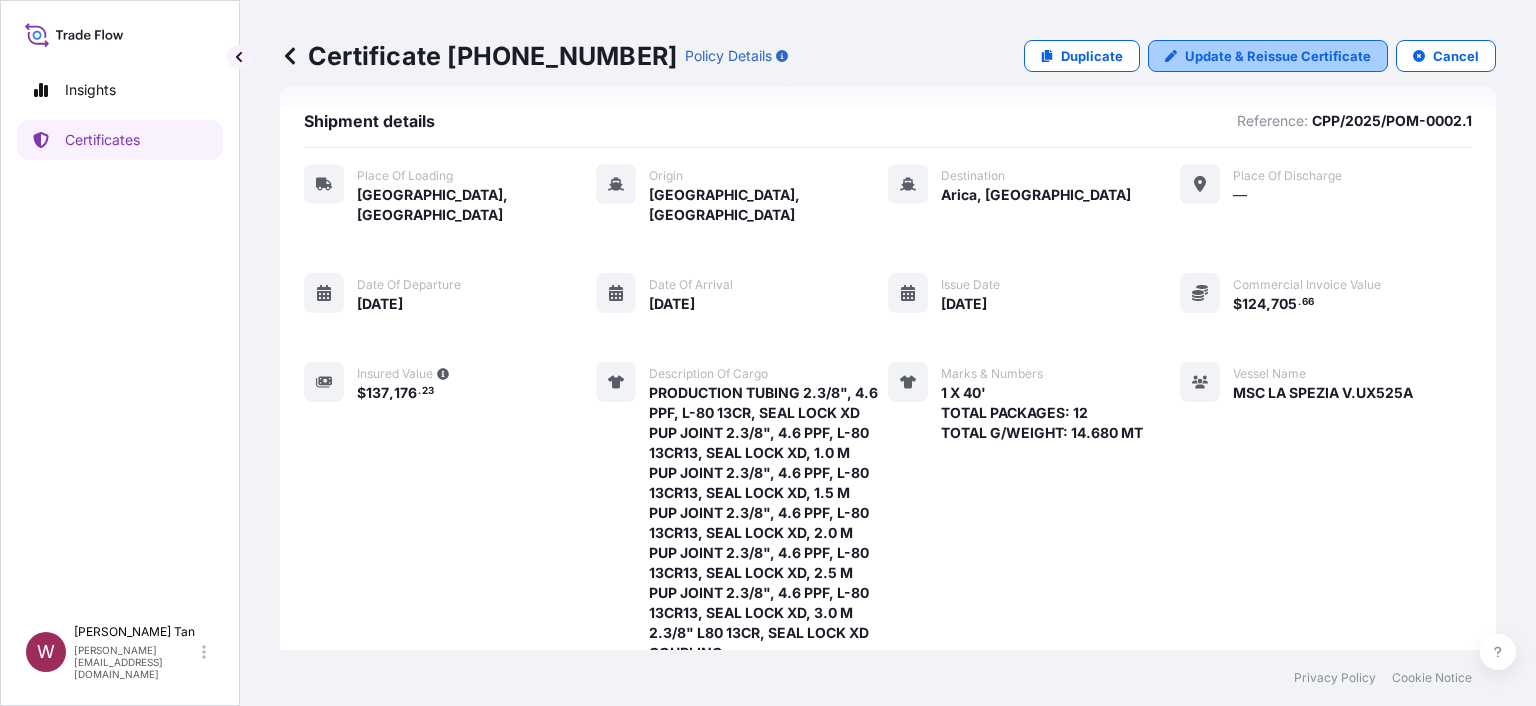 click on "Update & Reissue Certificate" at bounding box center [1278, 56] 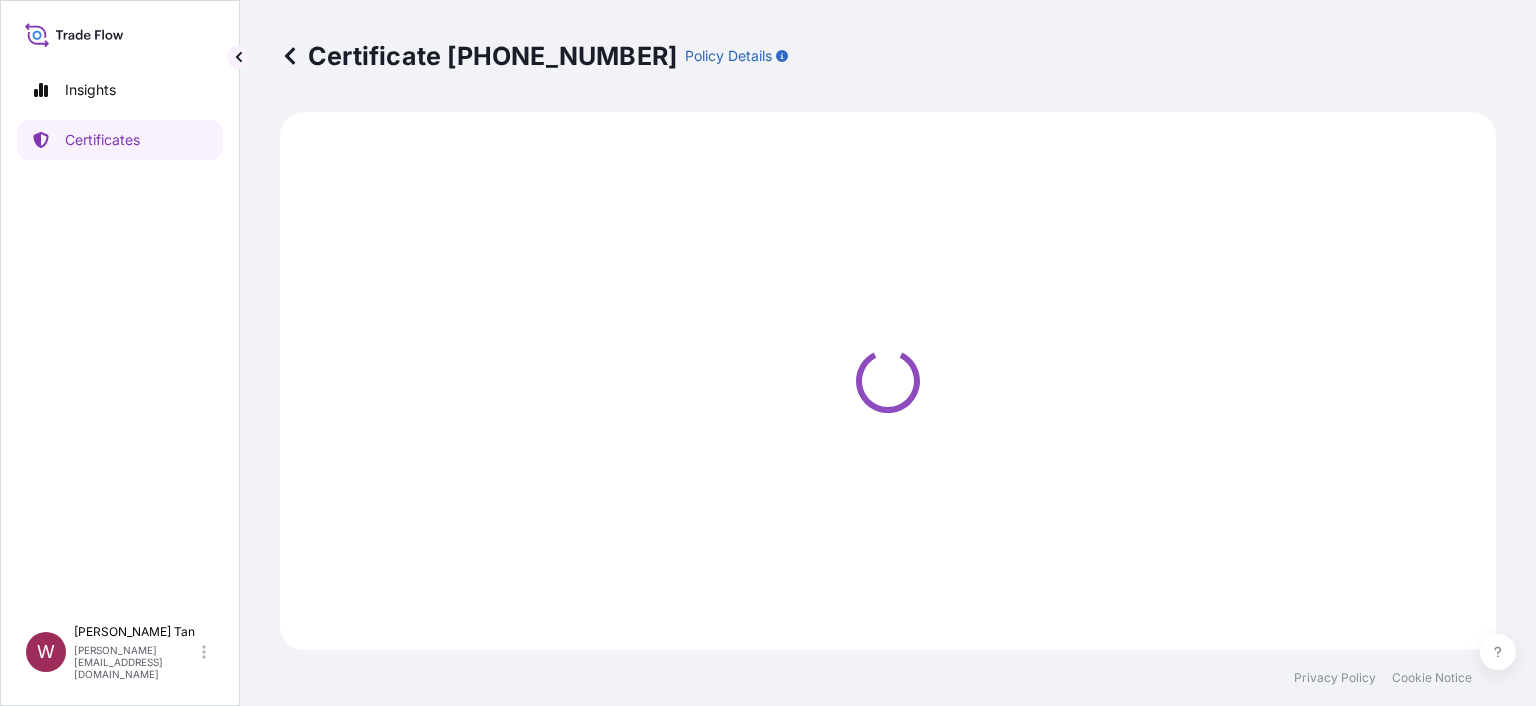 scroll, scrollTop: 0, scrollLeft: 0, axis: both 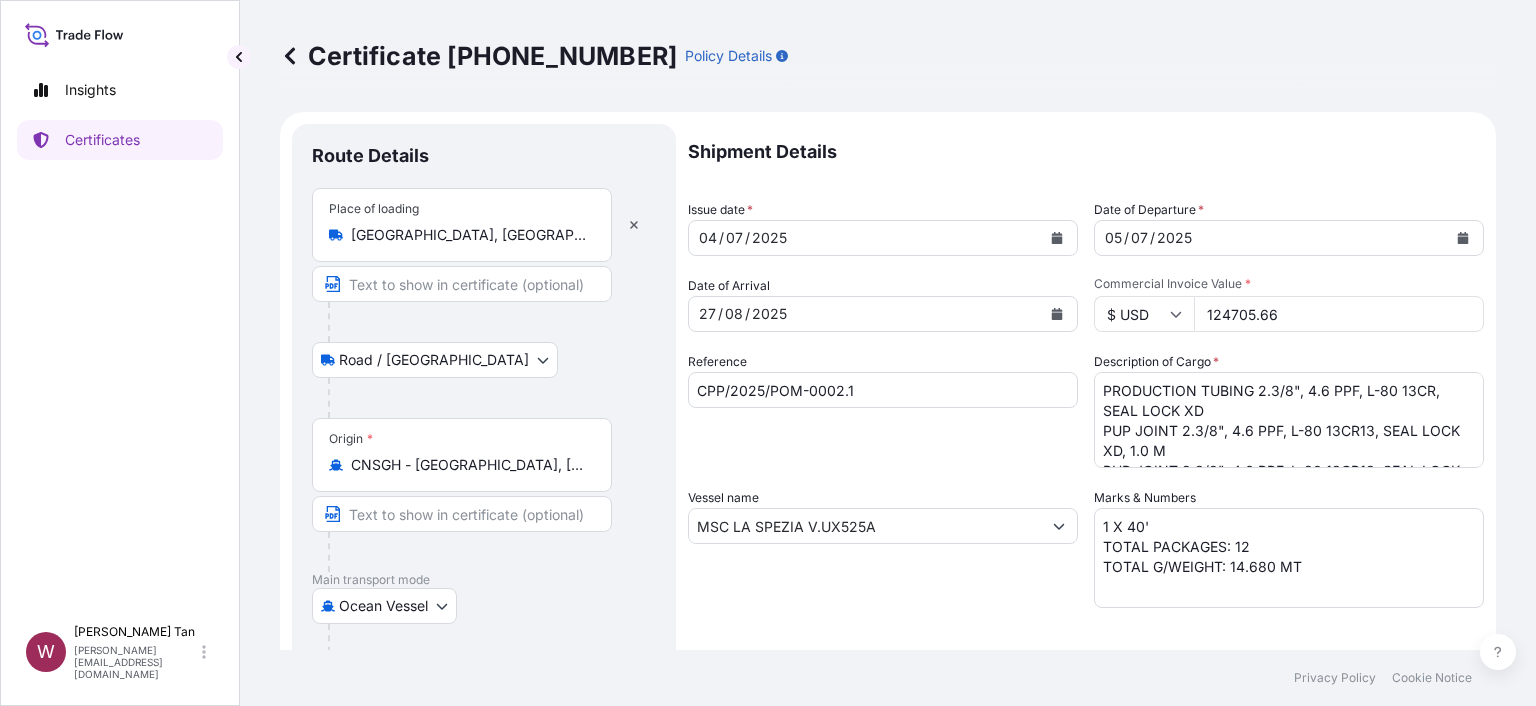 click on "1 X 40'
TOTAL PACKAGES: 12
TOTAL G/WEIGHT: 14.680 MT" at bounding box center (1289, 558) 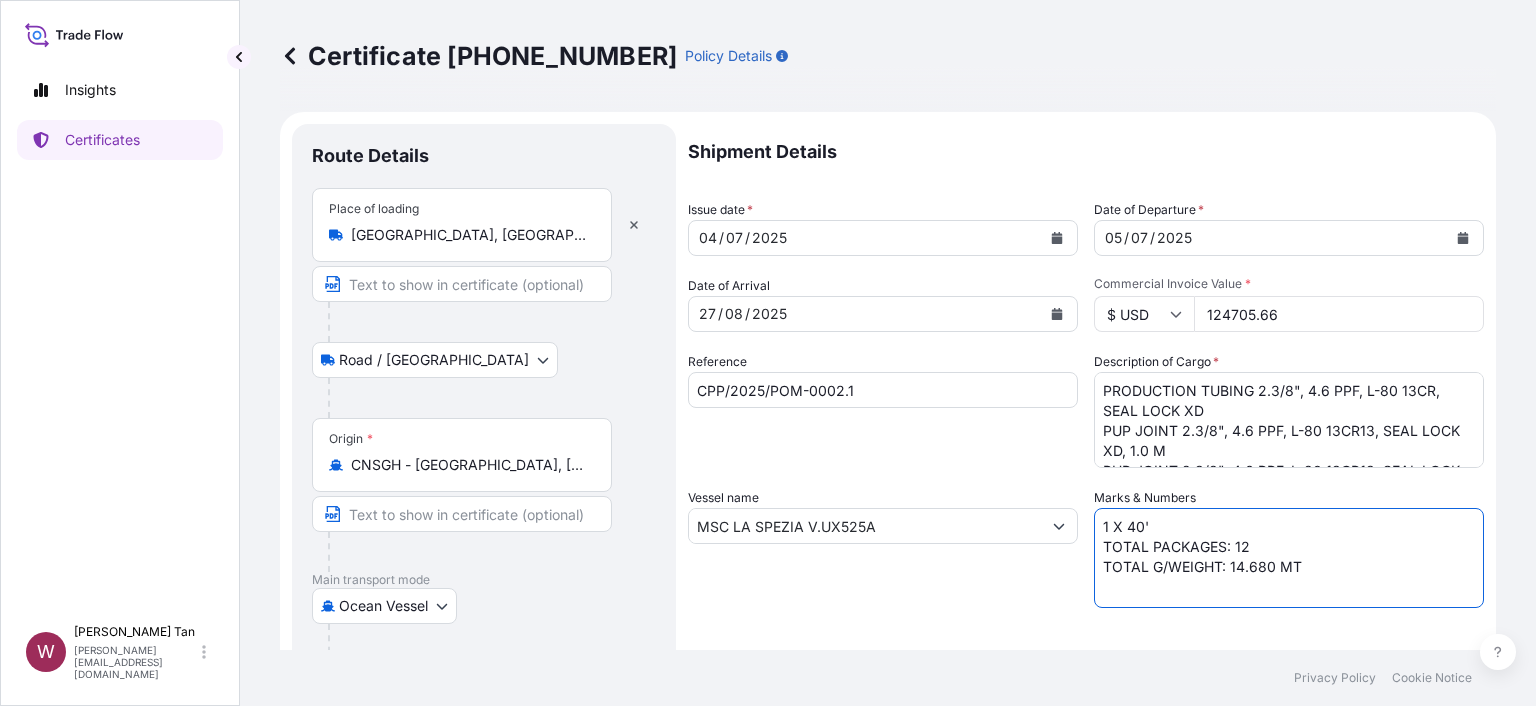click on "1 X 40'
TOTAL PACKAGES: 12
TOTAL G/WEIGHT: 14.680 MT" at bounding box center (1289, 558) 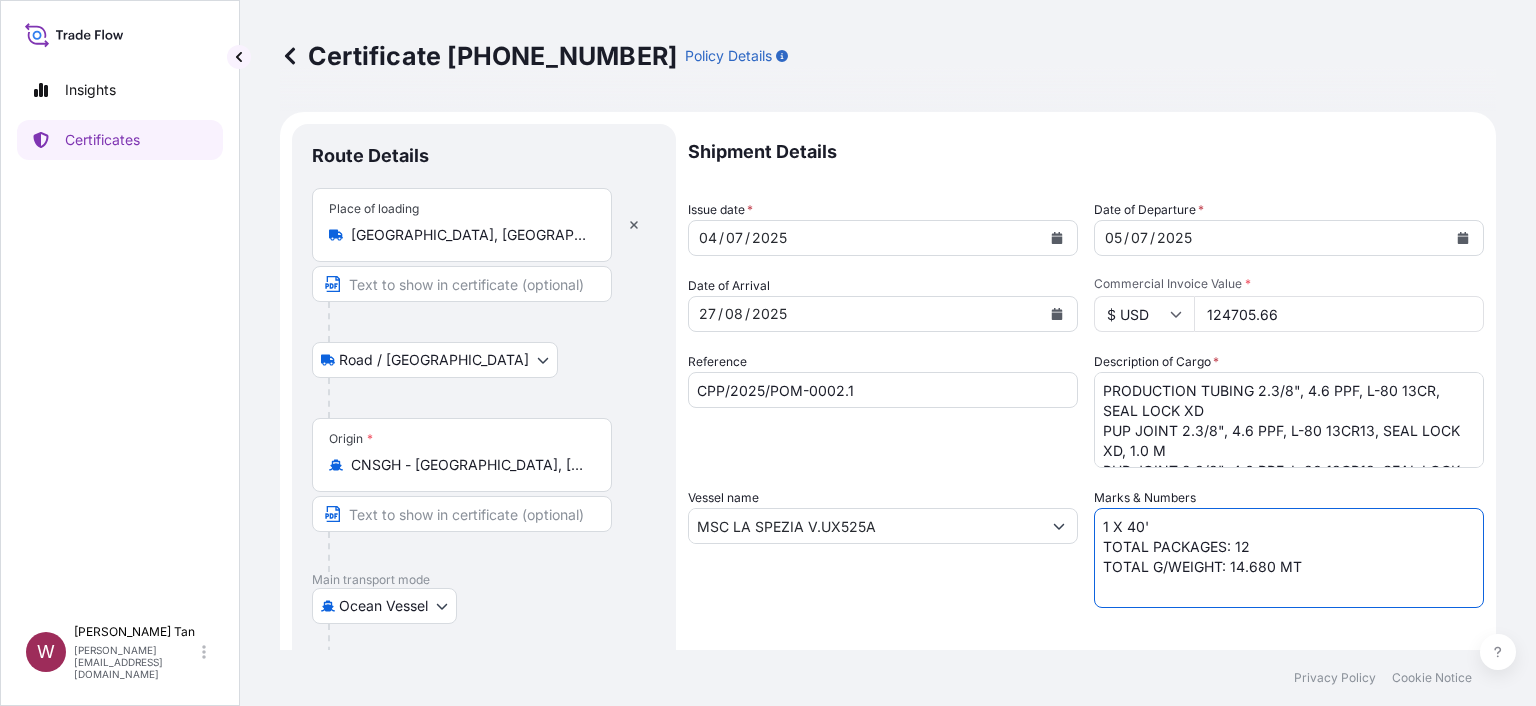 scroll, scrollTop: 8, scrollLeft: 0, axis: vertical 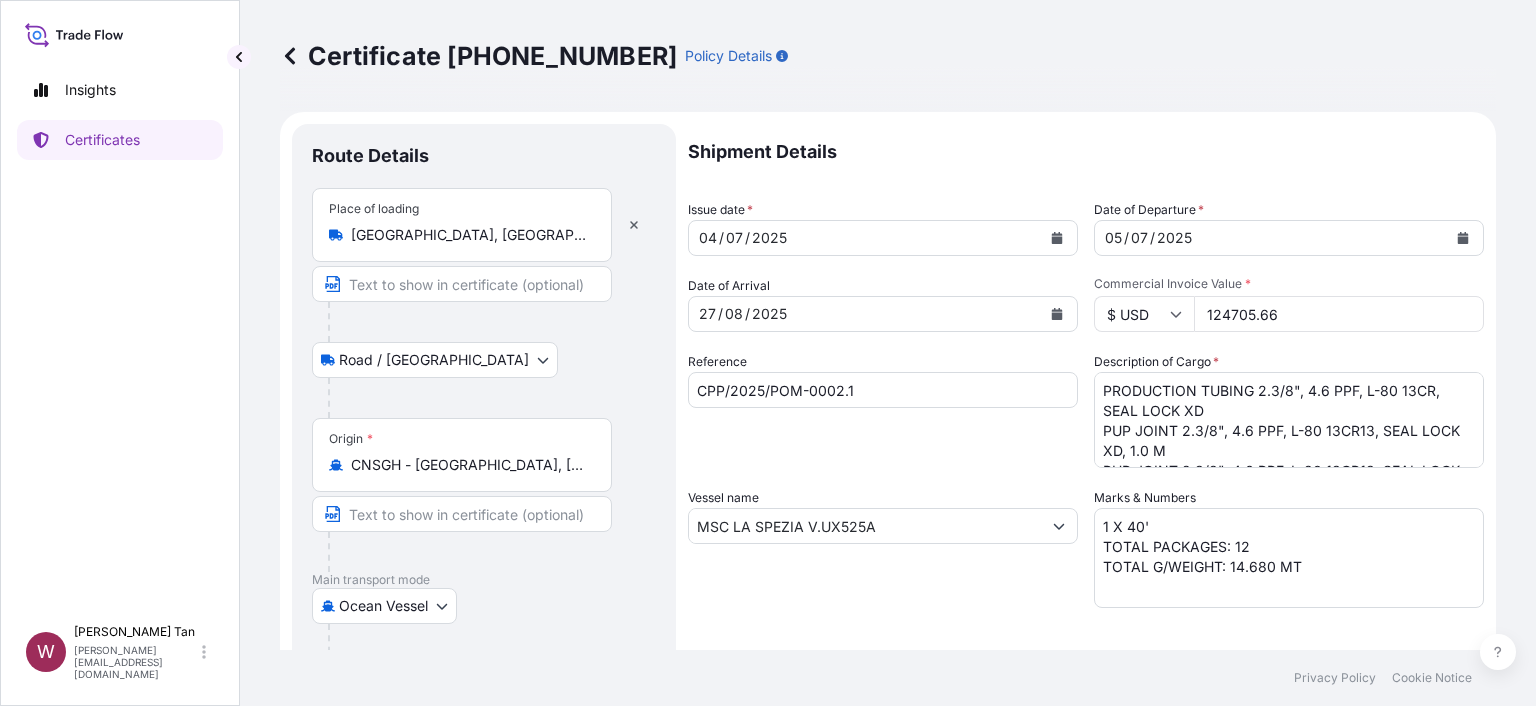 click on "1 X 40'
TOTAL PACKAGES: 12
TOTAL G/WEIGHT: 14.680 MT" at bounding box center (1289, 558) 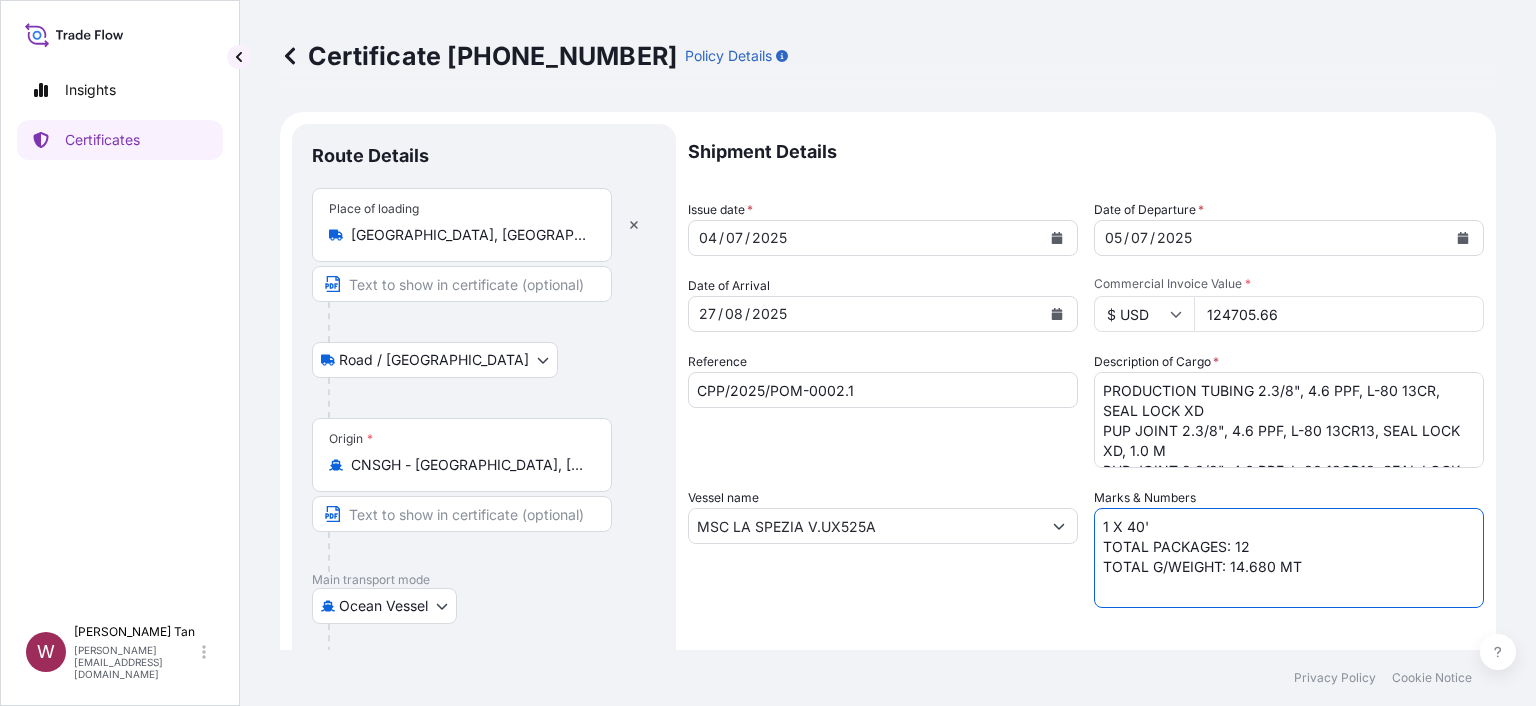 click on "1 X 40'
TOTAL PACKAGES: 12
TOTAL G/WEIGHT: 14.680 MT" at bounding box center [1289, 558] 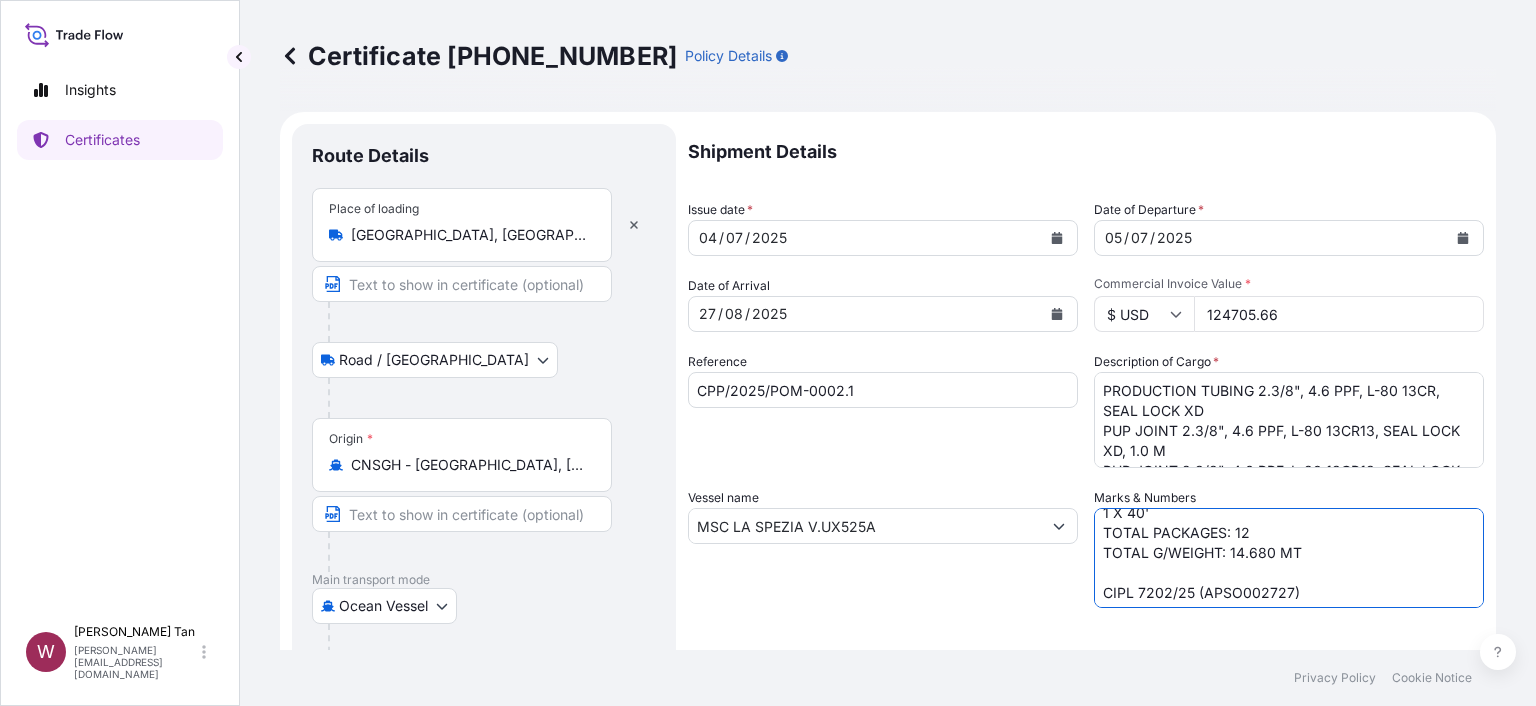 scroll, scrollTop: 17, scrollLeft: 0, axis: vertical 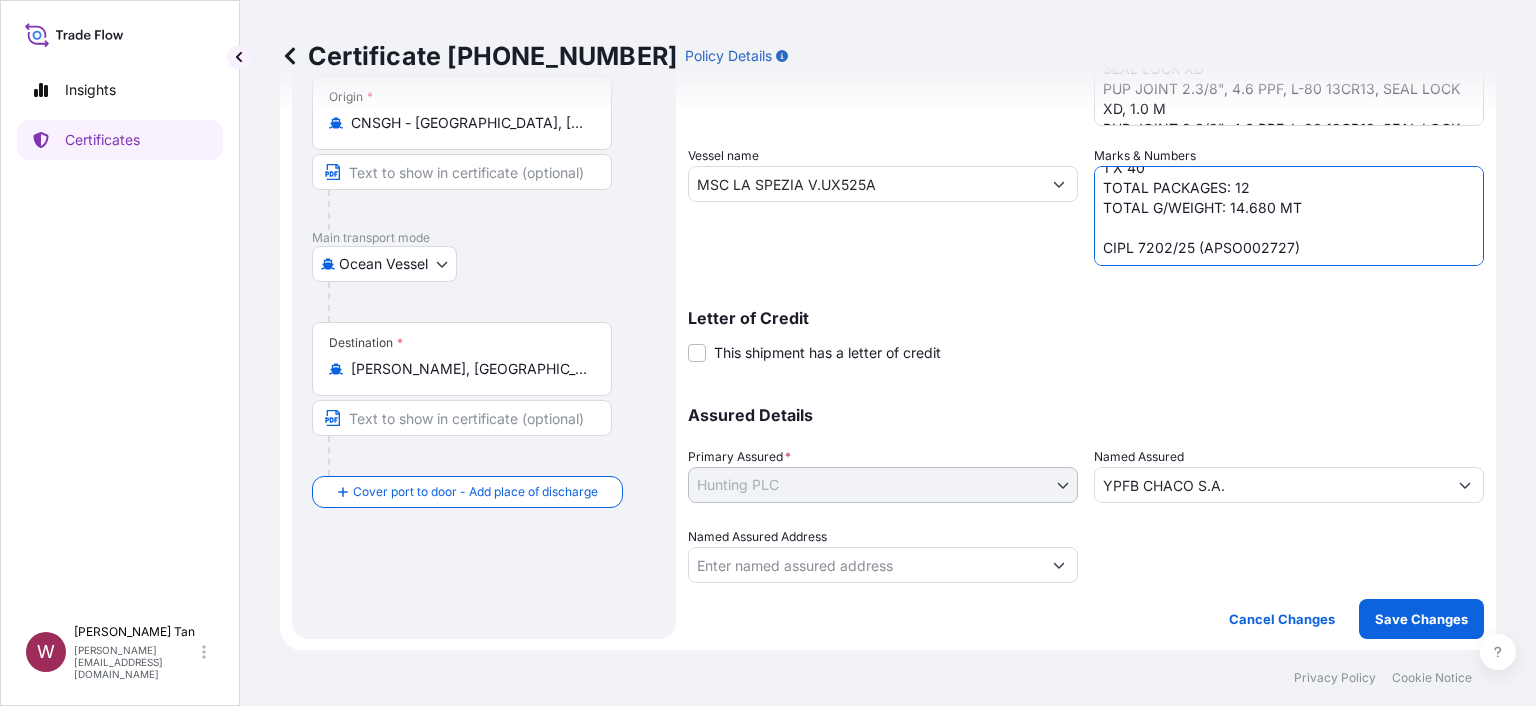 type on "1 X 40'
TOTAL PACKAGES: 12
TOTAL G/WEIGHT: 14.680 MT
CIPL 7202/25 (APSO002727)" 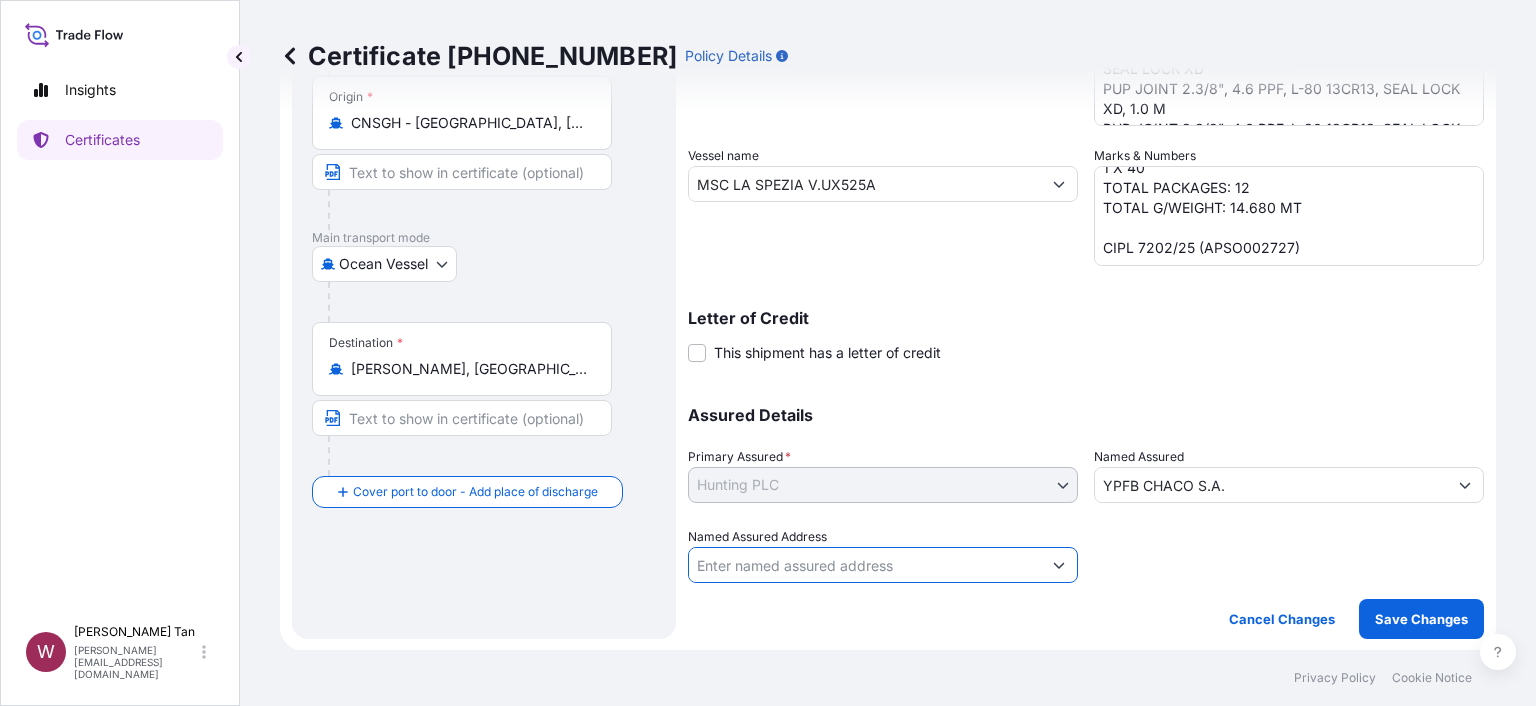 click on "Named Assured Address" at bounding box center (865, 565) 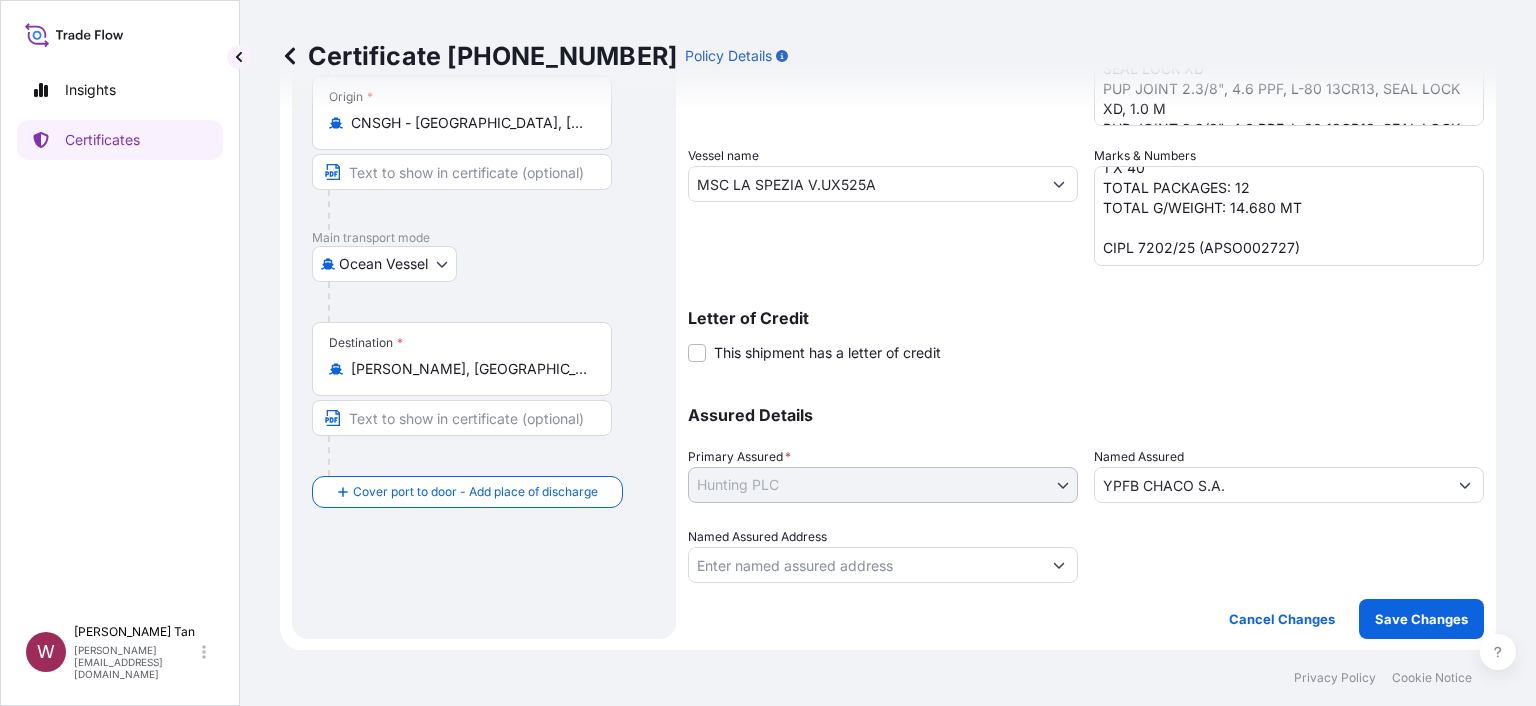 click on "Named Assured Address" at bounding box center (865, 565) 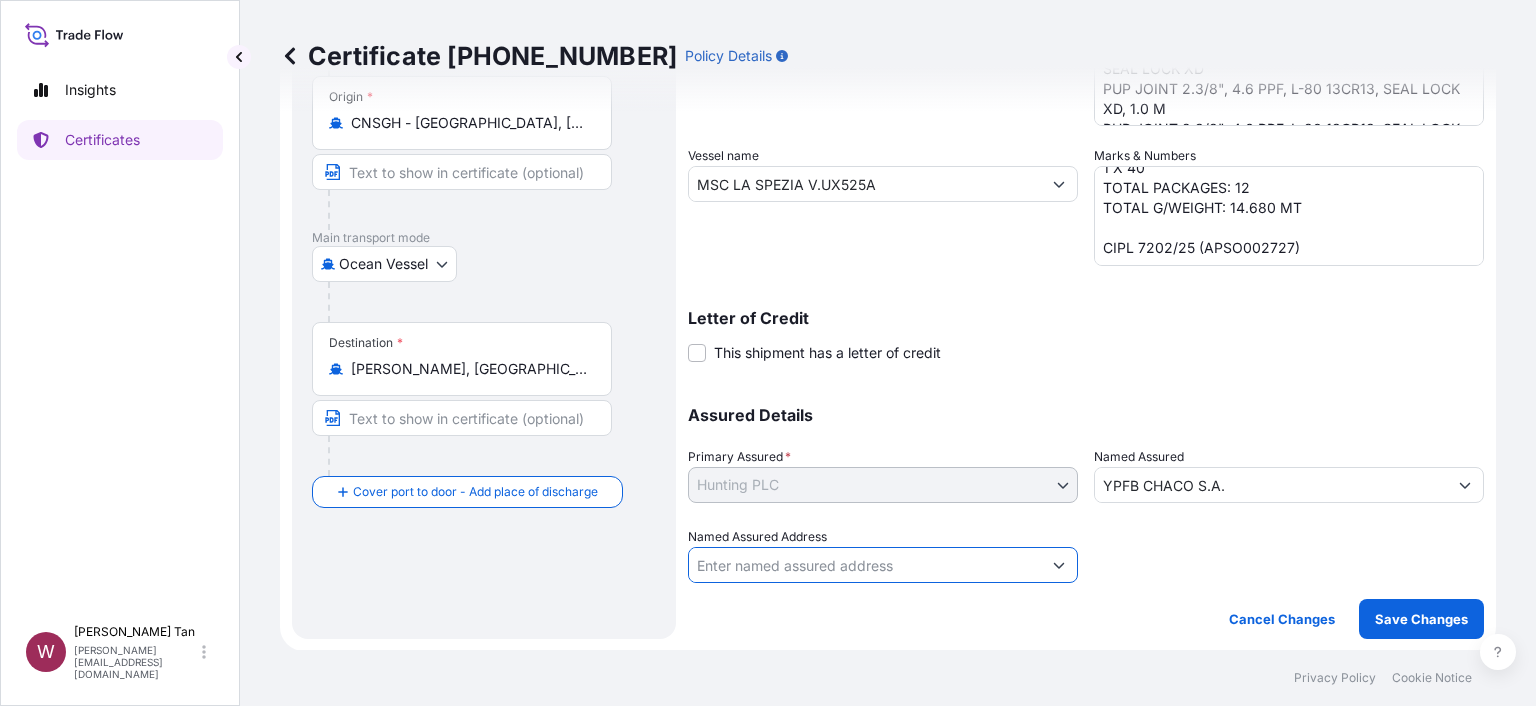 paste on "[STREET_ADDRESS][PERSON_NAME]" 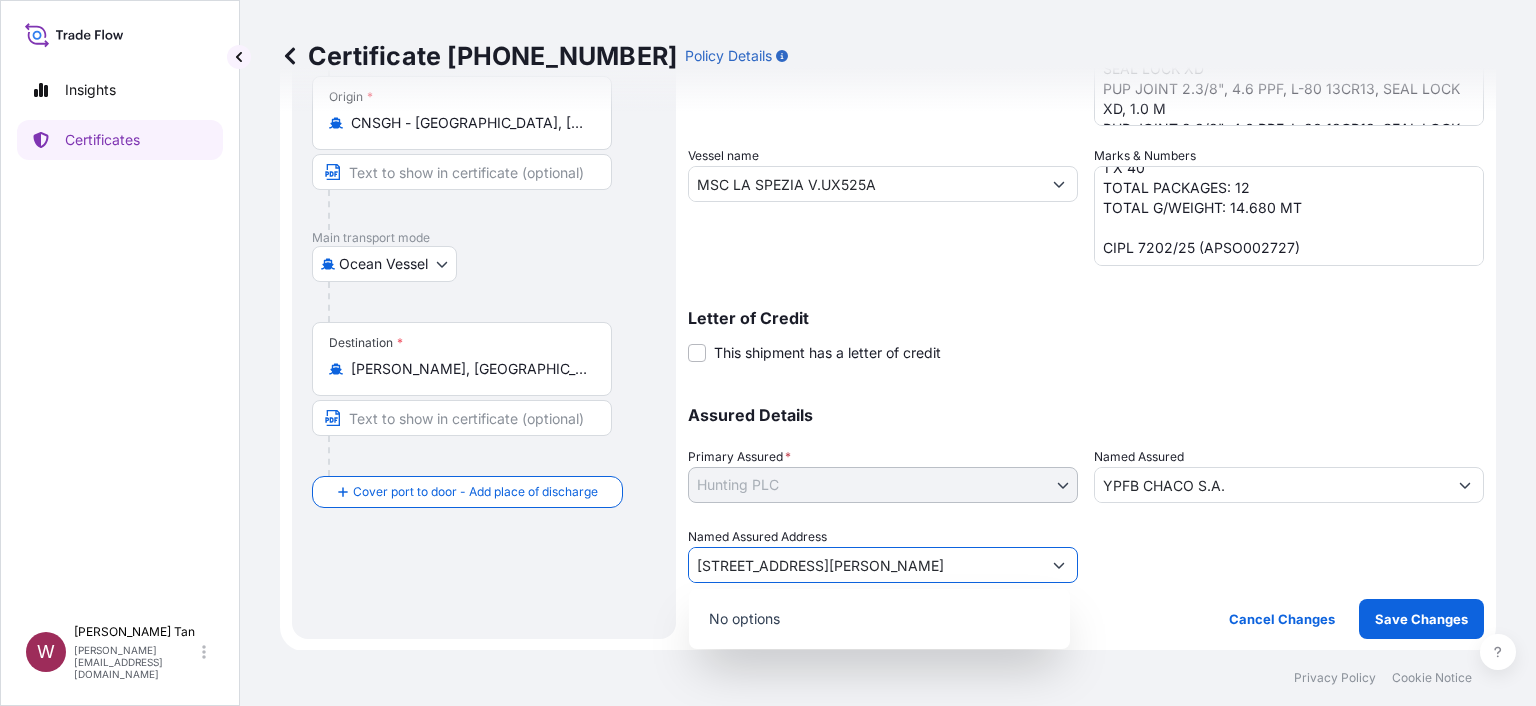 type on "[STREET_ADDRESS][PERSON_NAME]" 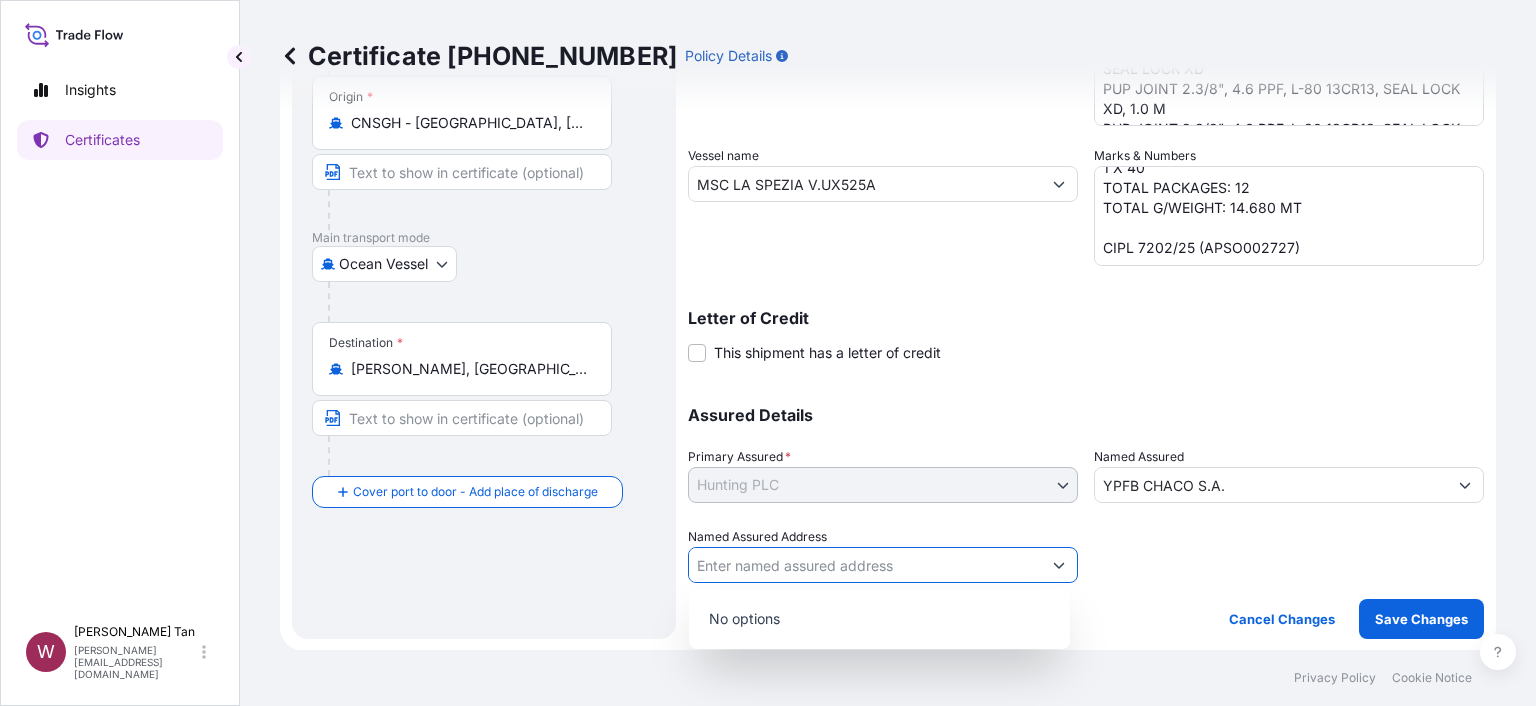 click on "No options" at bounding box center (879, 619) 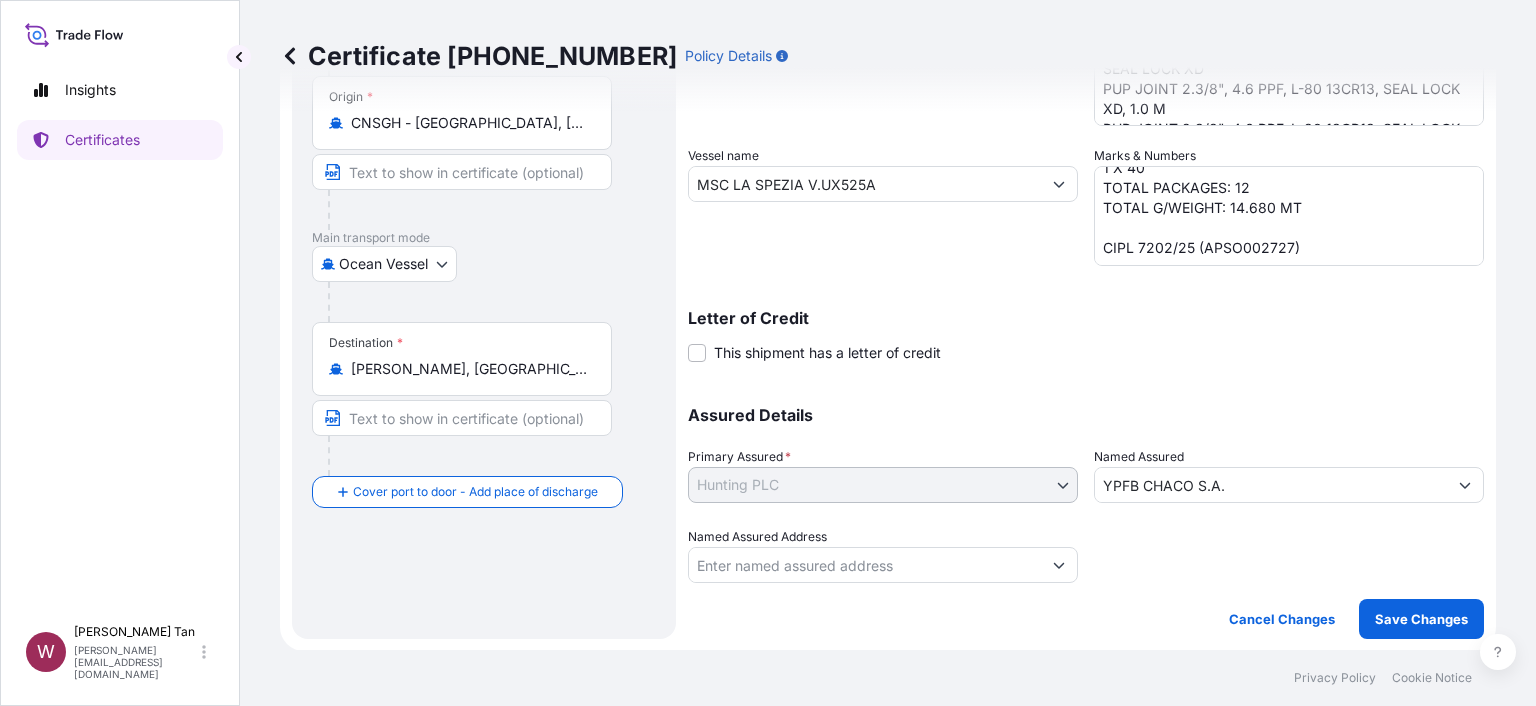 click on "Named Assured Address" at bounding box center (865, 565) 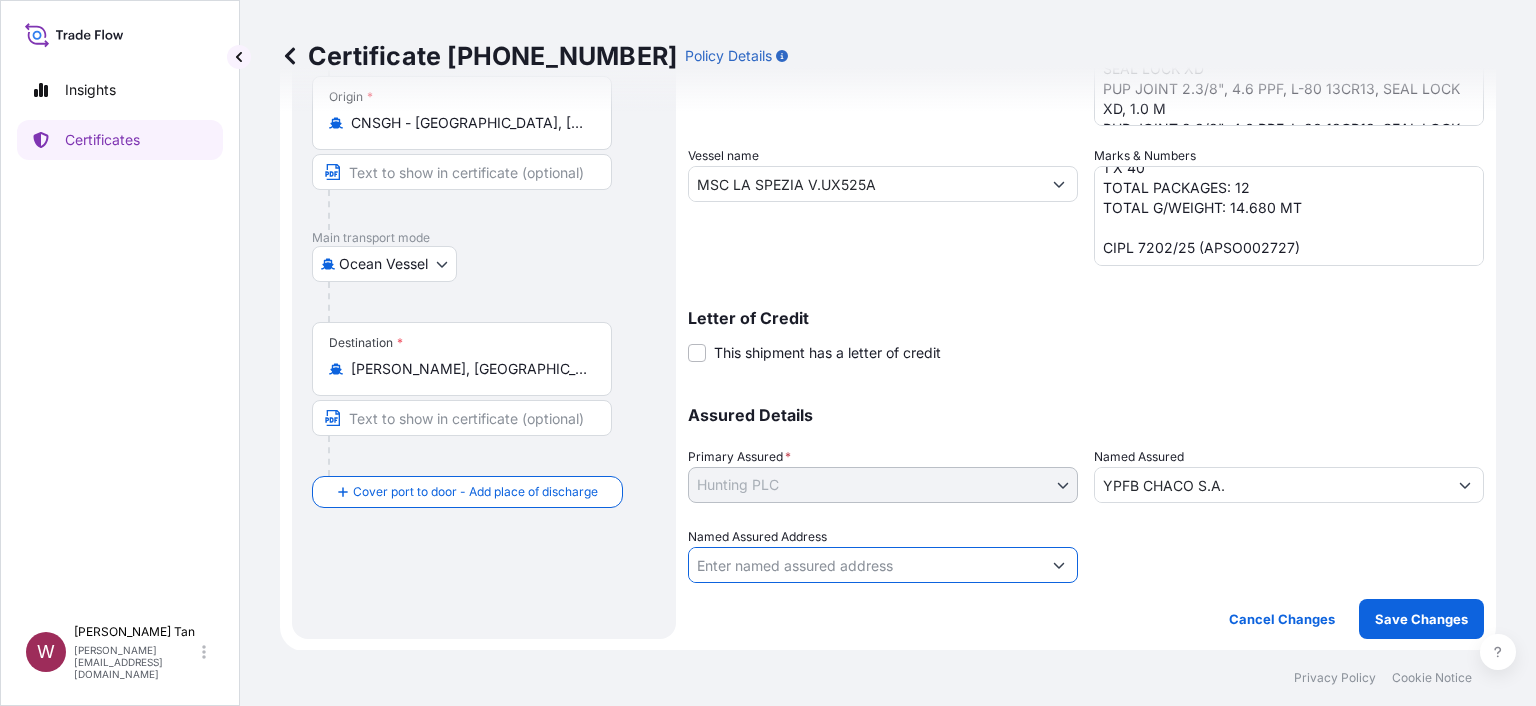 click on "Named Assured Address" at bounding box center (865, 565) 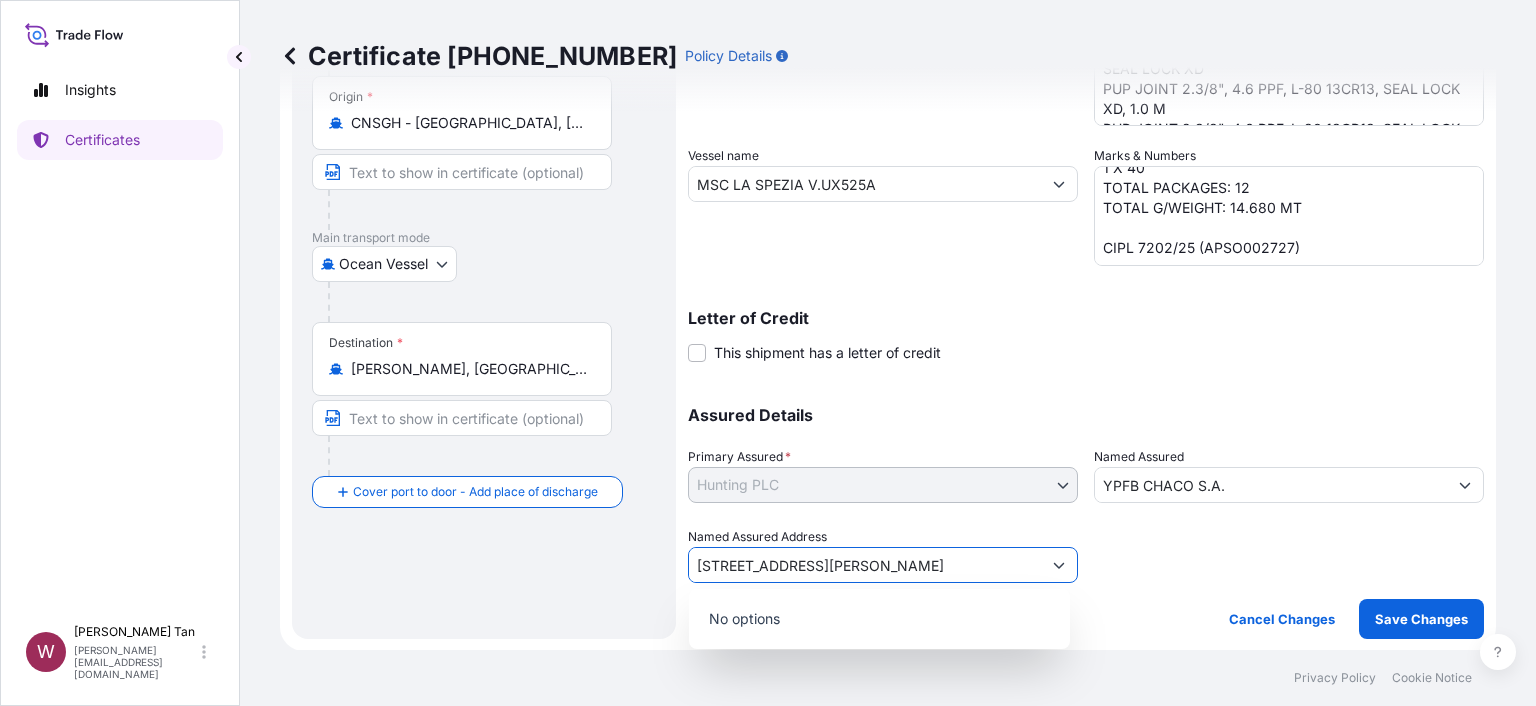 type on "[STREET_ADDRESS][PERSON_NAME]" 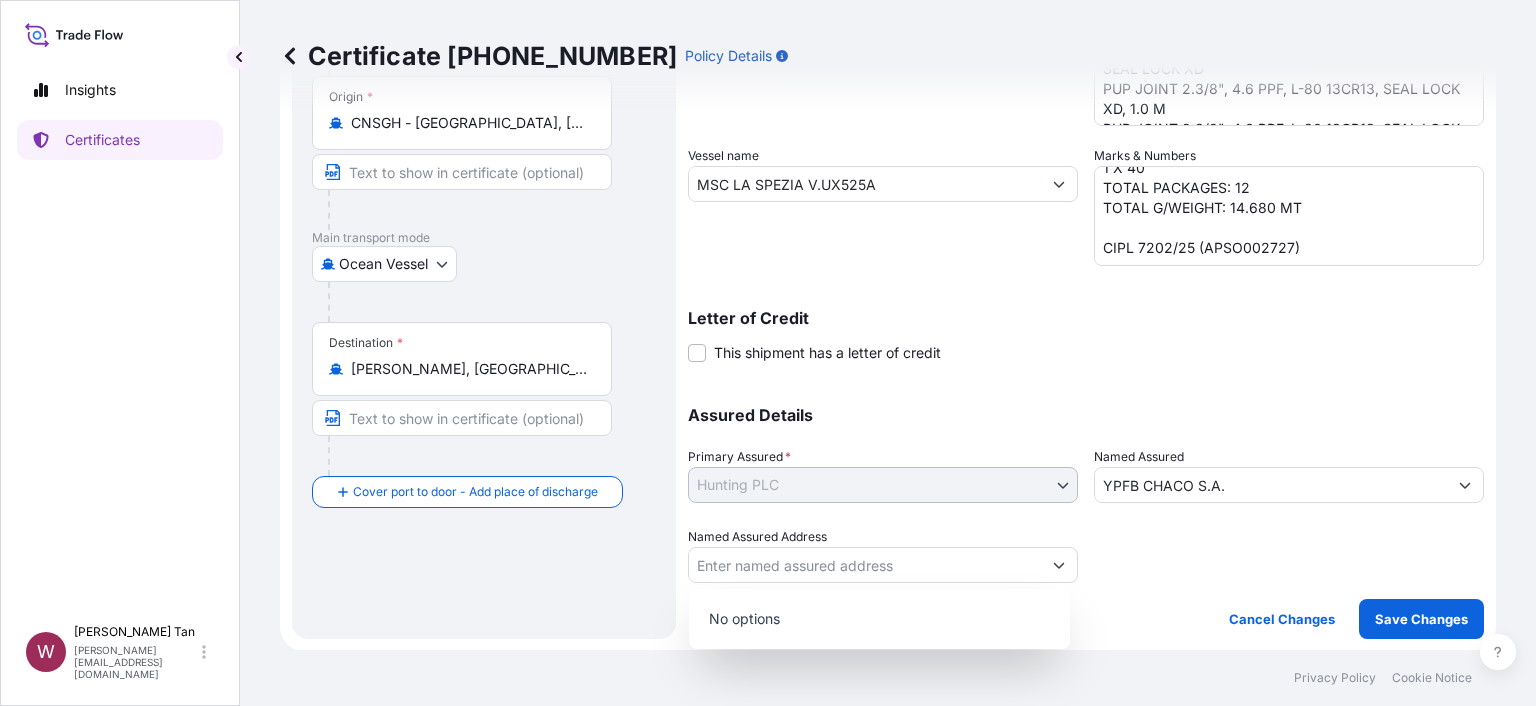 click on "Shipment Details Issue date * [DATE] Date of Departure * [DATE] Date of Arrival [DATE] Commodity As Per Policy Declaration Packing Category Commercial Invoice Value    * $ USD 124705.66 Reference CPP/2025/POM-0002.1 Description of Cargo * PRODUCTION TUBING 2.3/8", 4.6 PPF, L-80 13CR, SEAL LOCK XD
PUP JOINT 2.3/8", 4.6 PPF, L-80 13CR13, SEAL LOCK XD, 1.0 M
PUP JOINT 2.3/8", 4.6 PPF, L-80 13CR13, SEAL LOCK XD, 1.5 M
PUP JOINT 2.3/8", 4.6 PPF, L-80 13CR13, SEAL LOCK XD, 2.0 M
PUP JOINT 2.3/8", 4.6 PPF, L-80 13CR13, SEAL LOCK XD, 2.5 M
PUP JOINT 2.3/8", 4.6 PPF, L-80 13CR13, SEAL LOCK XD, 3.0 M
2.3/8" L80 13CR, SEAL LOCK XD COUPLING
Insured Premium Value : 16.66 USD Vessel name MSC LA SPEZIA V.UX525A Marks & Numbers 1 X 40'
TOTAL PACKAGES: 12
TOTAL G/WEIGHT: 14.680 MT Letter of Credit This shipment has a letter of credit Letter of credit * Letter of credit may not exceed 12000 characters Assured Details Primary Assured * Hunting PLC Hunting PLC Named Assured YPFB CHACO S.A. Cancel Changes" at bounding box center [1086, 210] 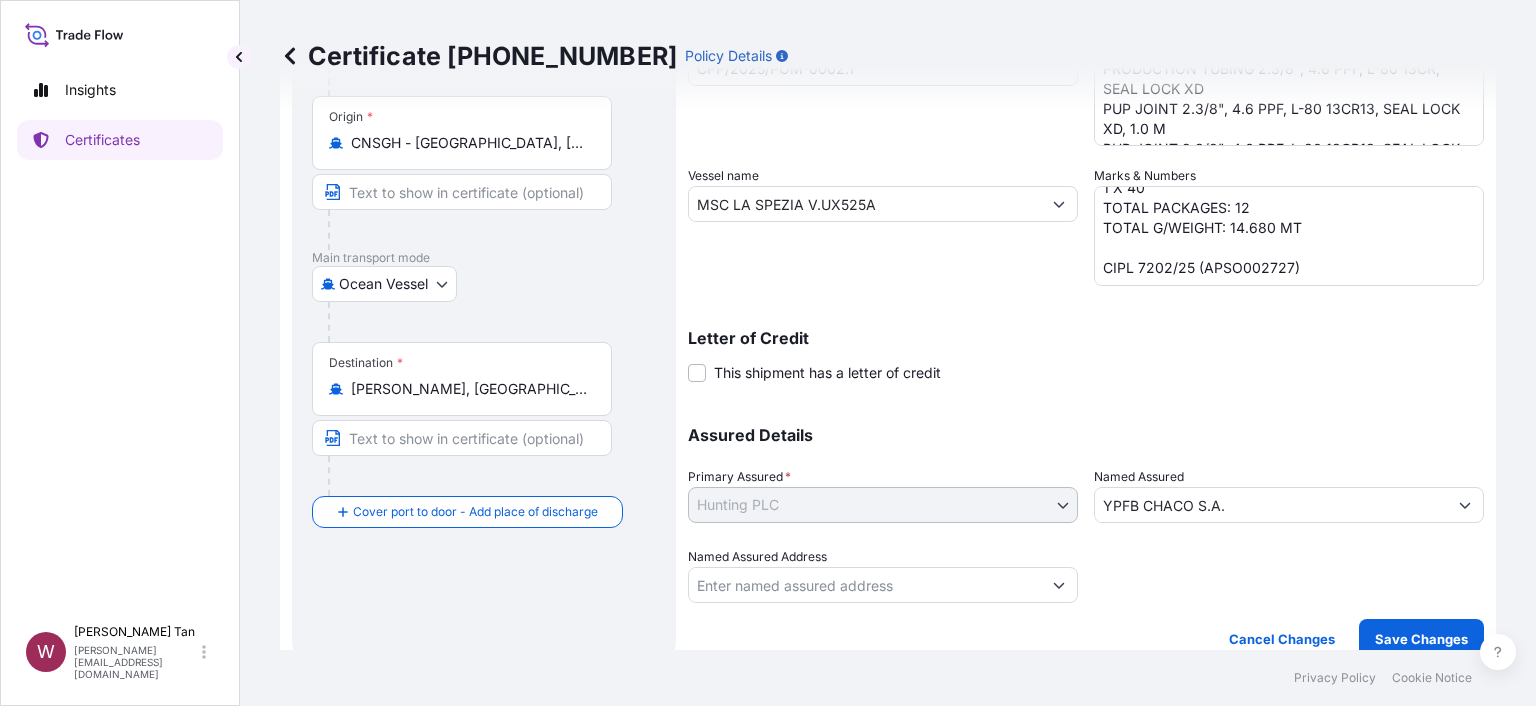 scroll, scrollTop: 342, scrollLeft: 0, axis: vertical 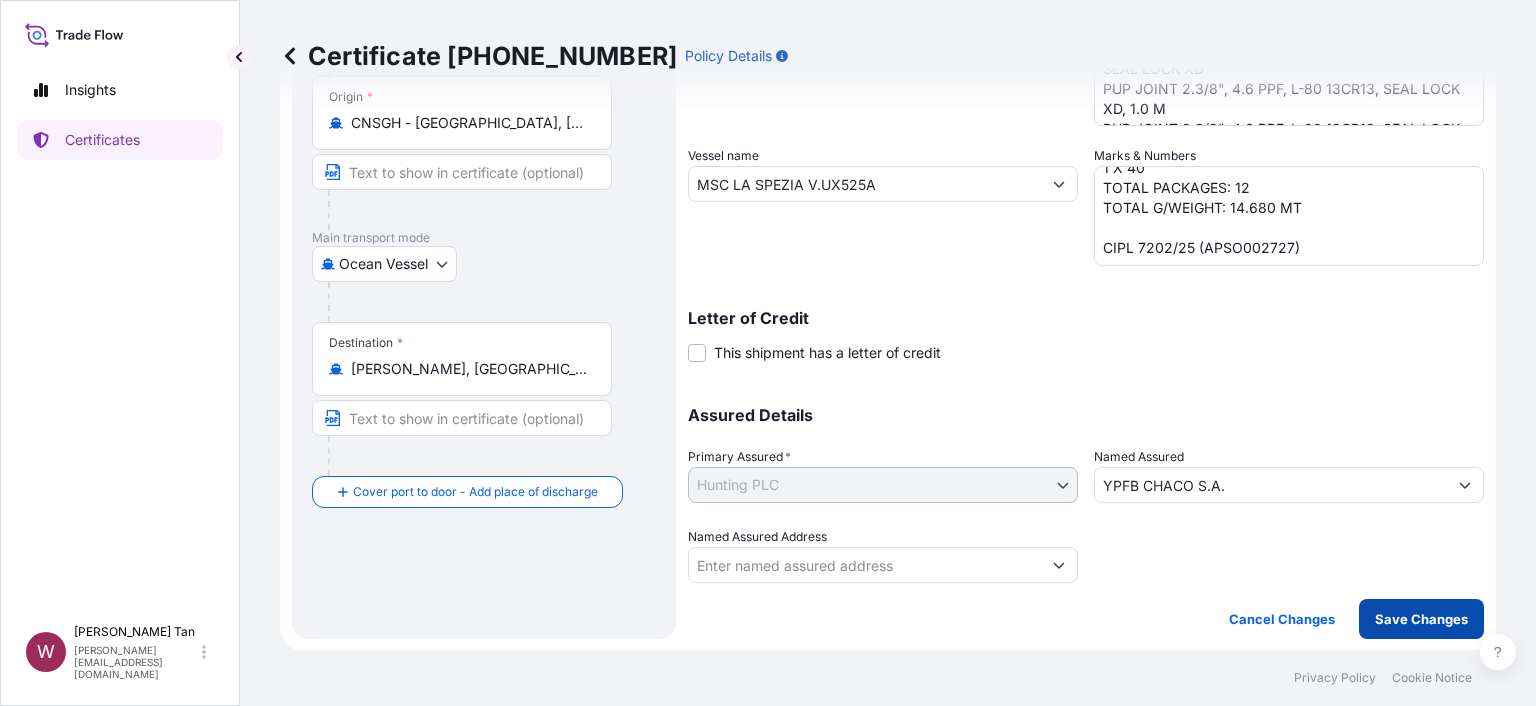 click on "Save Changes" at bounding box center (1421, 619) 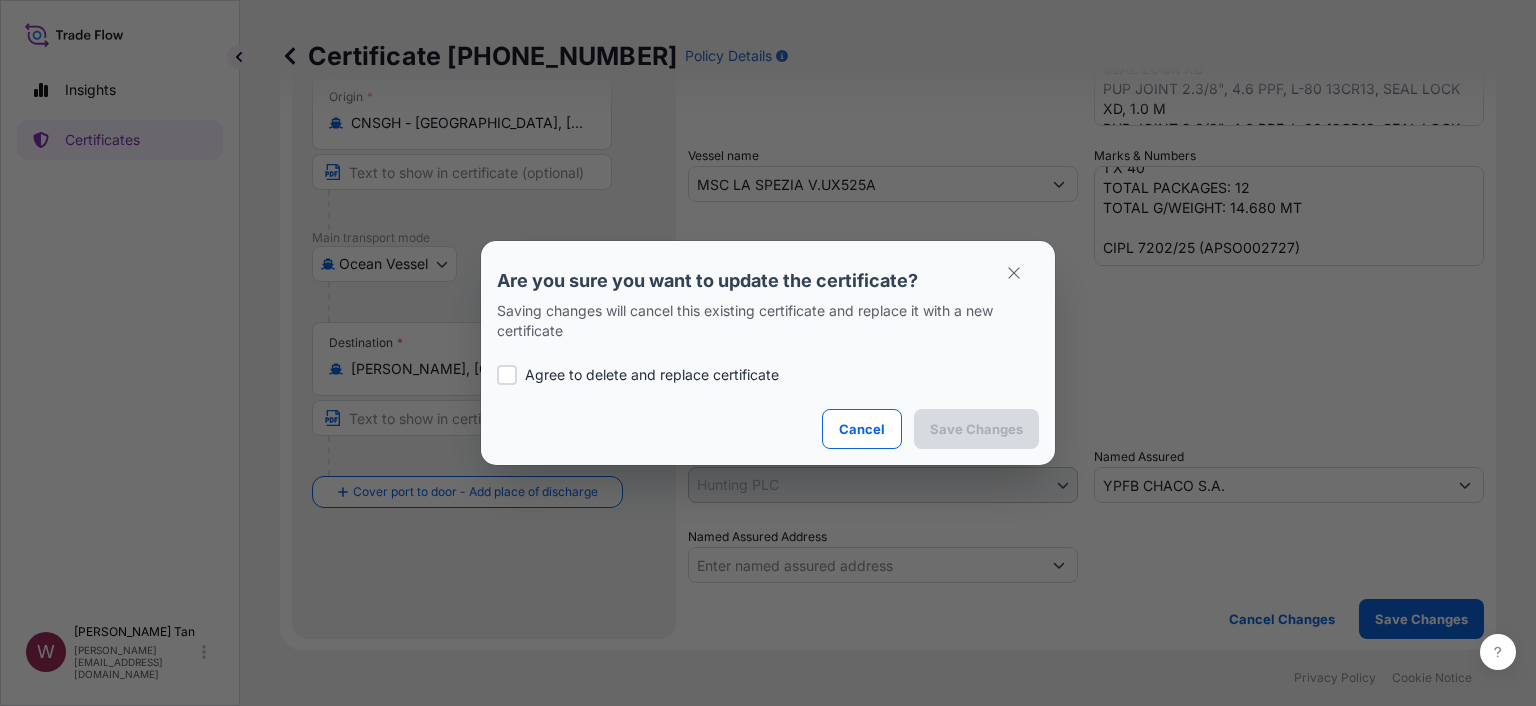 click on "Agree to delete and replace certificate" at bounding box center [652, 375] 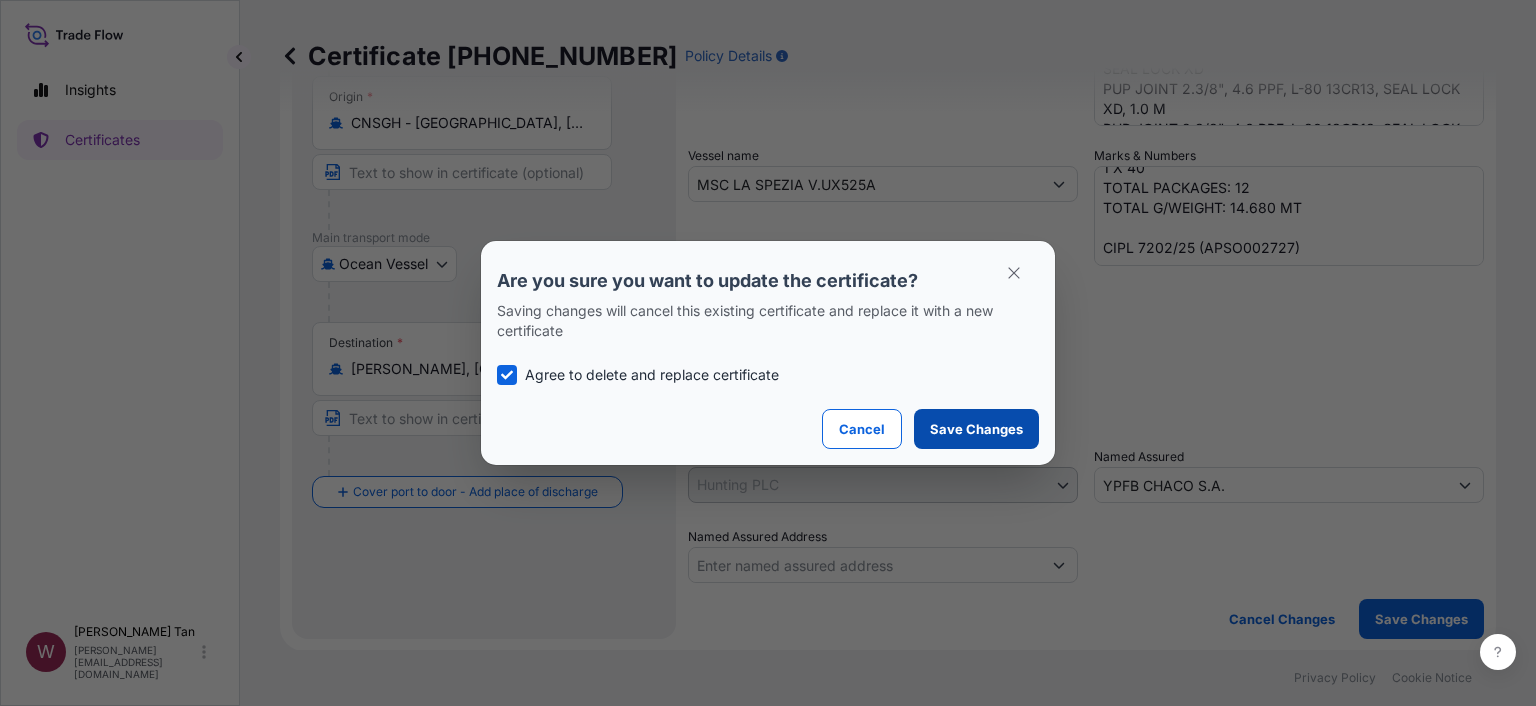 click on "Save Changes" at bounding box center [976, 429] 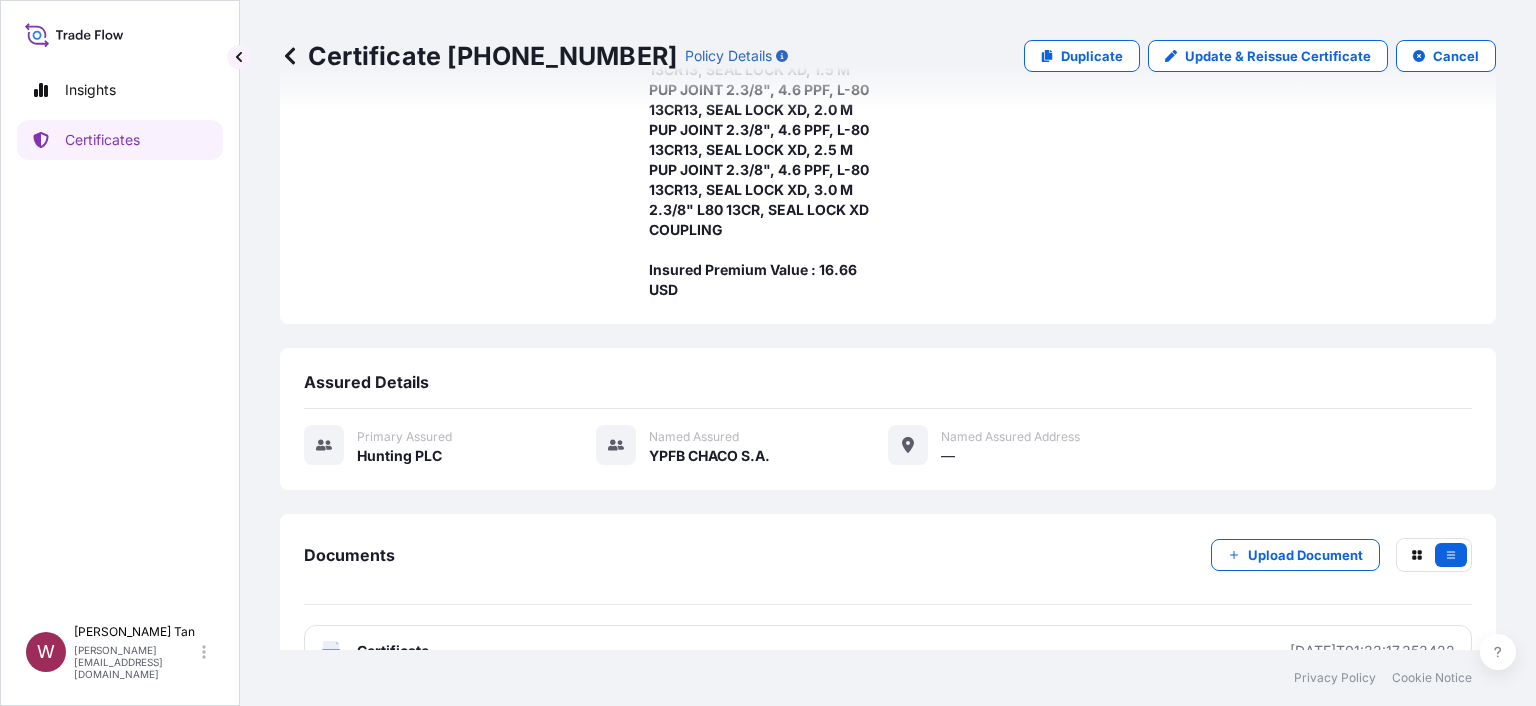 scroll, scrollTop: 474, scrollLeft: 0, axis: vertical 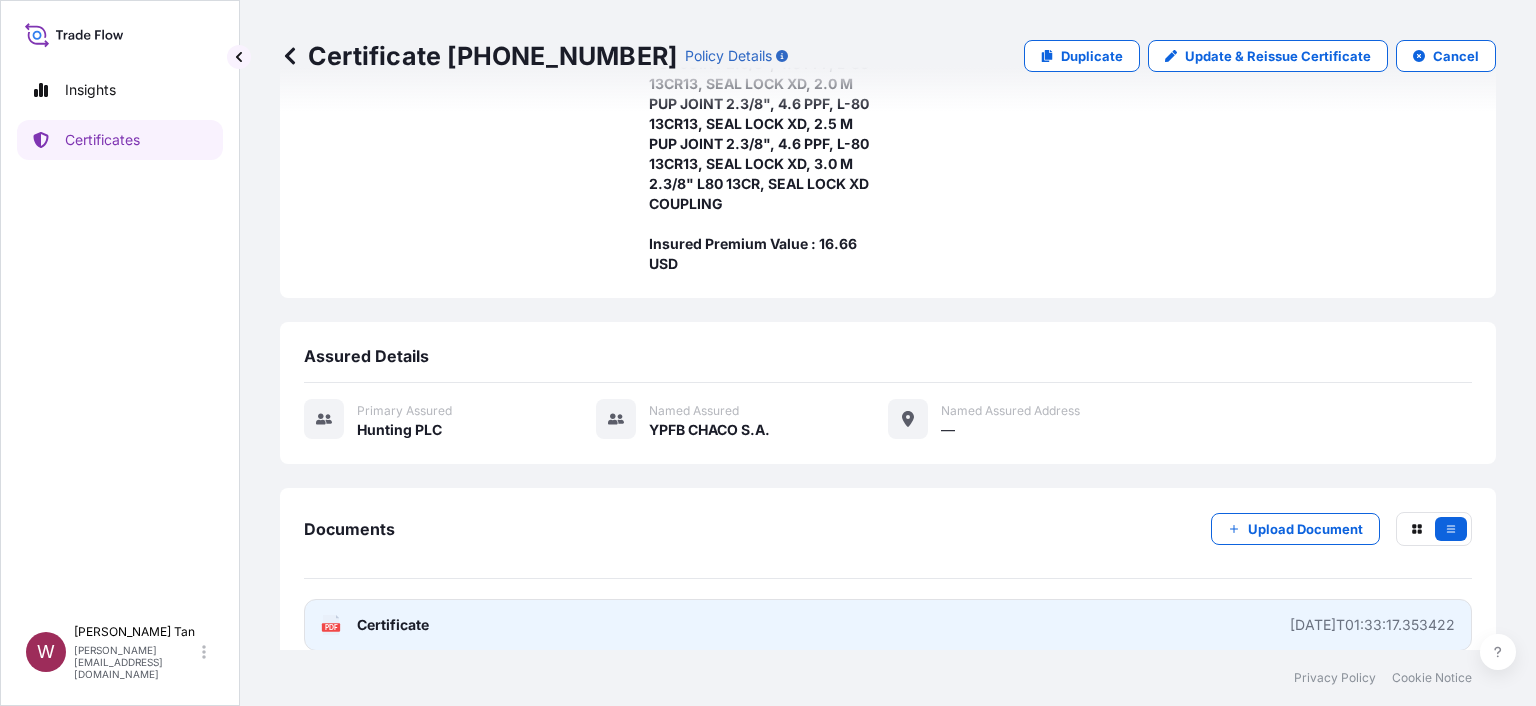 click on "Certificate" at bounding box center [393, 625] 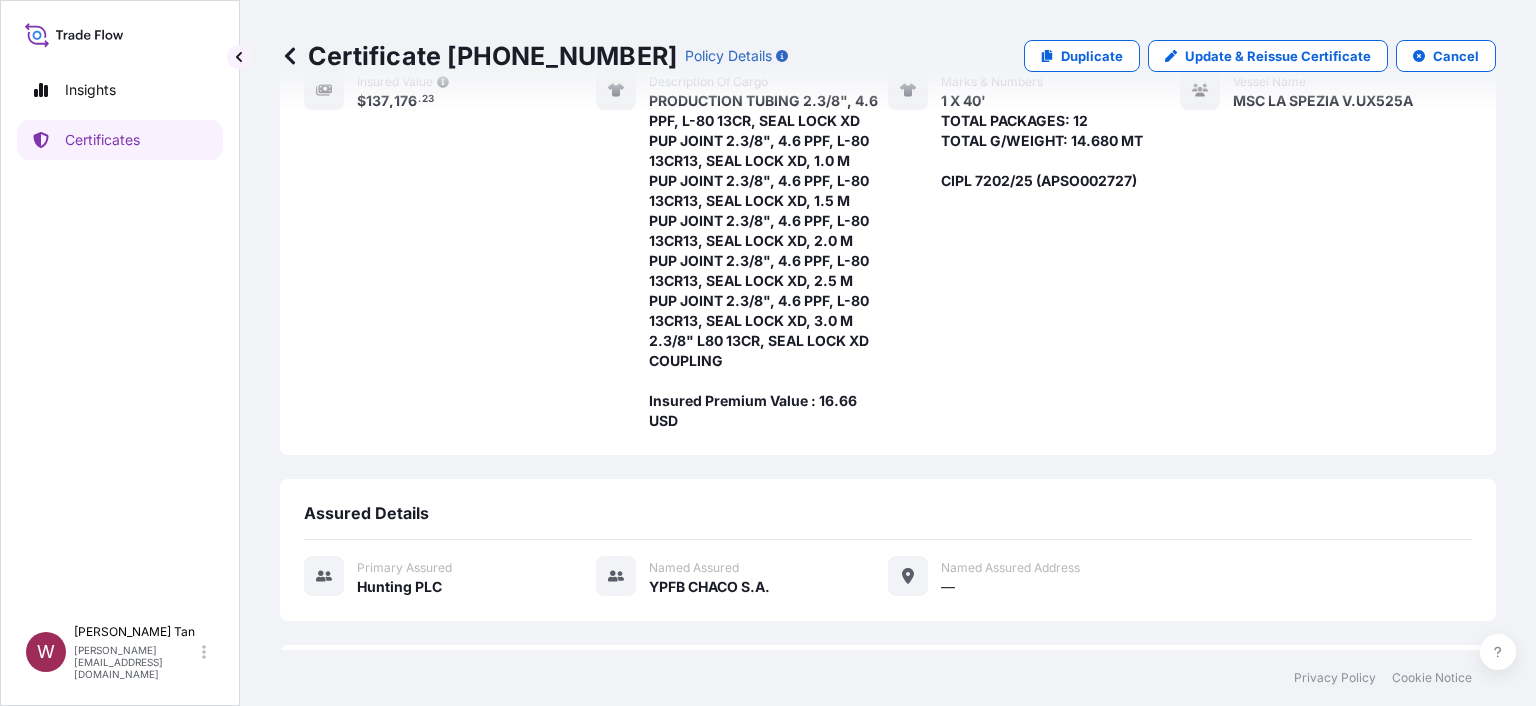 scroll, scrollTop: 0, scrollLeft: 0, axis: both 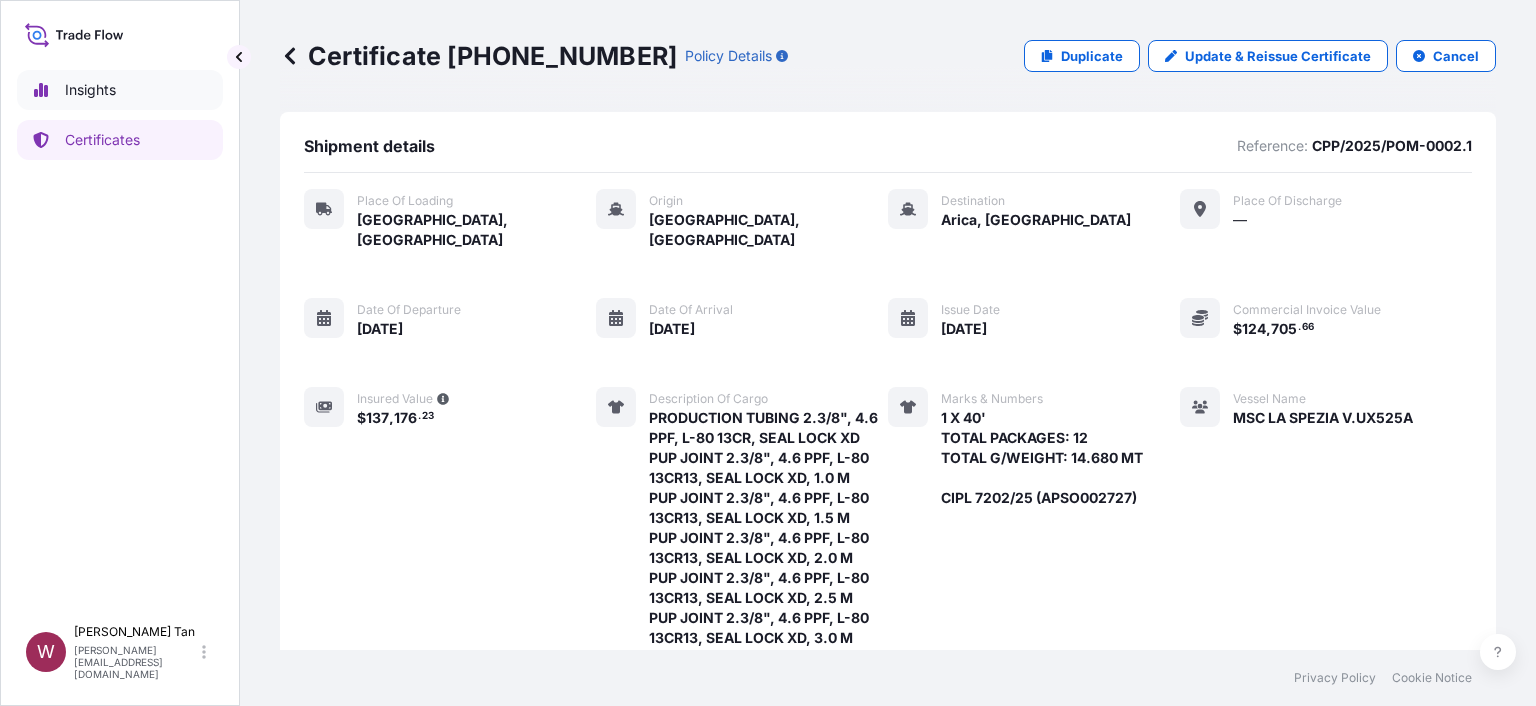 click on "Insights" at bounding box center (90, 90) 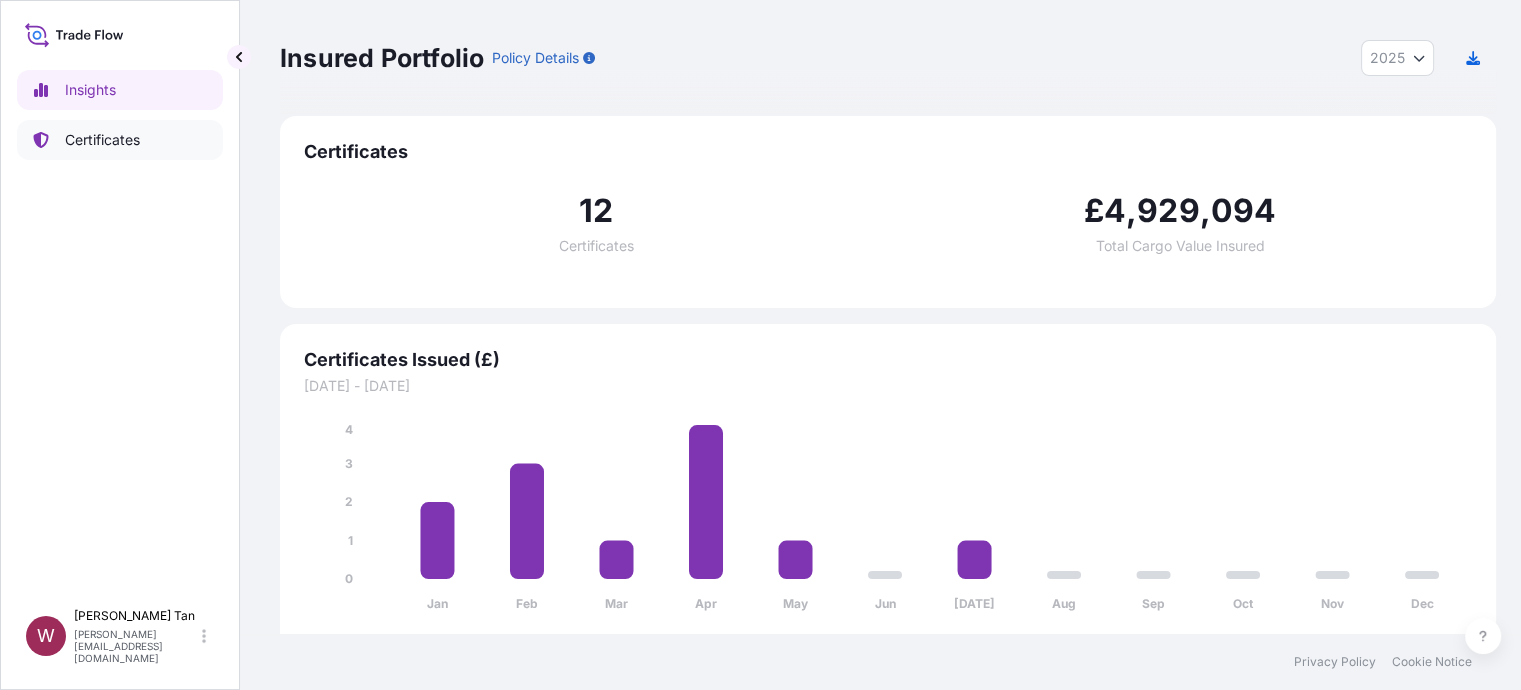click on "Certificates" at bounding box center (102, 140) 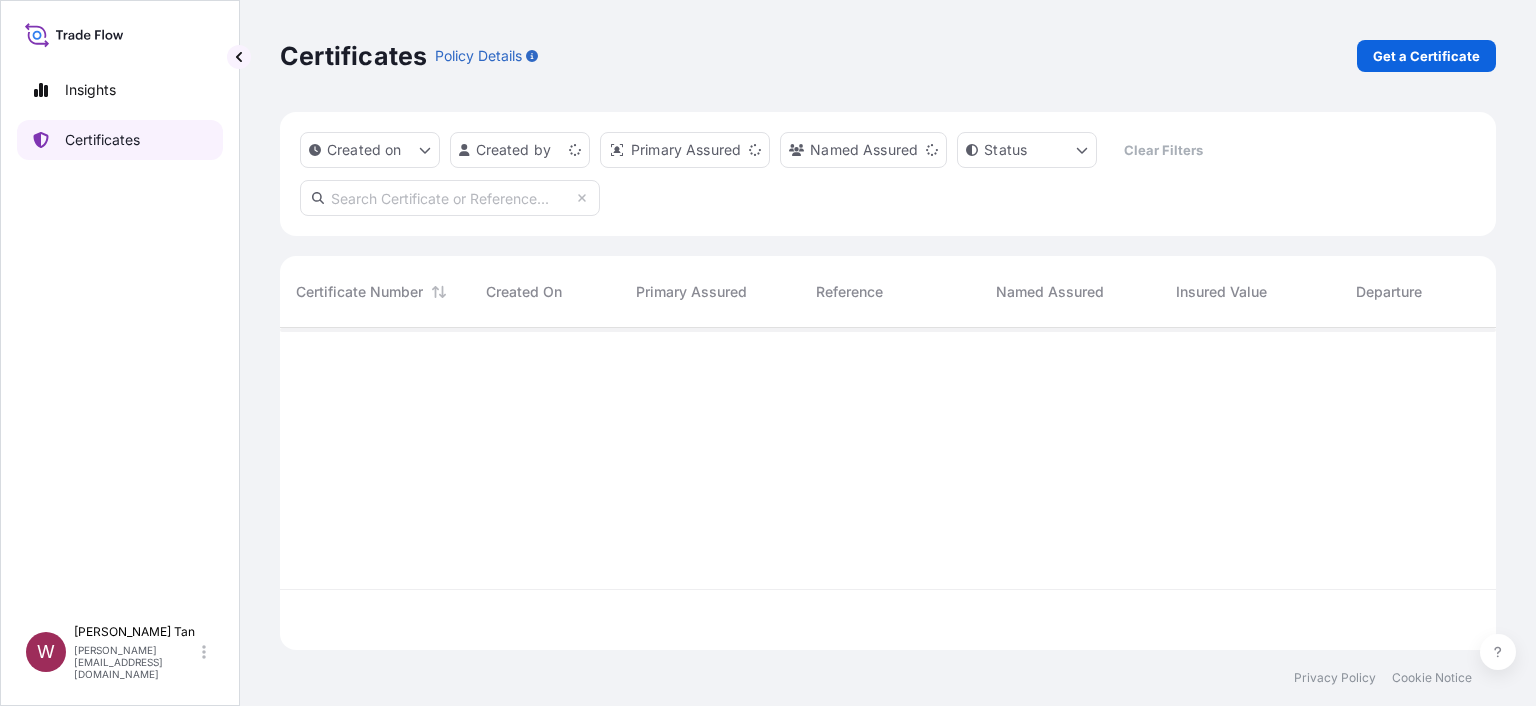 scroll, scrollTop: 16, scrollLeft: 16, axis: both 